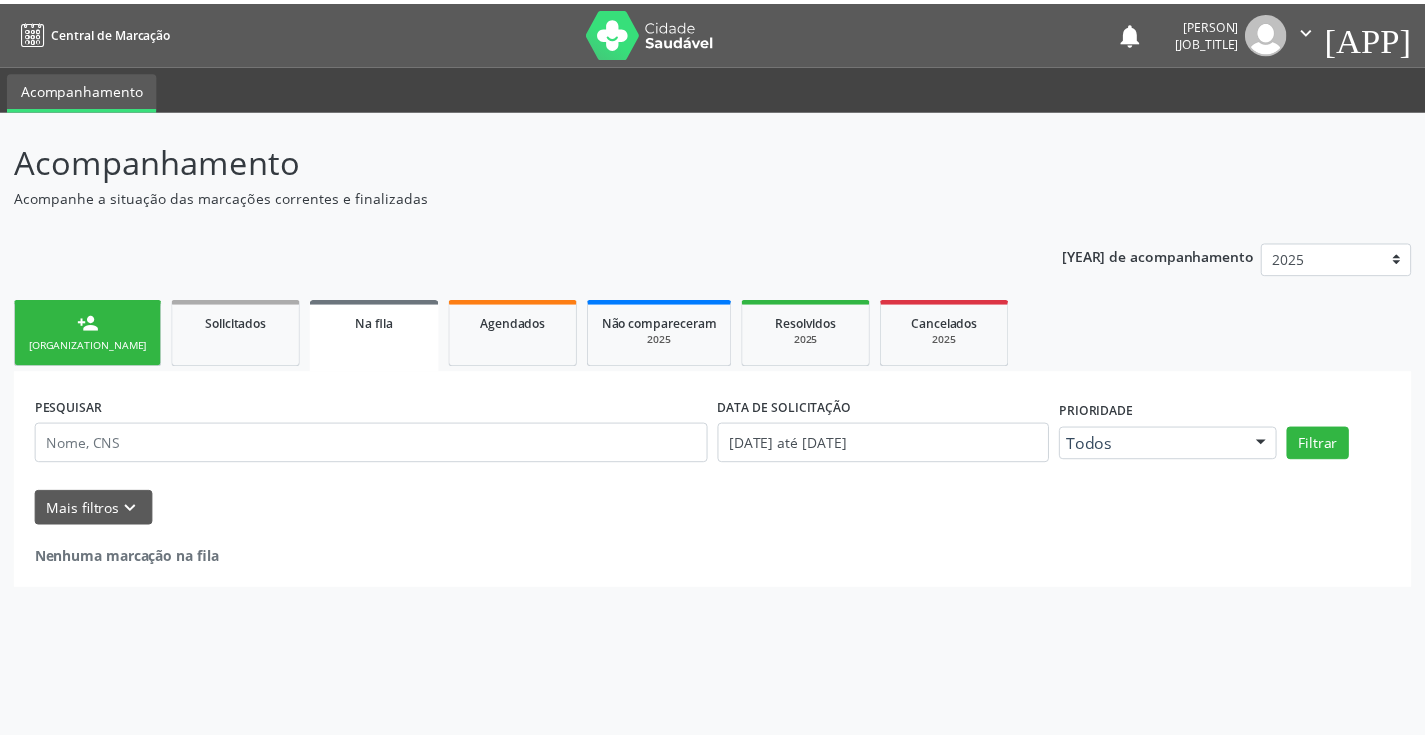 scroll, scrollTop: 0, scrollLeft: 0, axis: both 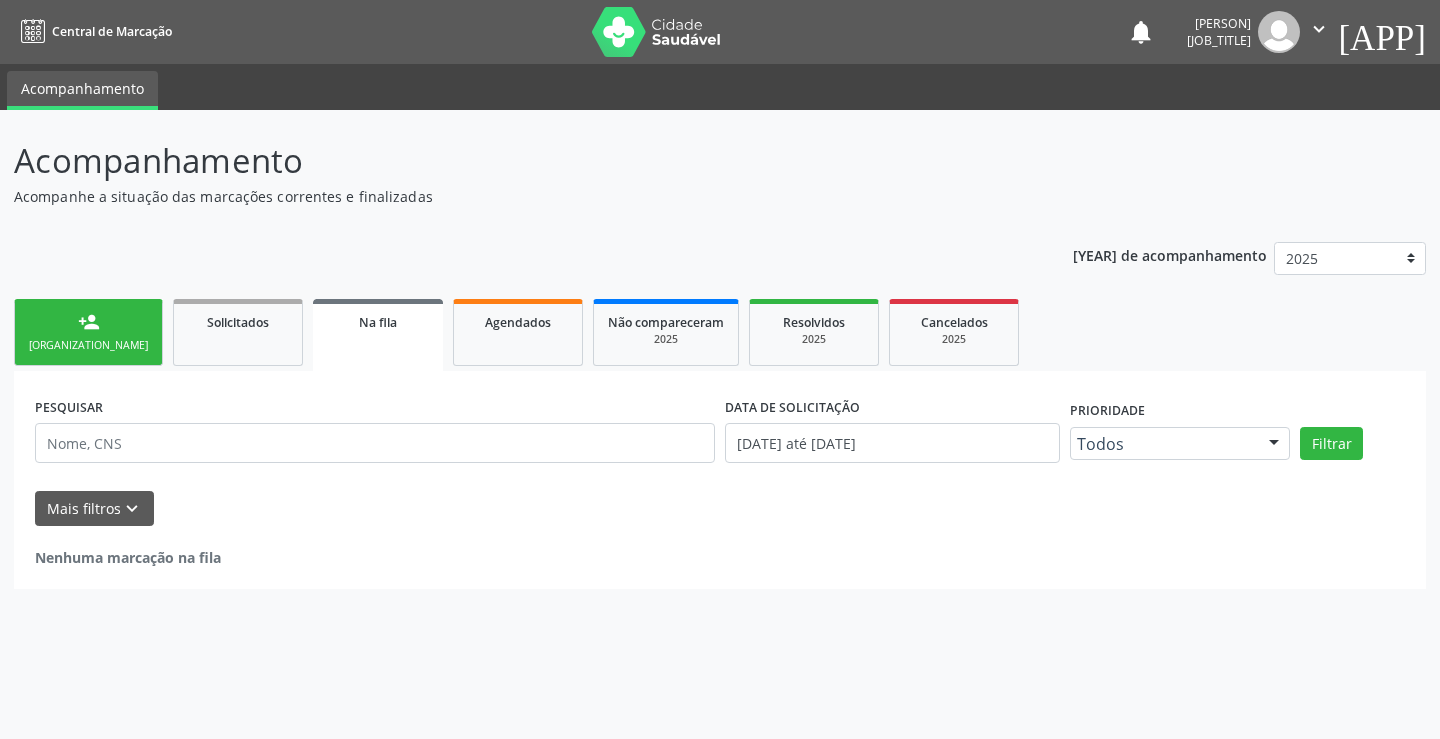 click on "person_add
Nova marcação" at bounding box center [88, 332] 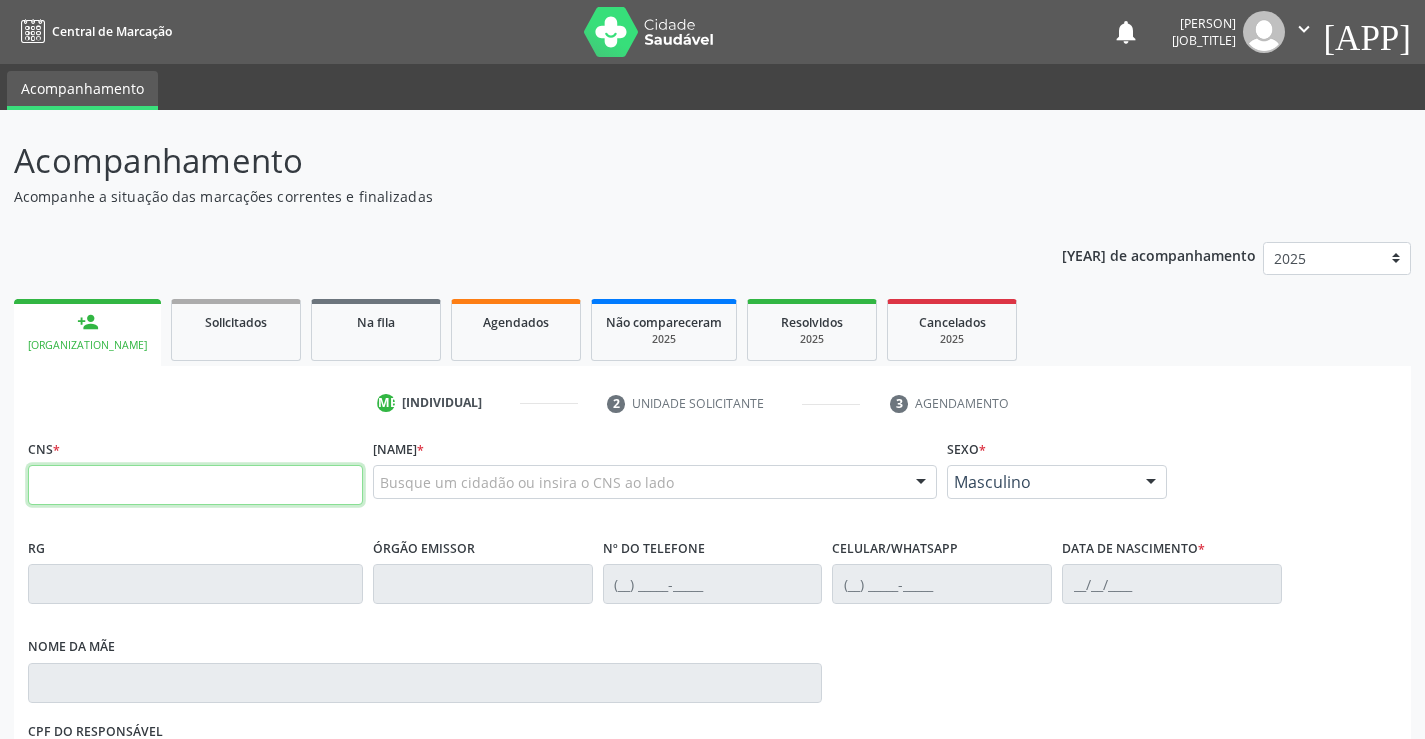 click at bounding box center [195, 485] 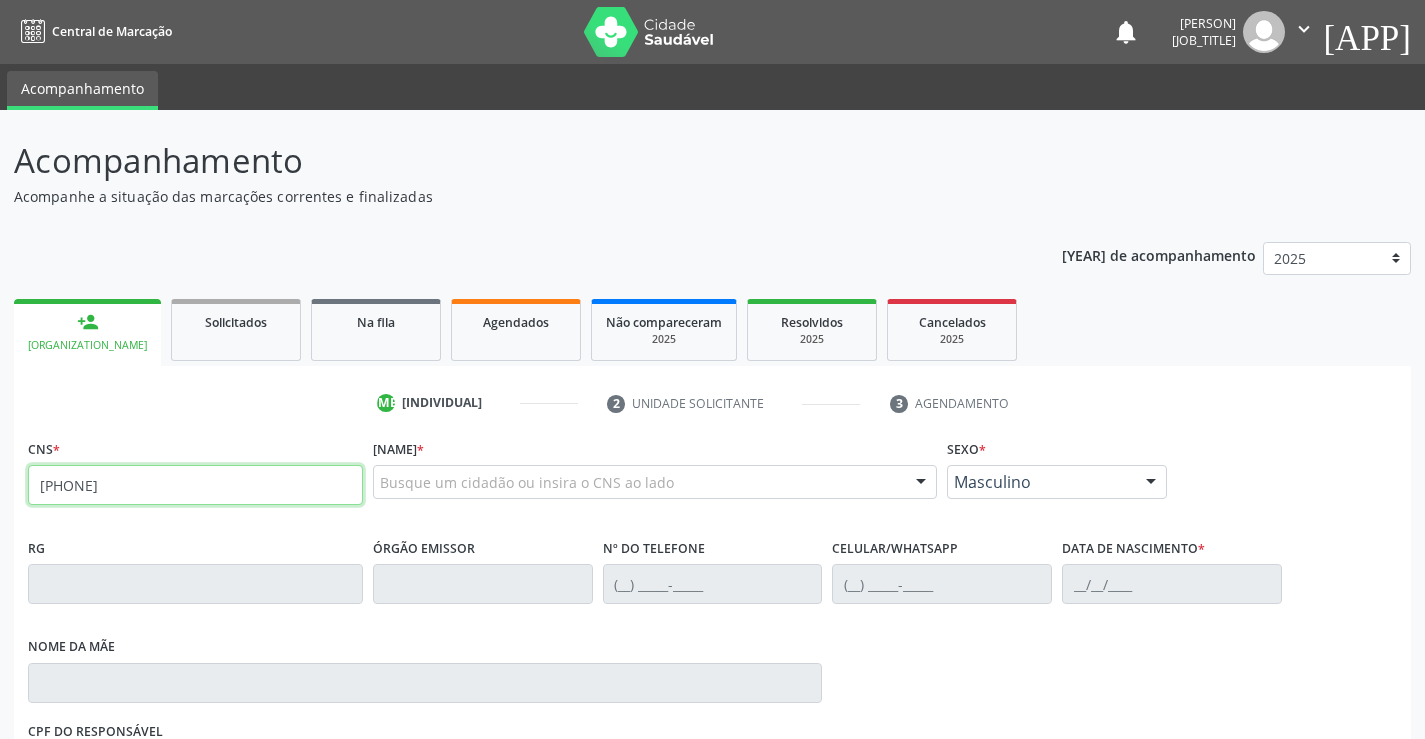 type on "[PHONE]" 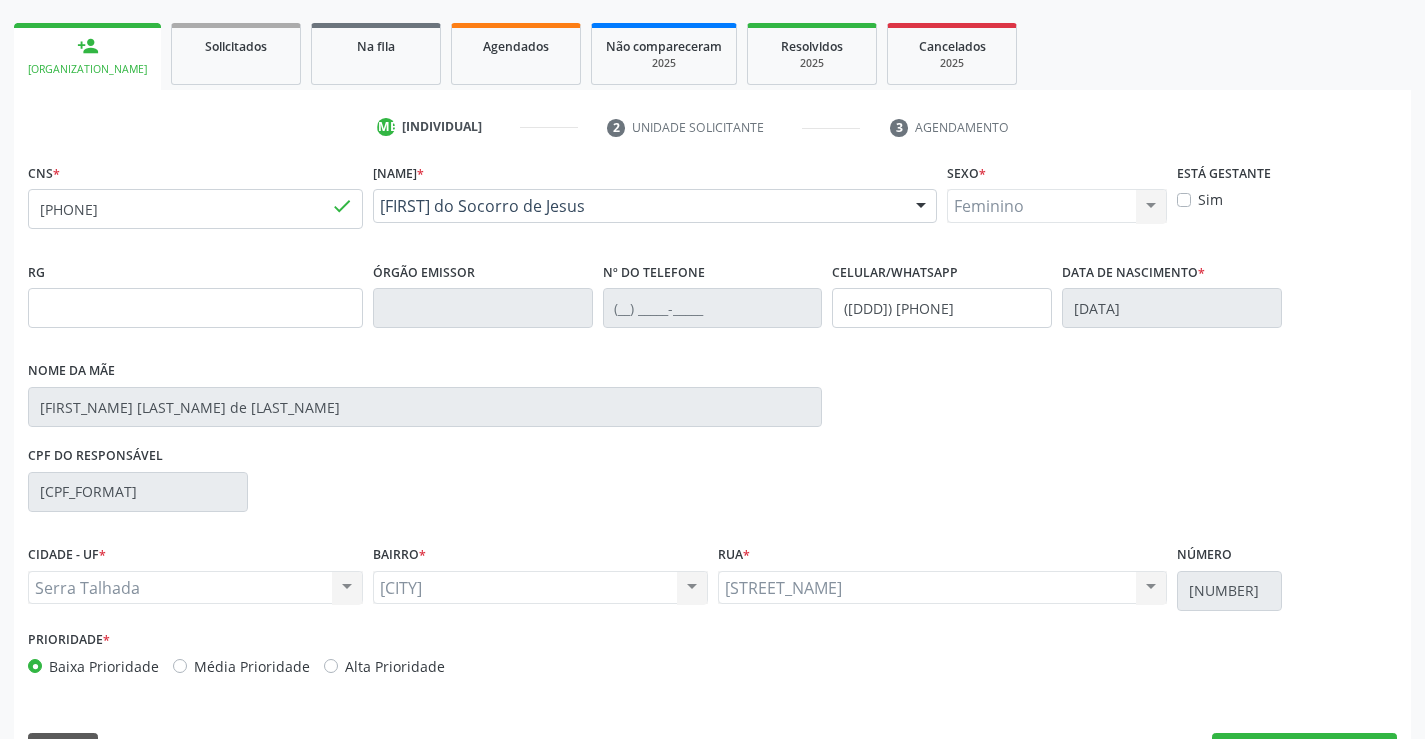 scroll, scrollTop: 331, scrollLeft: 0, axis: vertical 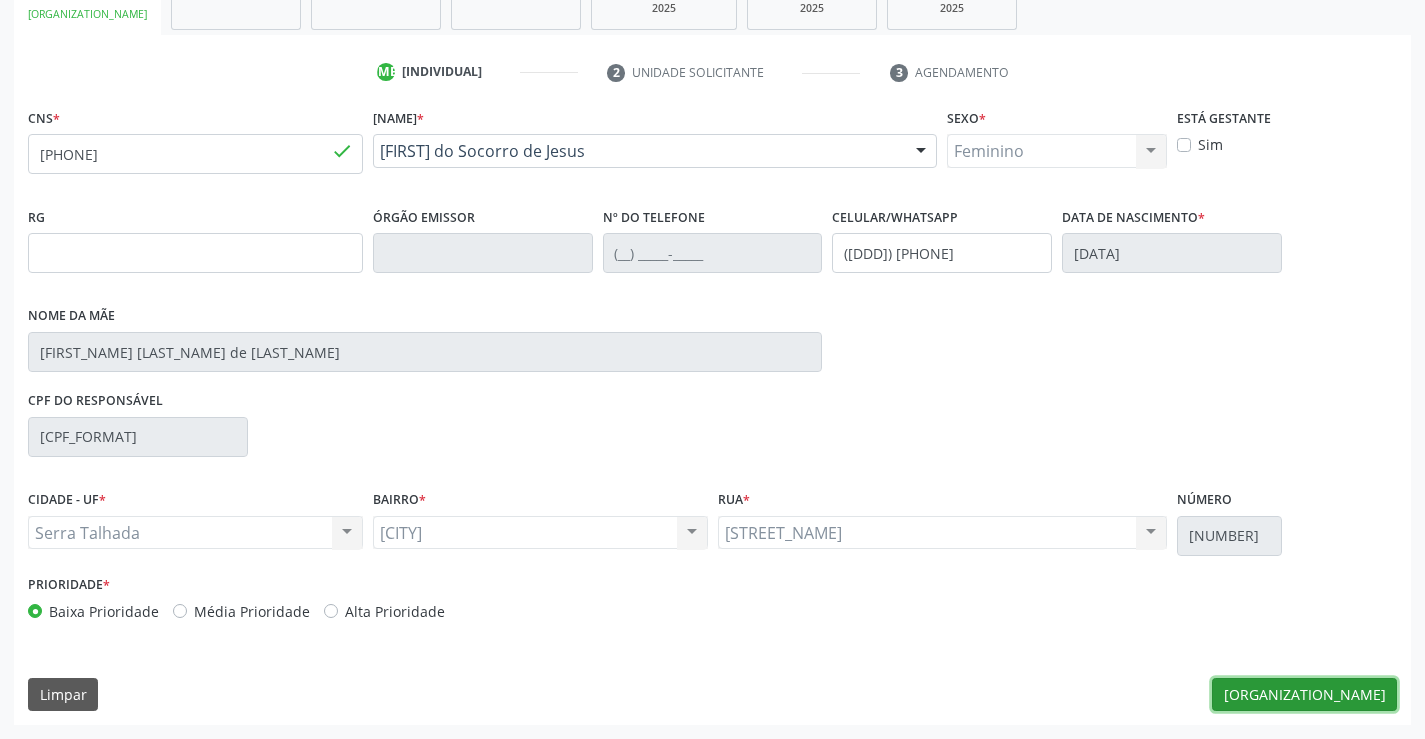 click on "[ORGANIZATION_NAME]" at bounding box center (1304, 695) 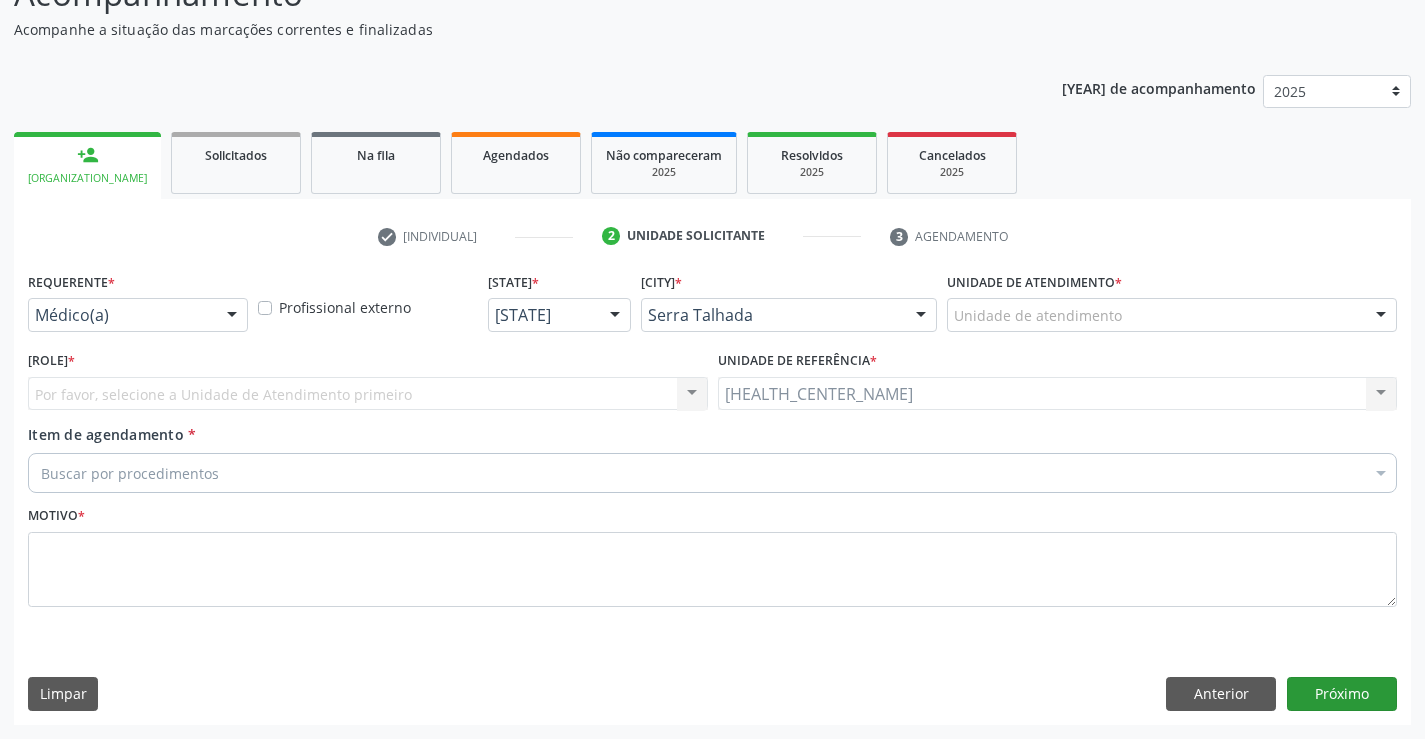 scroll, scrollTop: 167, scrollLeft: 0, axis: vertical 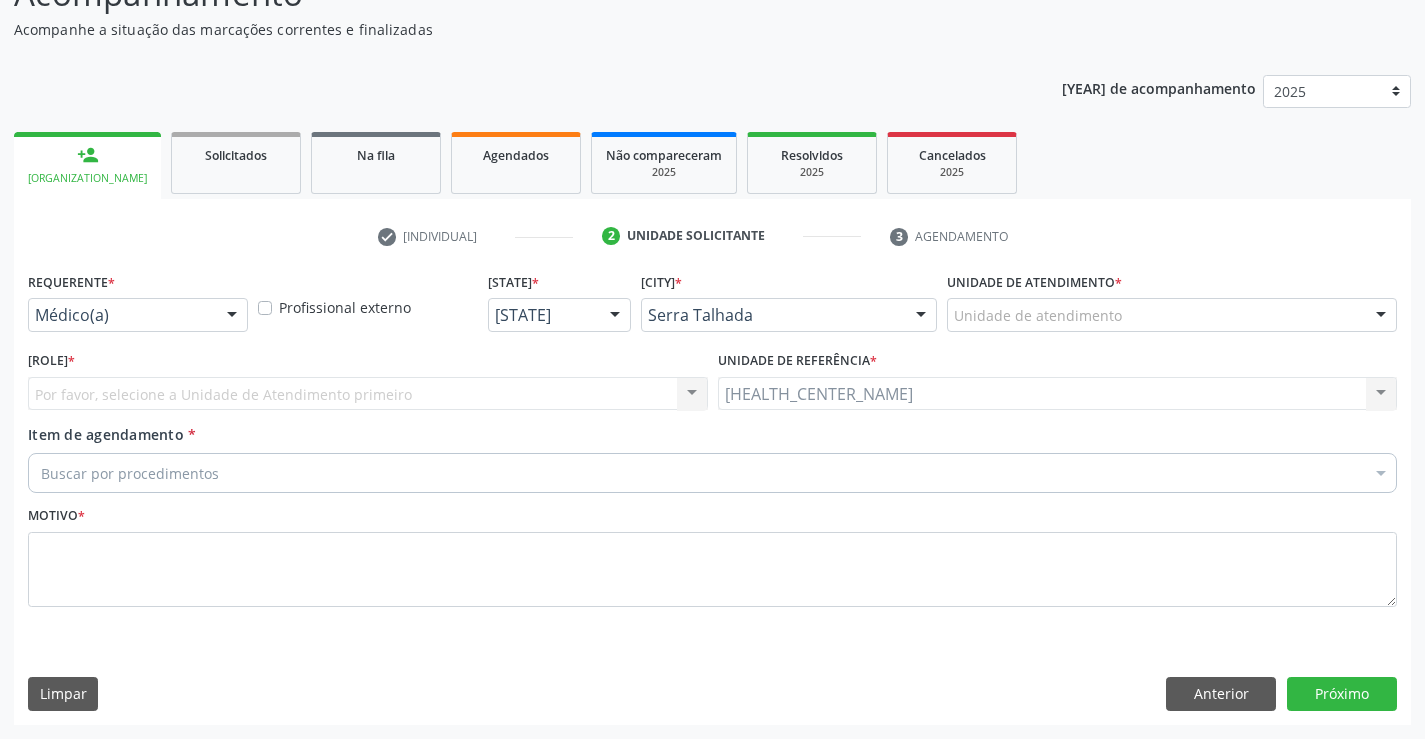 click on "Unidade de atendimento" at bounding box center (1172, 315) 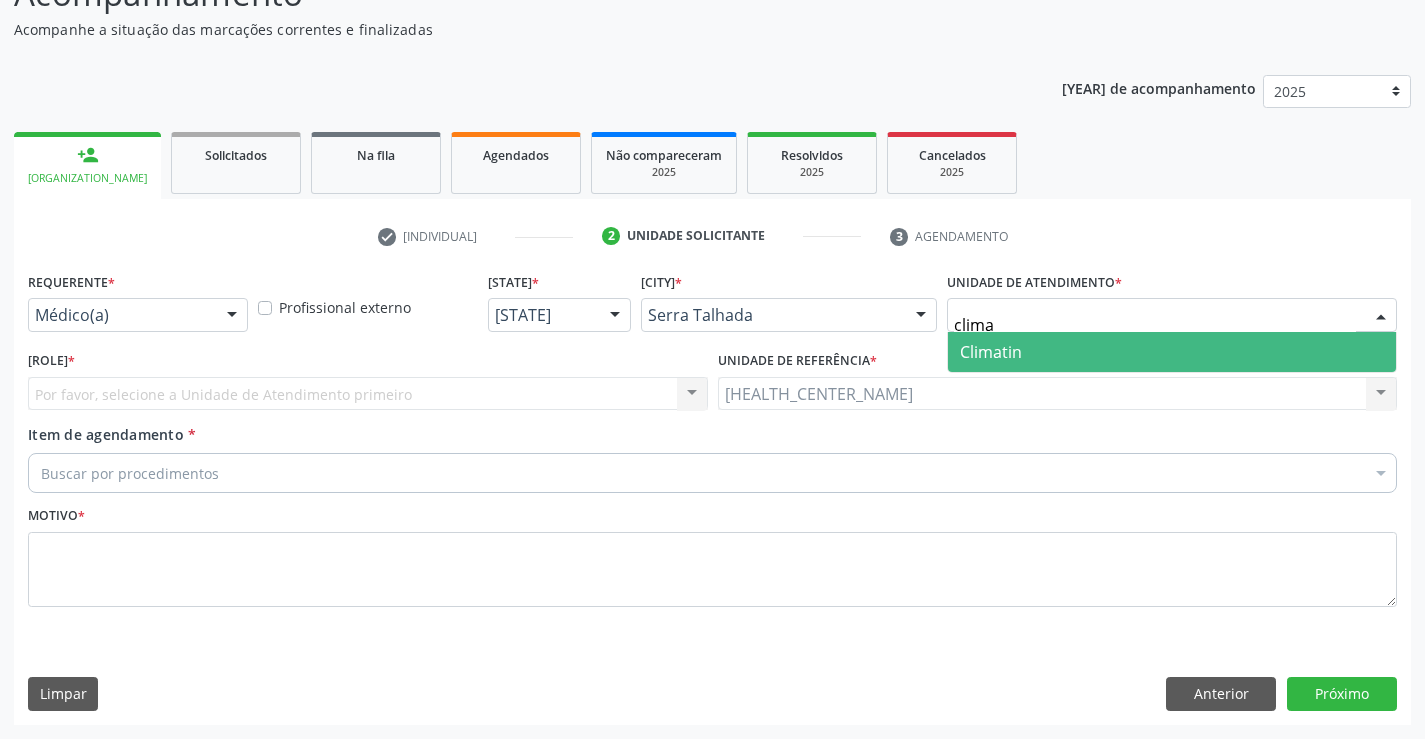click on "Climatin" at bounding box center (1172, 352) 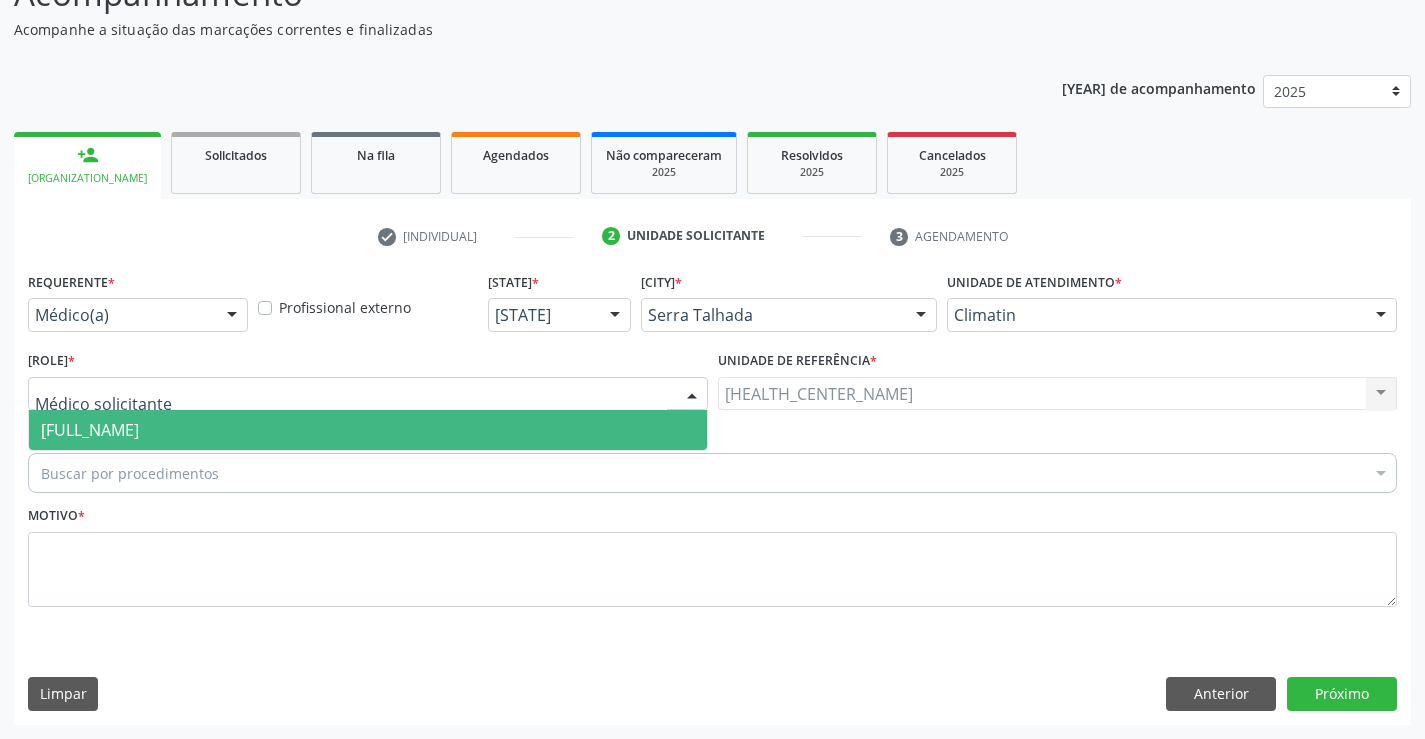 click at bounding box center (368, 394) 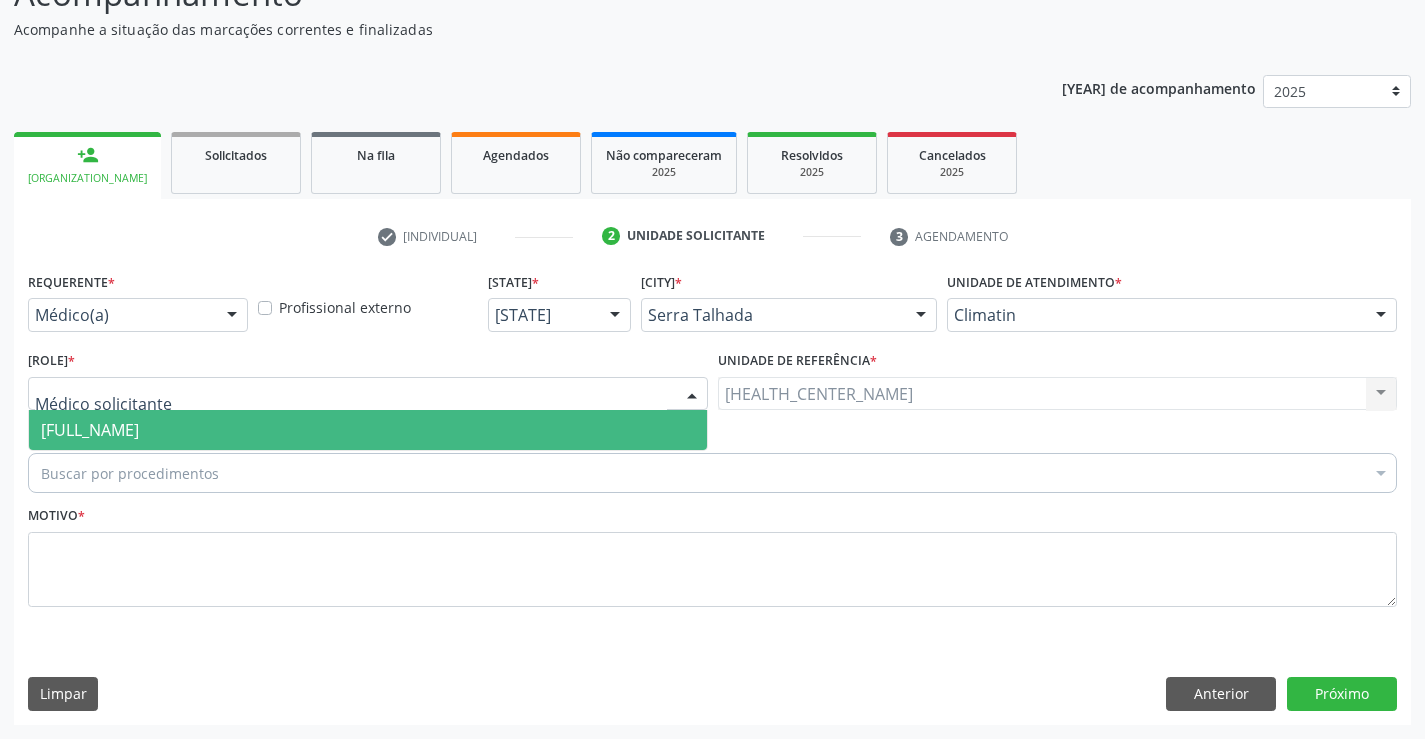 click on "[FULL_NAME]" at bounding box center [368, 430] 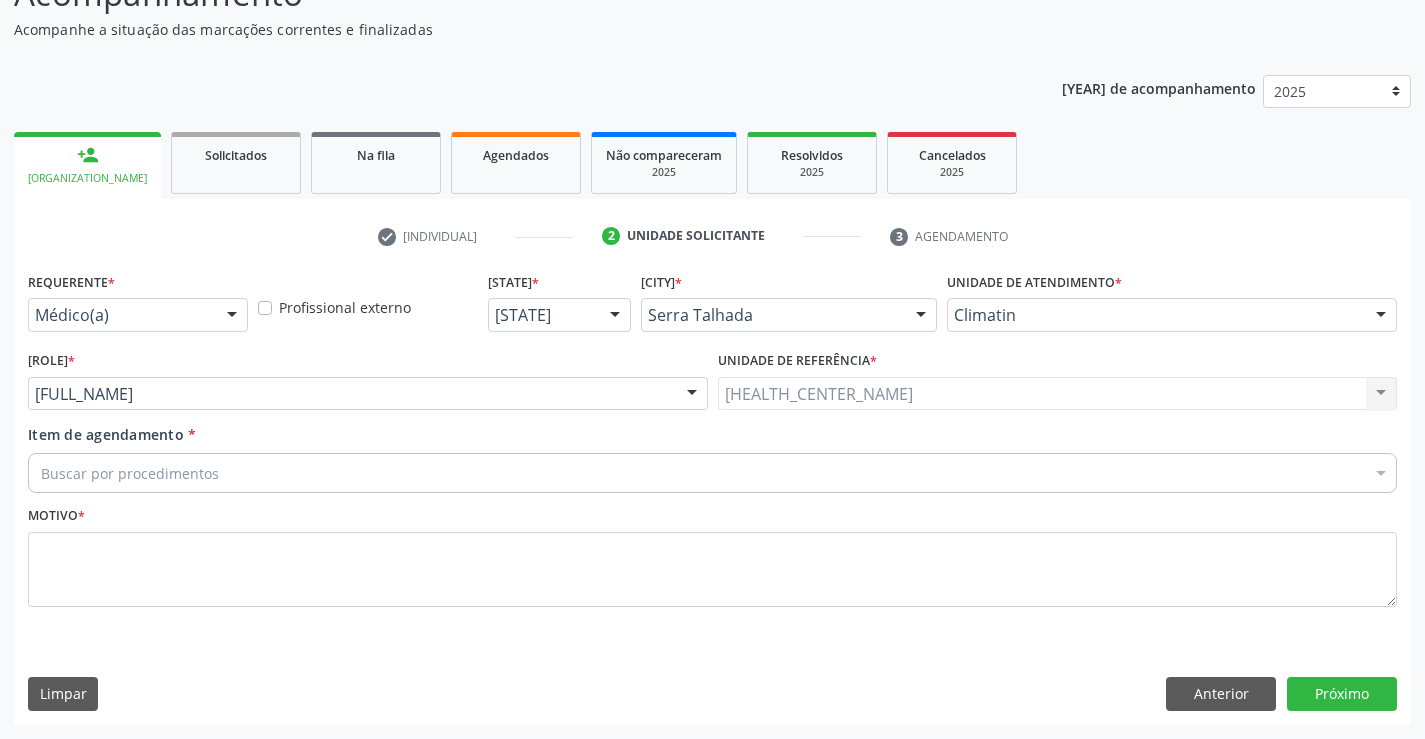 click on "Buscar por procedimentos" at bounding box center (712, 473) 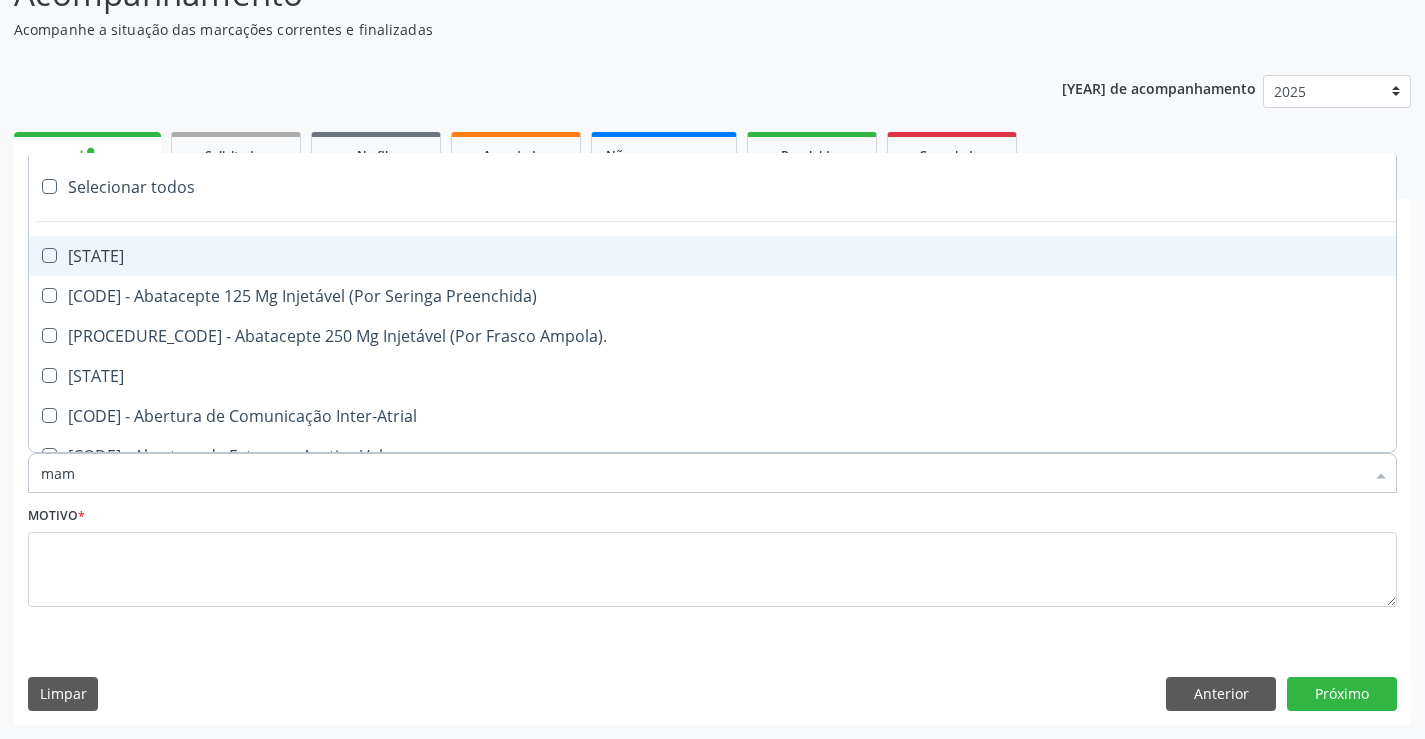 type on "mamo" 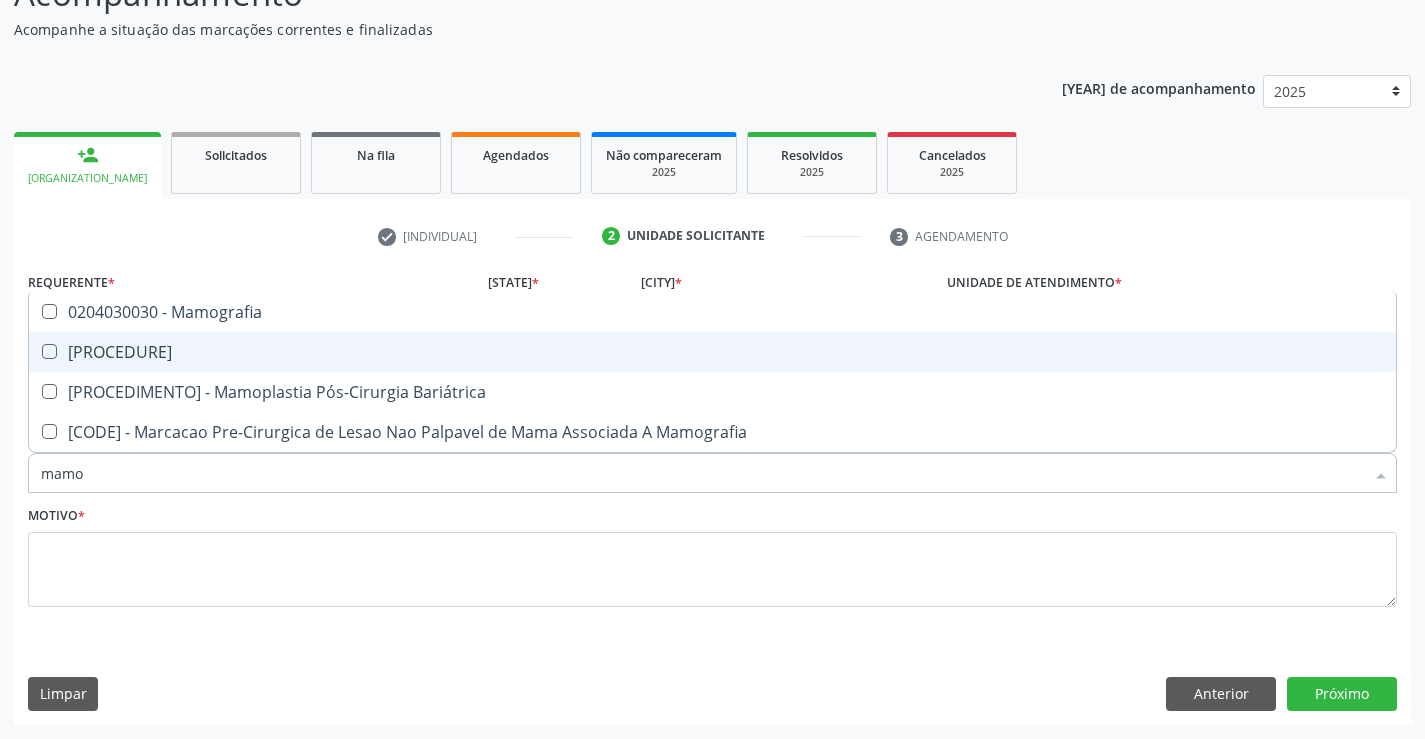 click at bounding box center (49, 351) 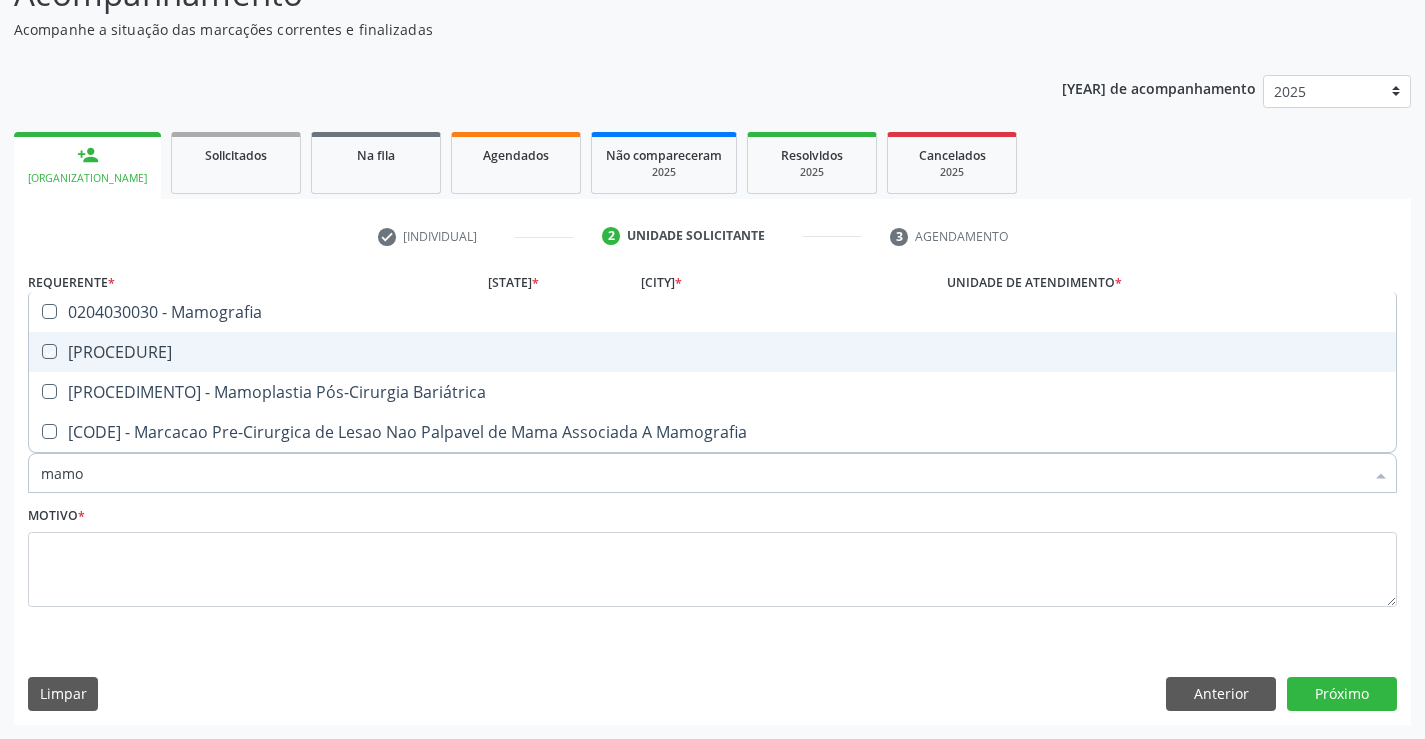 click at bounding box center [35, 351] 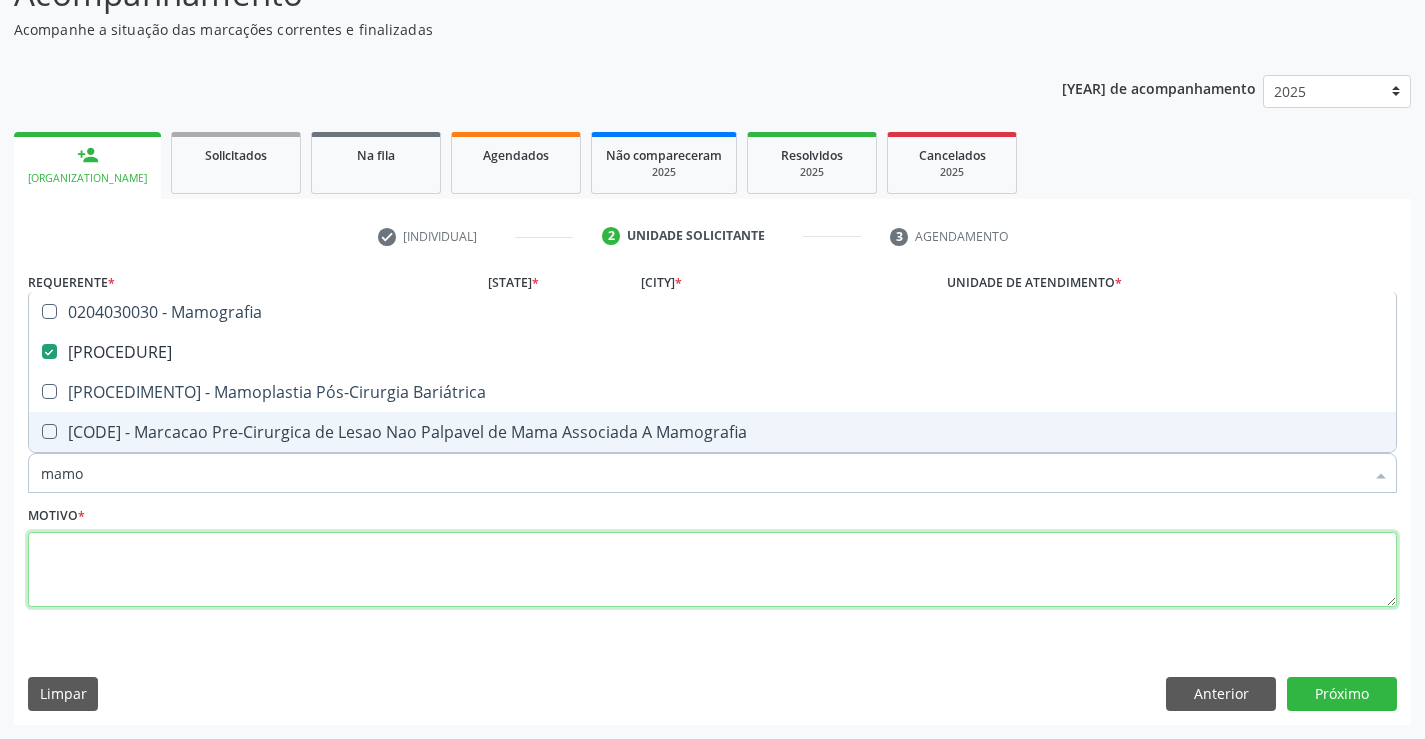 click at bounding box center [712, 570] 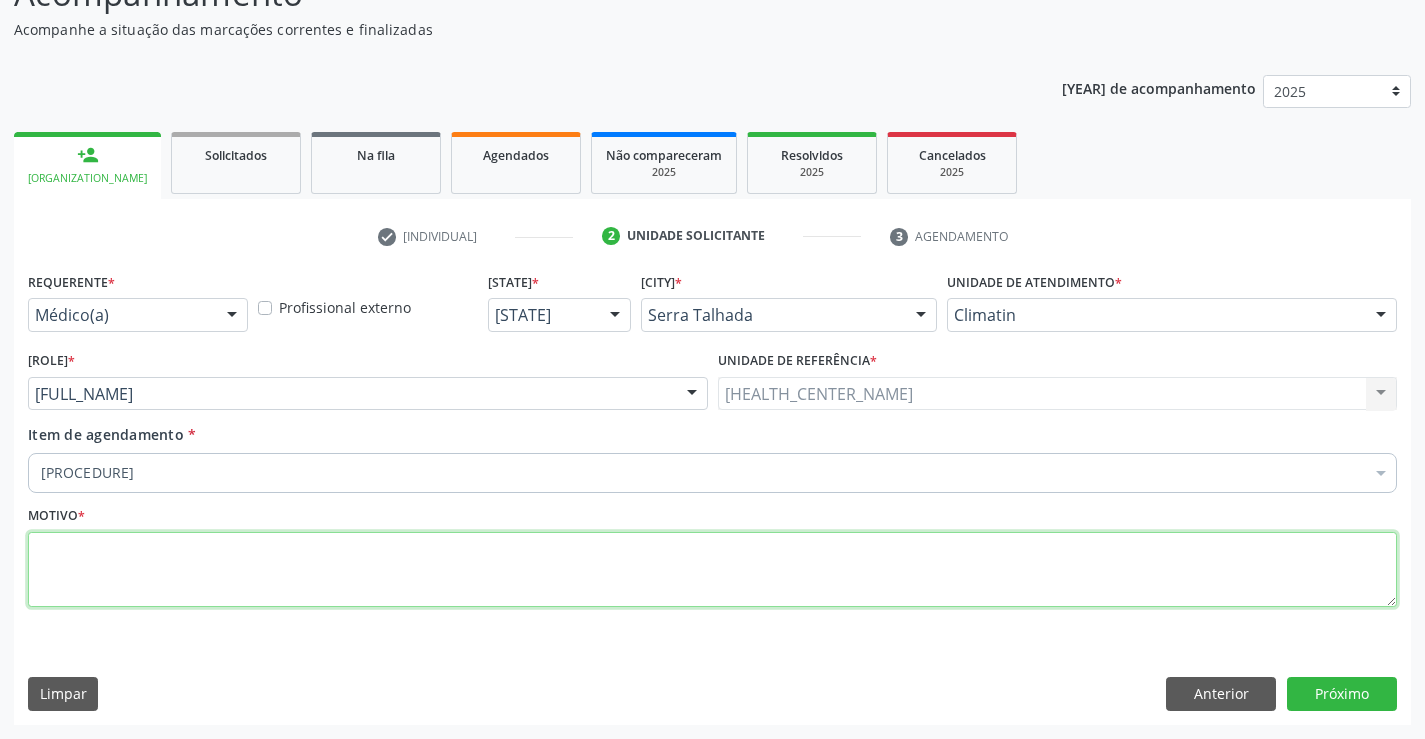 paste on "avaliação" 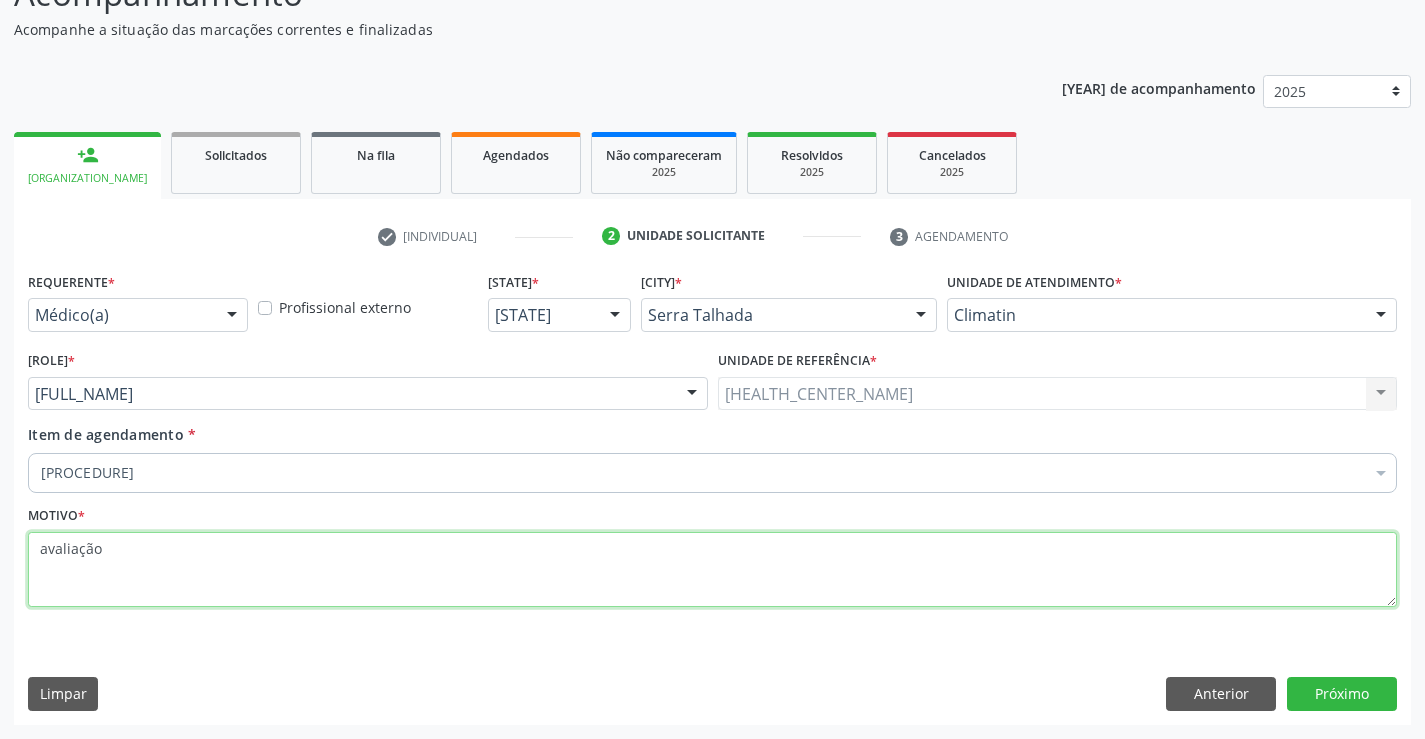 drag, startPoint x: 171, startPoint y: 547, endPoint x: 0, endPoint y: 551, distance: 171.04678 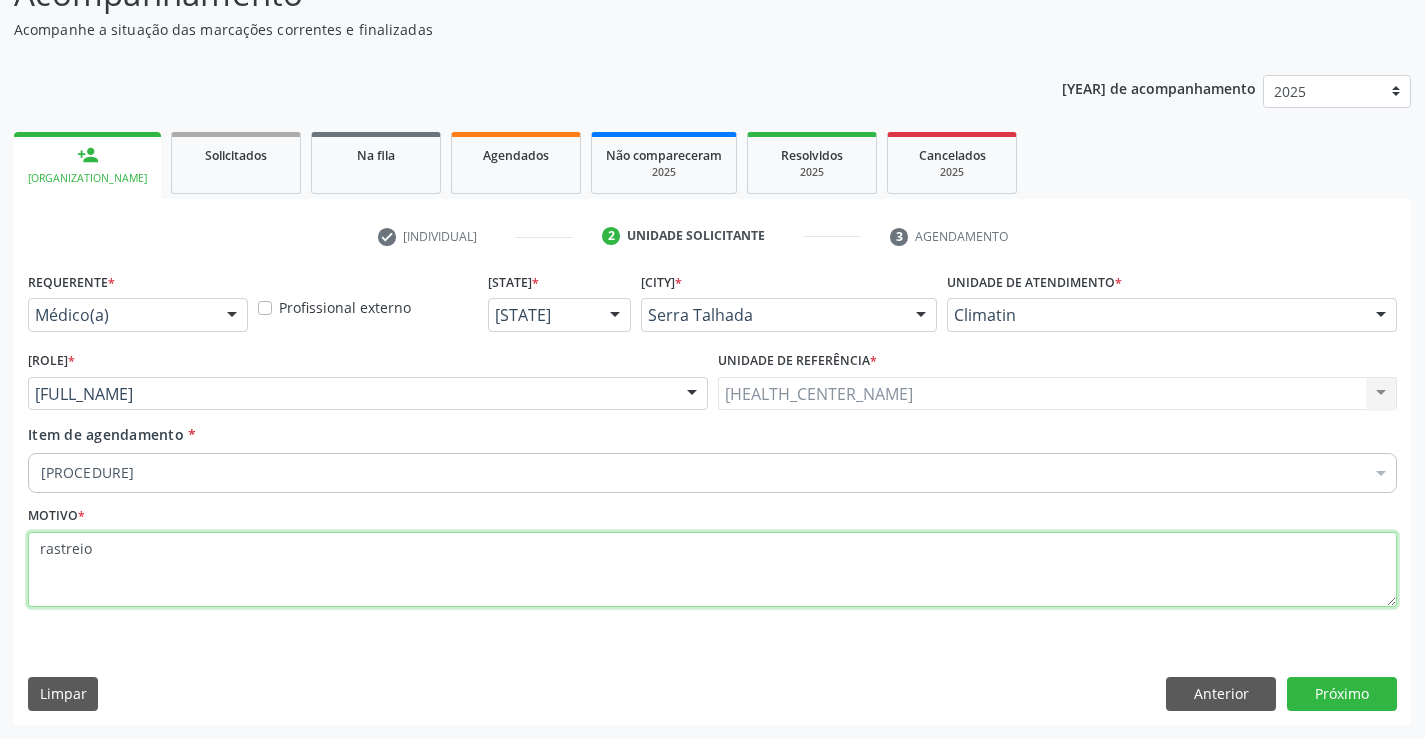 drag, startPoint x: 112, startPoint y: 560, endPoint x: 2, endPoint y: 570, distance: 110.45361 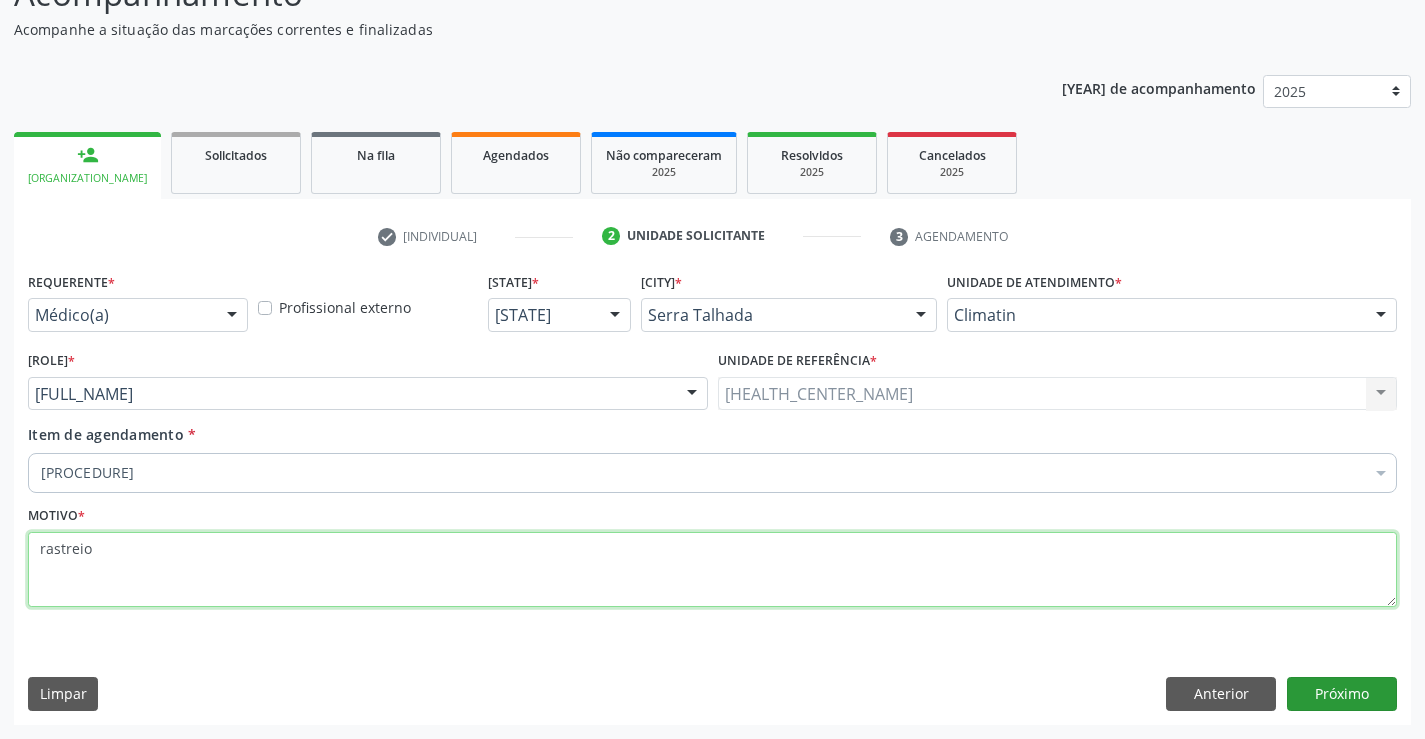 type on "rastreio" 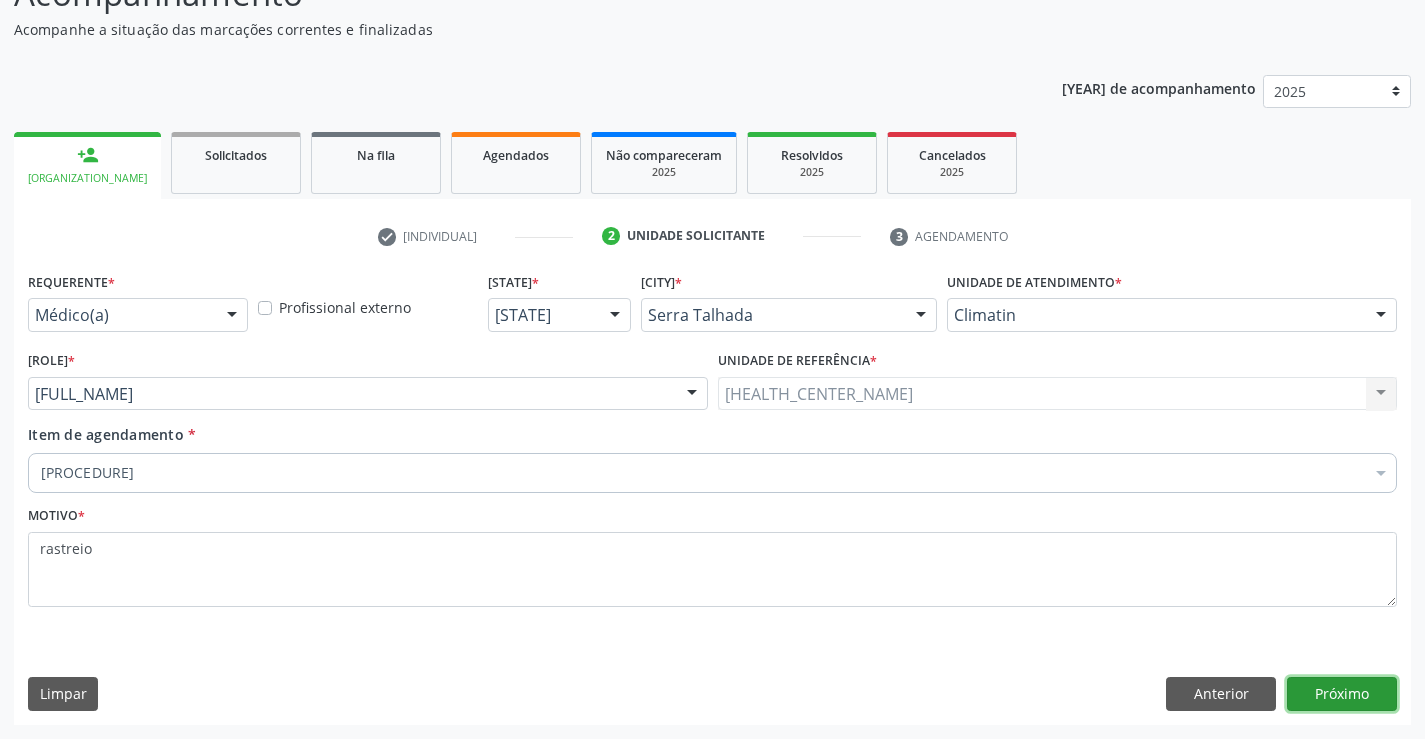 click on "Próximo" at bounding box center (1342, 694) 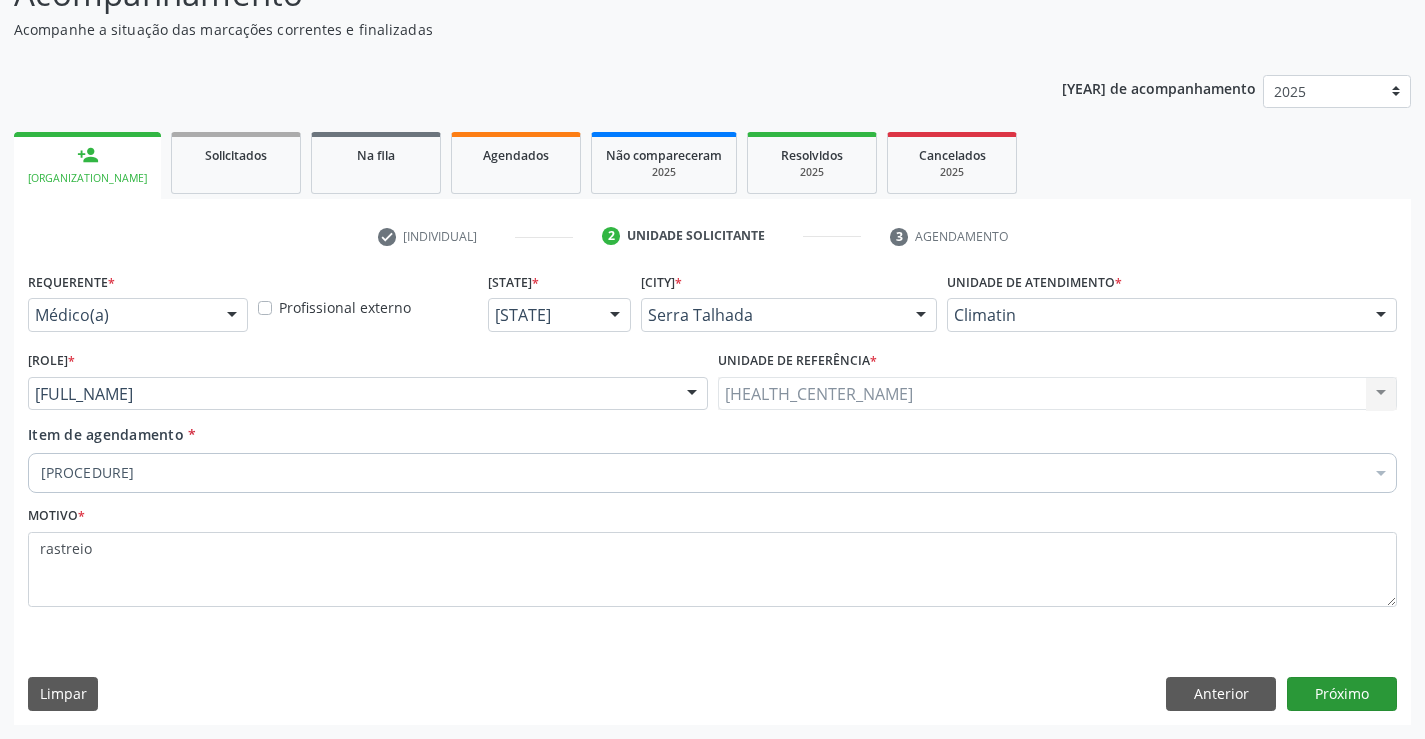 scroll, scrollTop: 131, scrollLeft: 0, axis: vertical 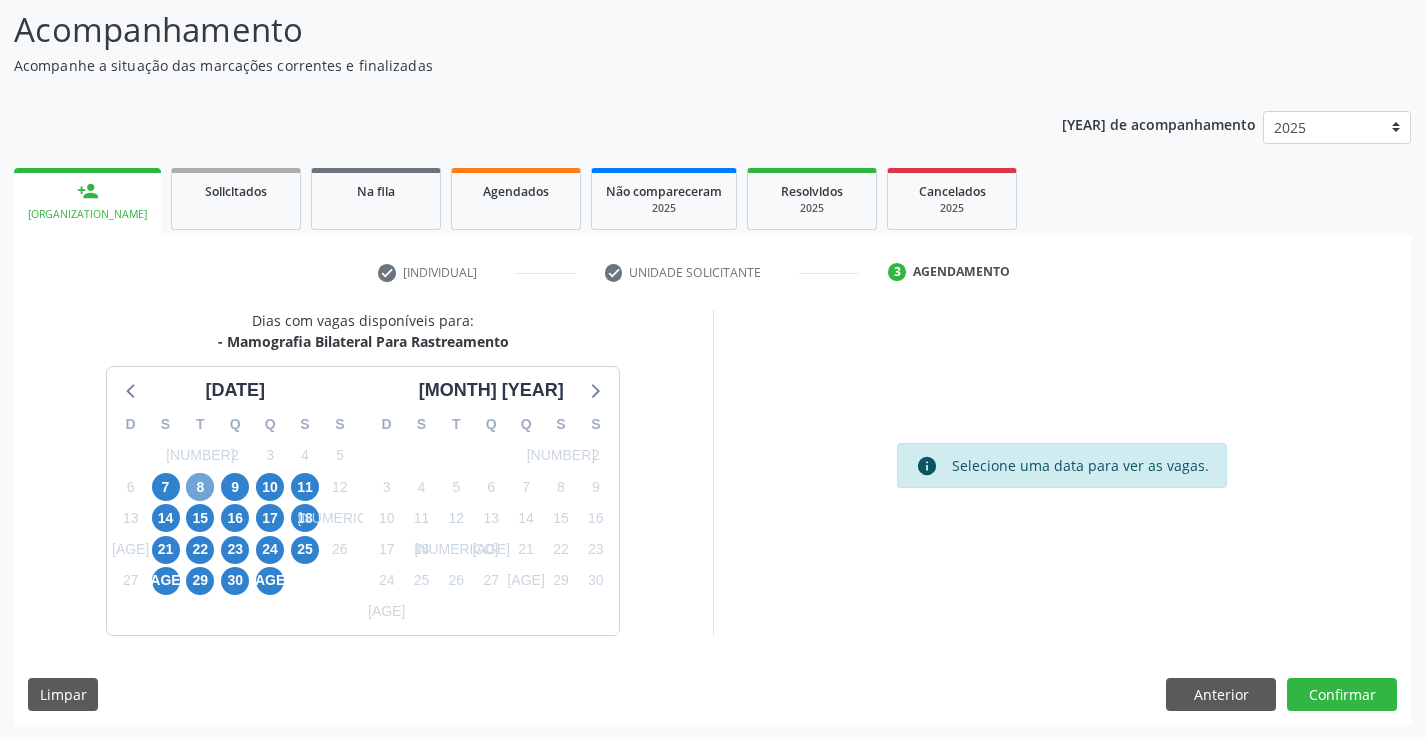 click on "8" at bounding box center (200, 487) 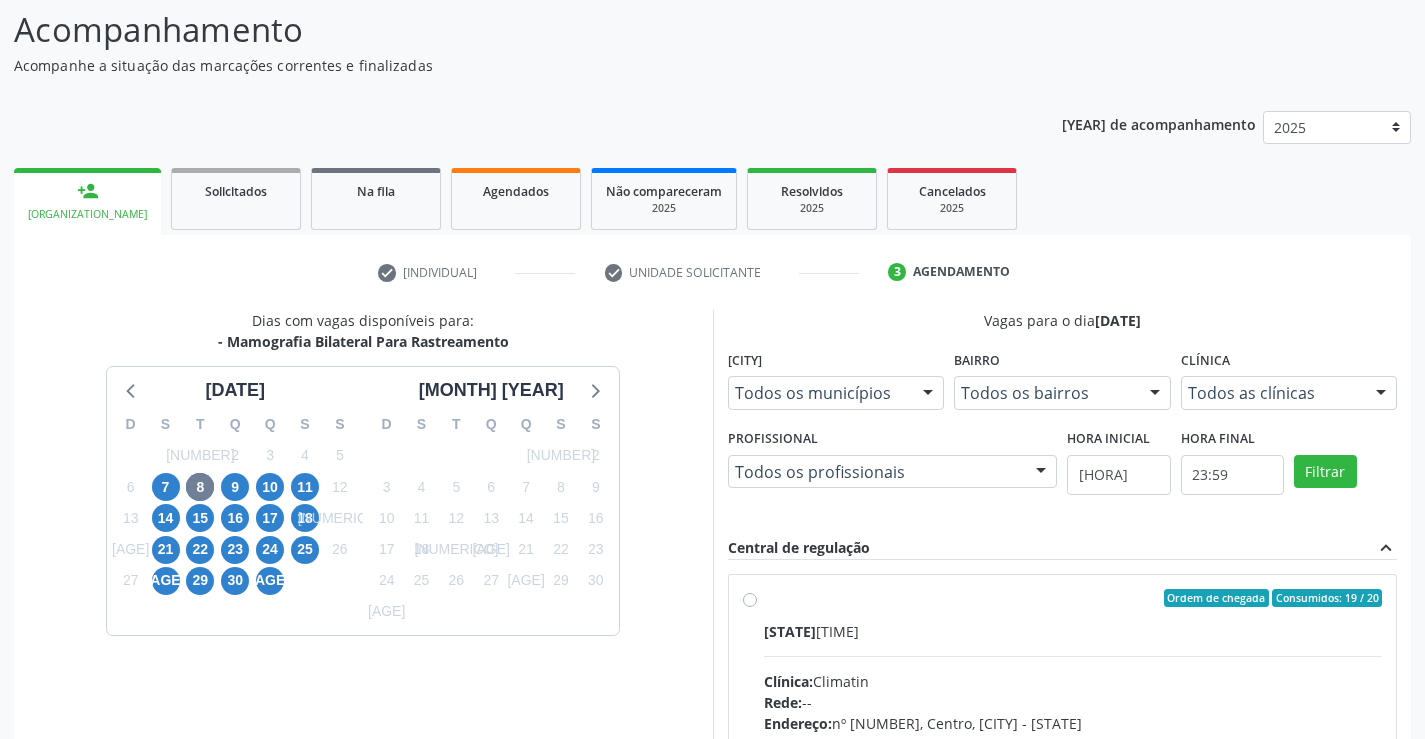 click on "Ordem de chegada
Consumidos: 19 / 20
Horário:   07:00
Clínica:  Climatin
Rede:
--
Endereço:   nº 00640, Centro, [CITY], [STATE]
Telefone:   ([AREA]) [PHONE]
Profissional:
[FIRST] [MIDDLE] [LAST]
Informações adicionais sobre o atendimento
Idade de atendimento:
de 0 a 120 anos
Gênero(s) atendido(s):
Masculino e Feminino
Informações adicionais:
--" at bounding box center (1073, 742) 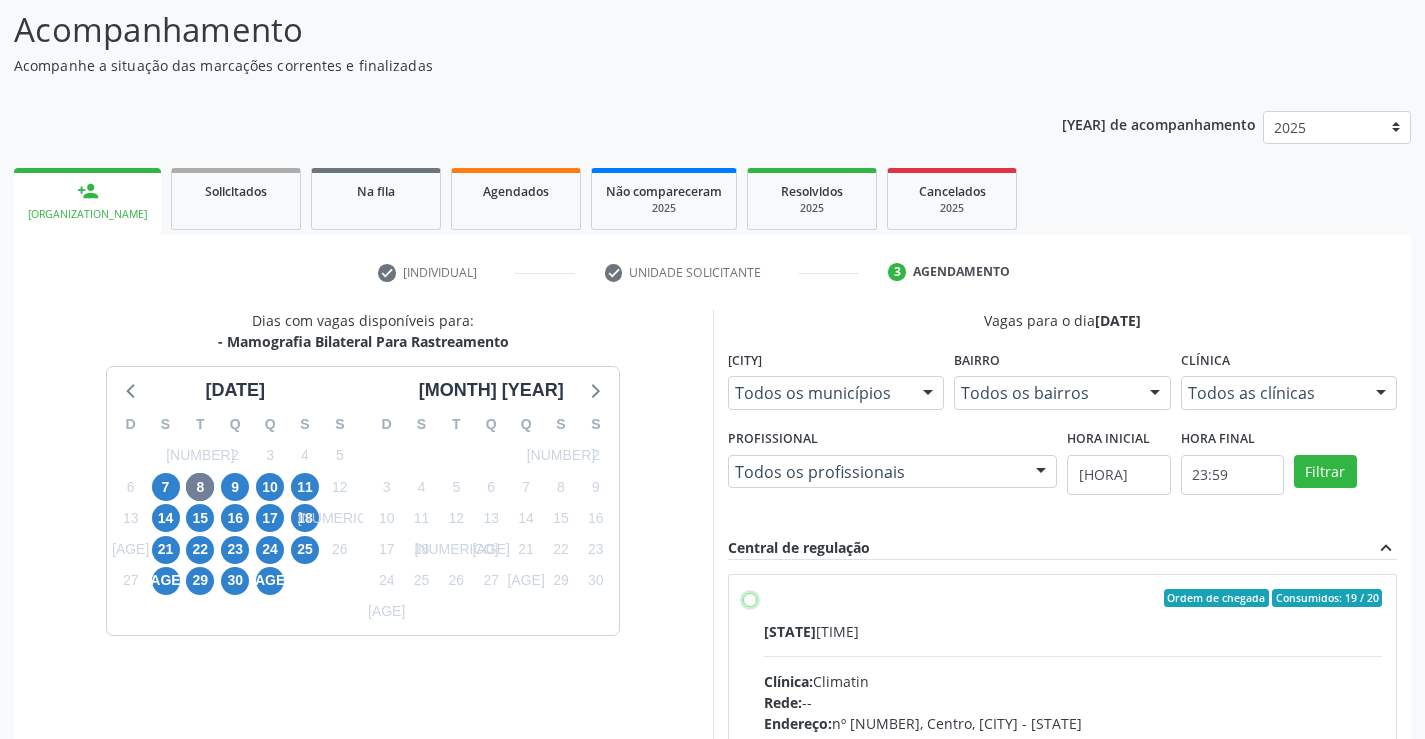 click on "Ordem de chegada
Consumidos: 19 / 20
Horário:   07:00
Clínica:  Climatin
Rede:
--
Endereço:   nº 00640, Centro, [CITY], [STATE]
Telefone:   ([AREA]) [PHONE]
Profissional:
[FIRST] [MIDDLE] [LAST]
Informações adicionais sobre o atendimento
Idade de atendimento:
de 0 a 120 anos
Gênero(s) atendido(s):
Masculino e Feminino
Informações adicionais:
--" at bounding box center [750, 598] 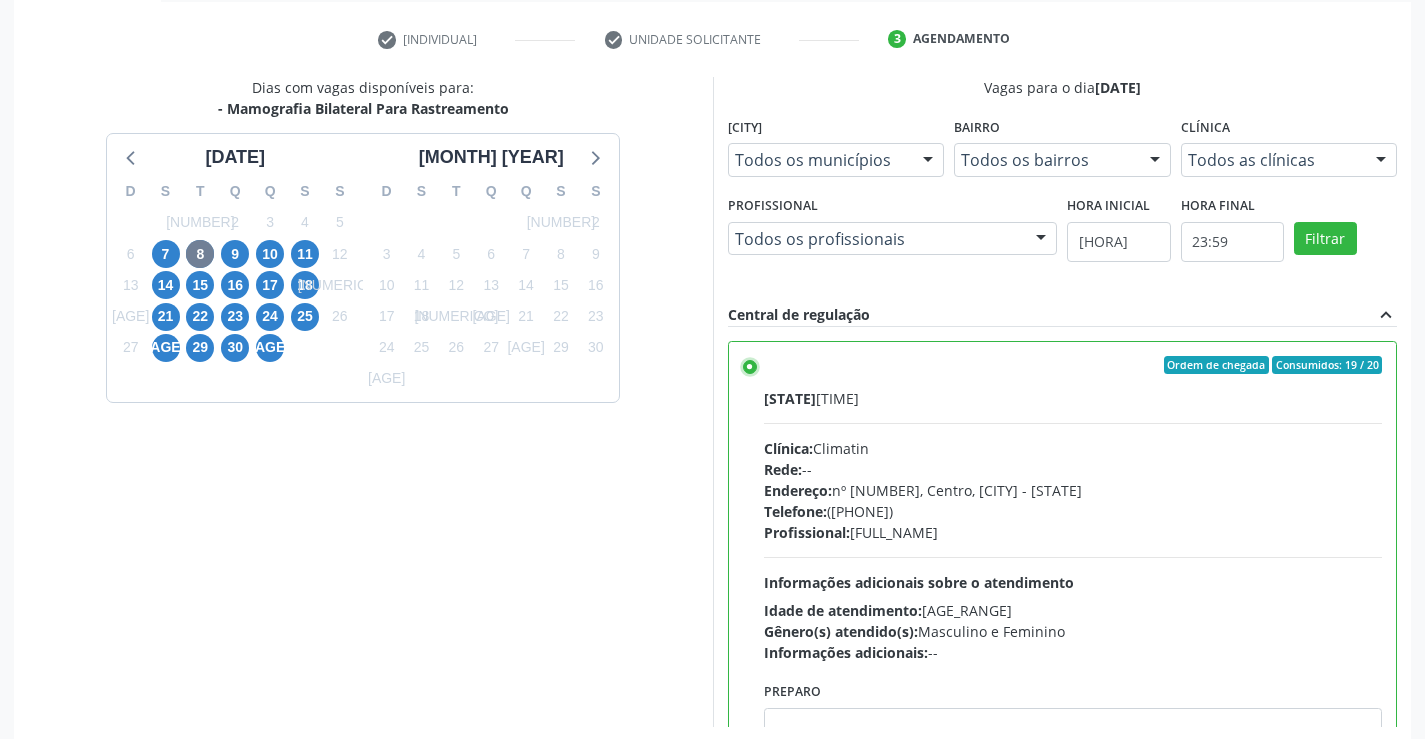 scroll, scrollTop: 456, scrollLeft: 0, axis: vertical 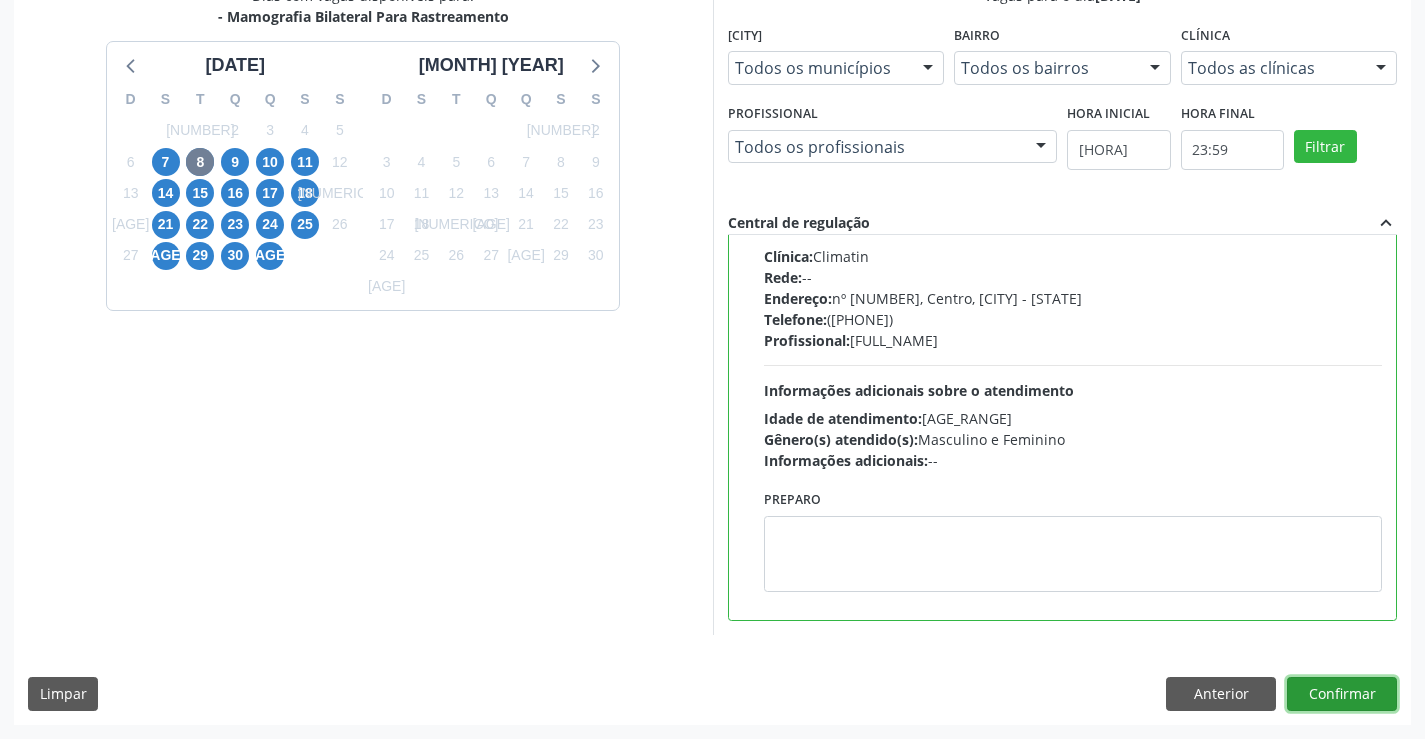 click on "Confirmar" at bounding box center [1342, 694] 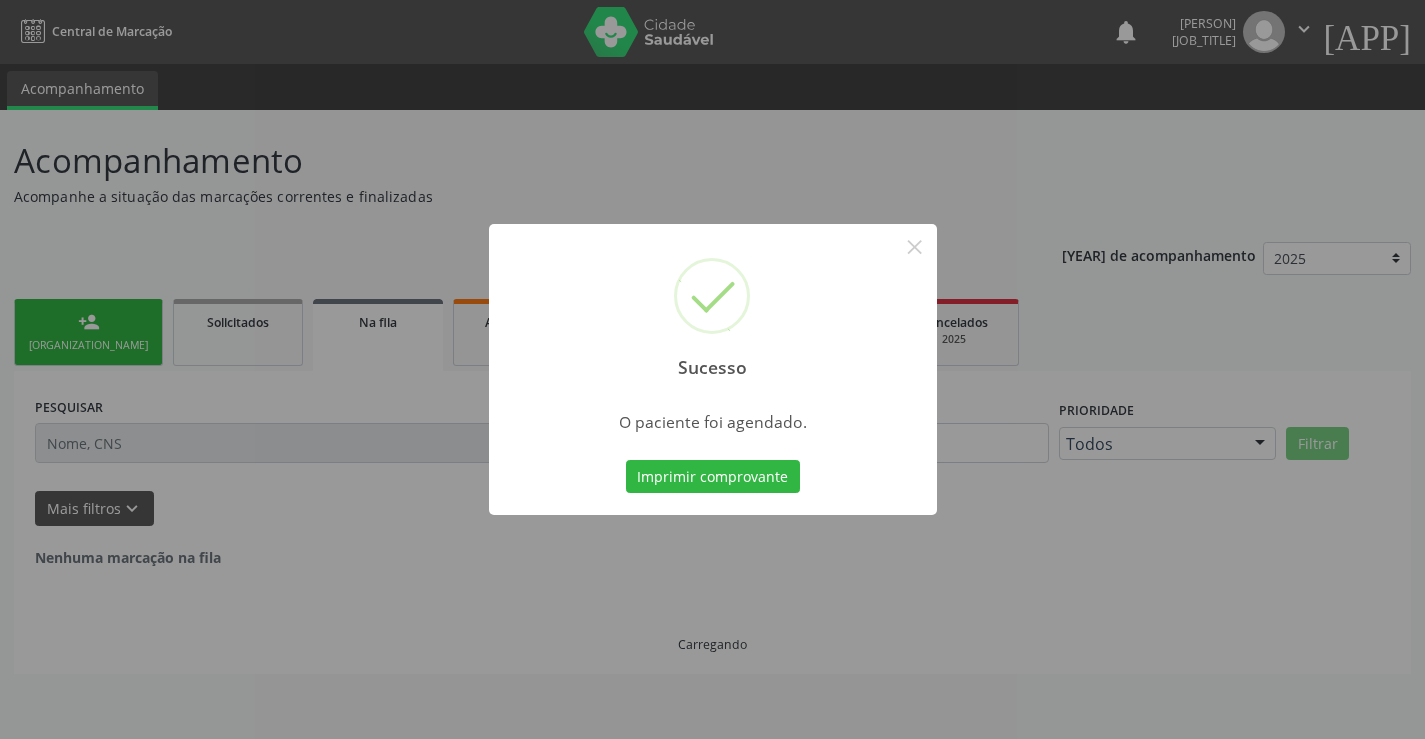 scroll, scrollTop: 0, scrollLeft: 0, axis: both 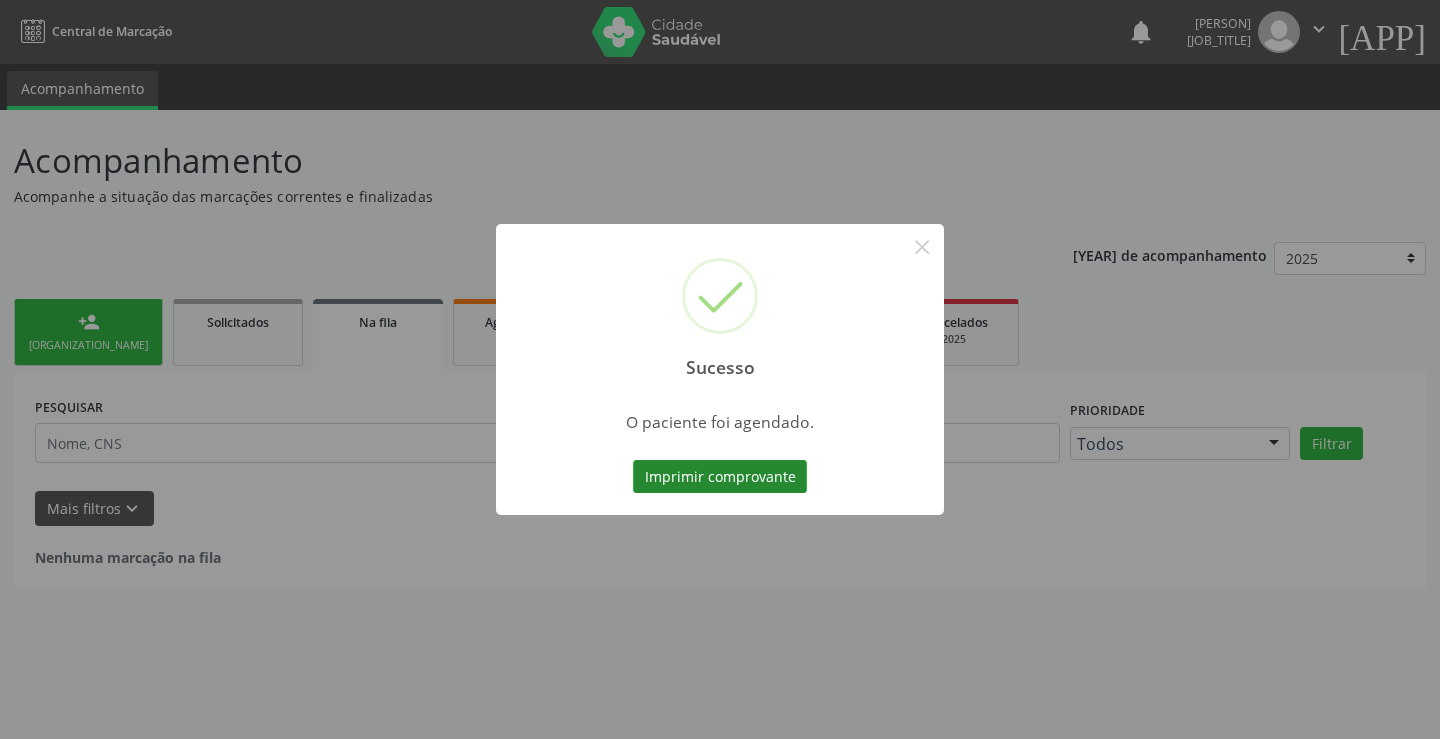 click on "Imprimir comprovante" at bounding box center [720, 477] 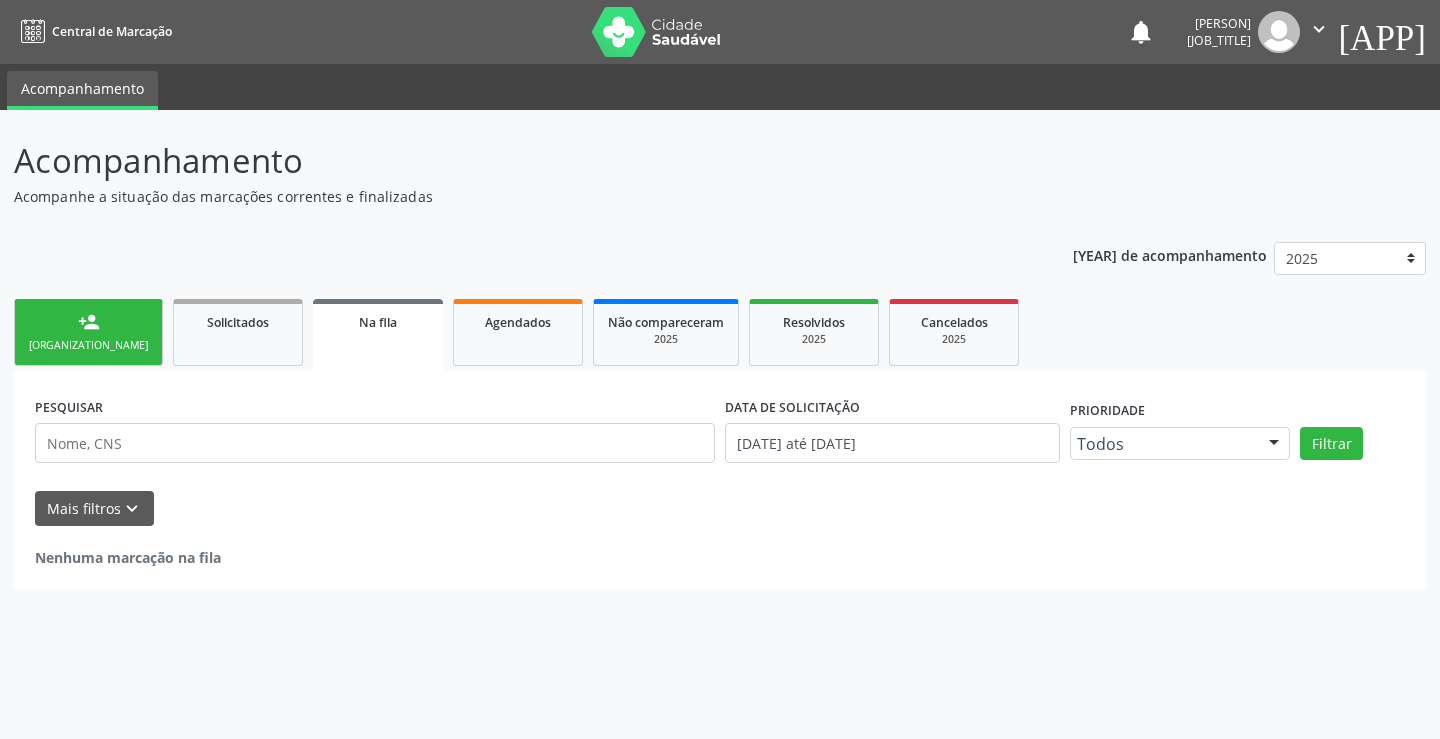 click on "person_add
Nova marcação" at bounding box center (88, 332) 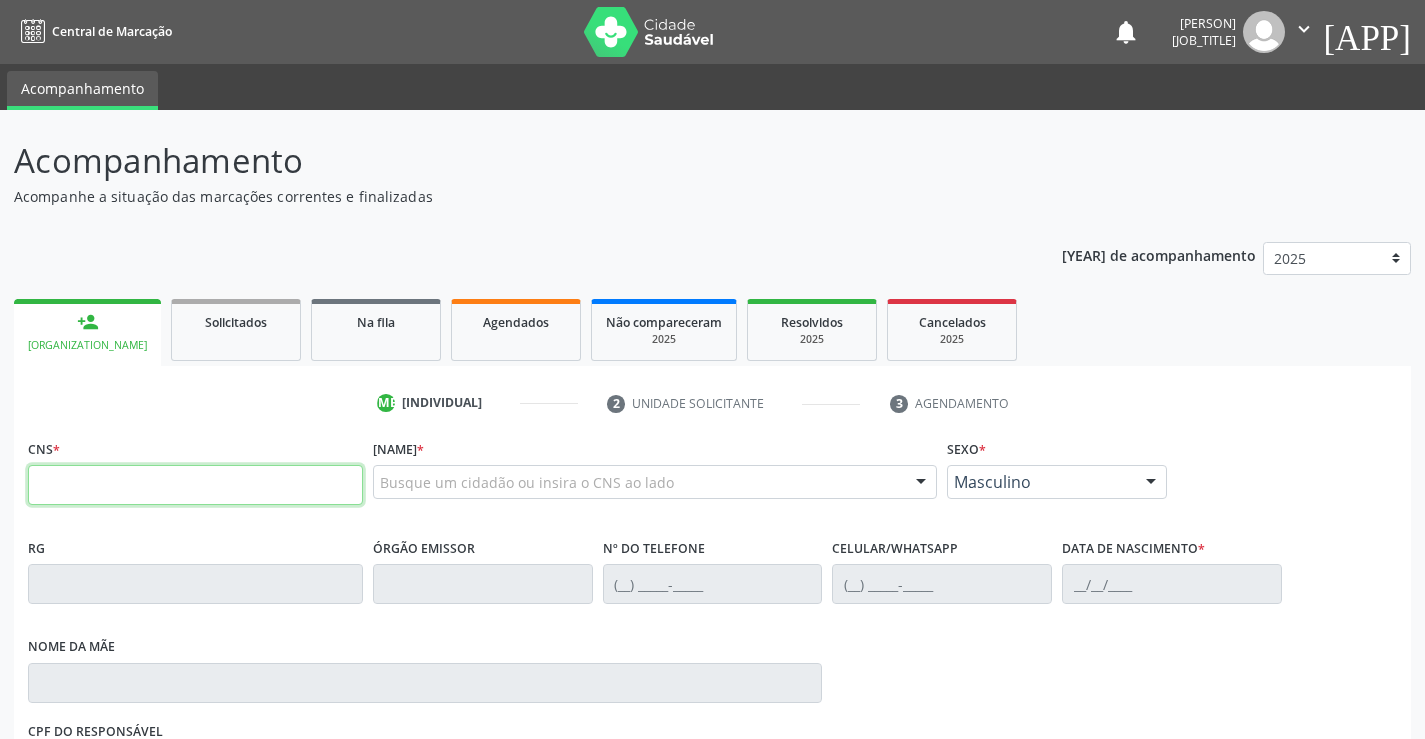 click at bounding box center (195, 485) 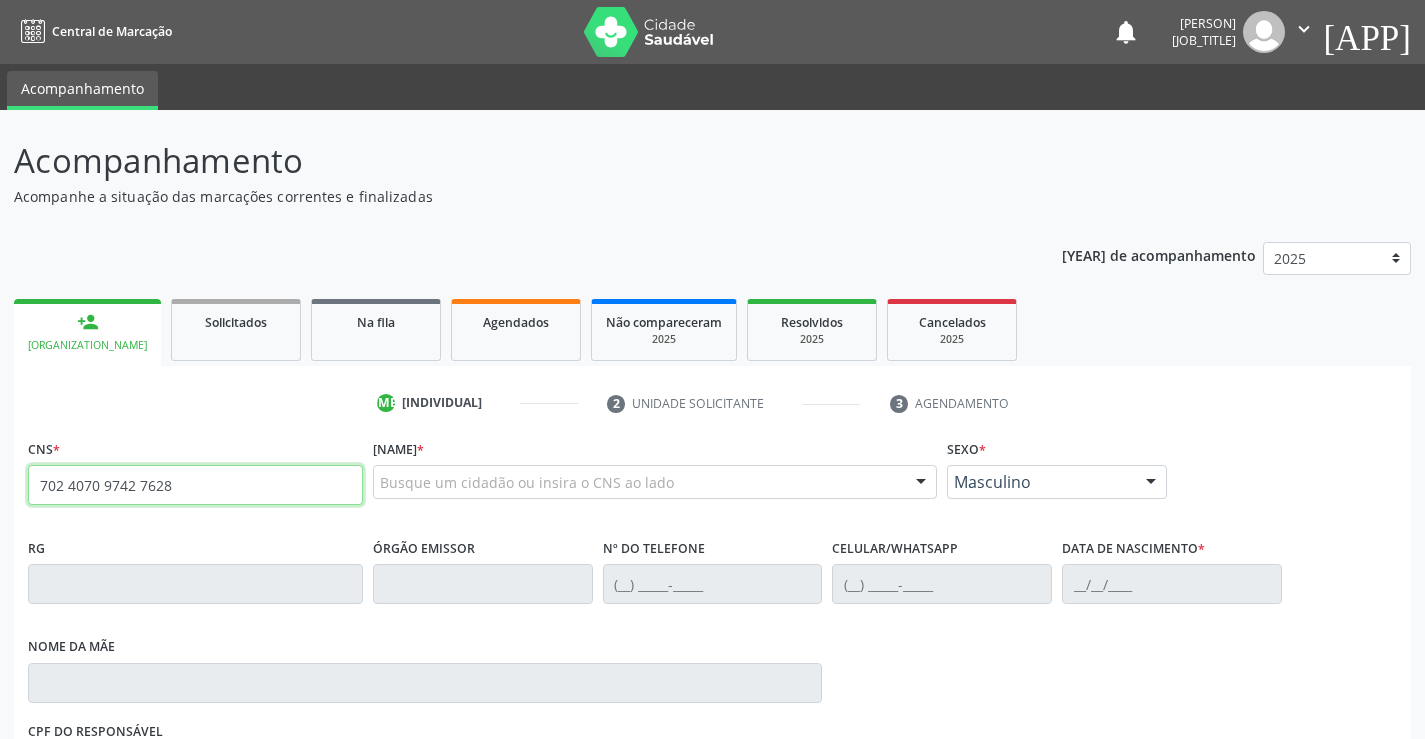 type on "702 4070 9742 7628" 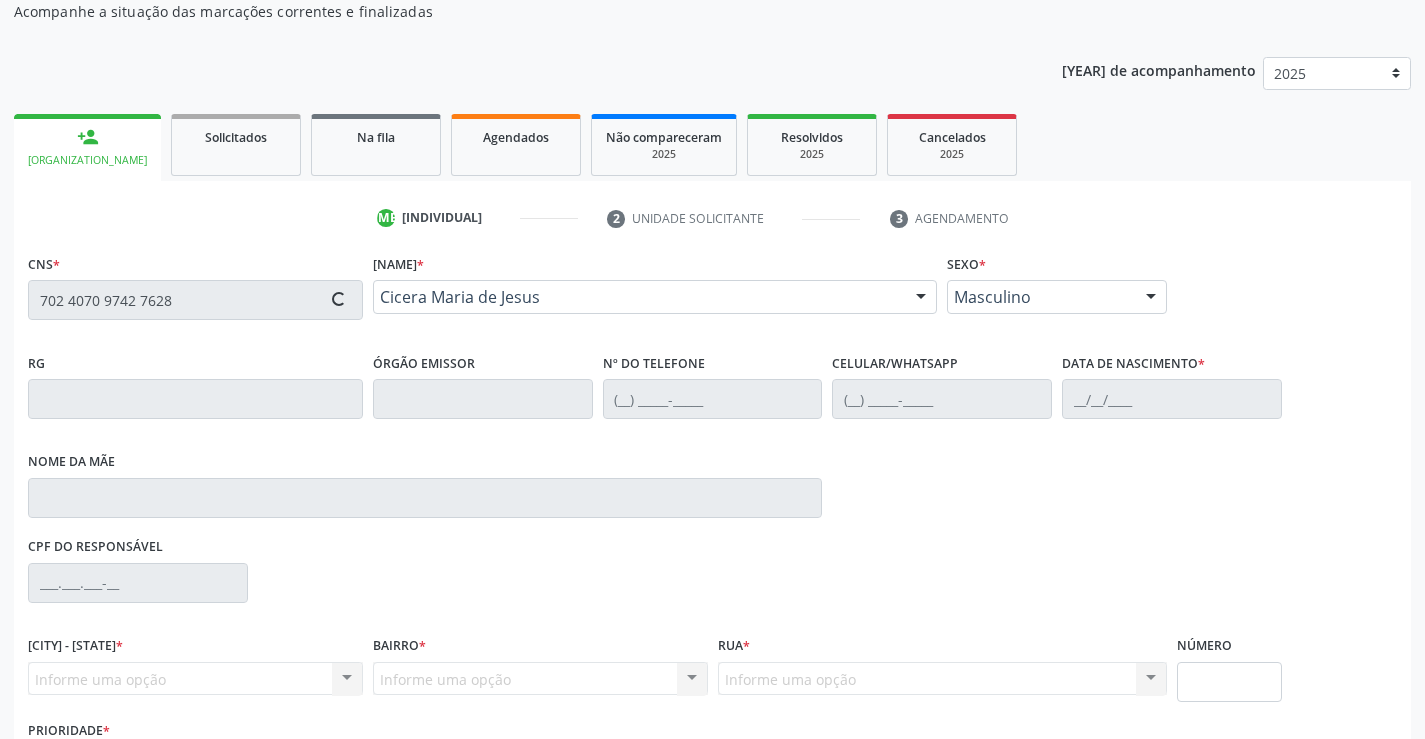 scroll, scrollTop: 331, scrollLeft: 0, axis: vertical 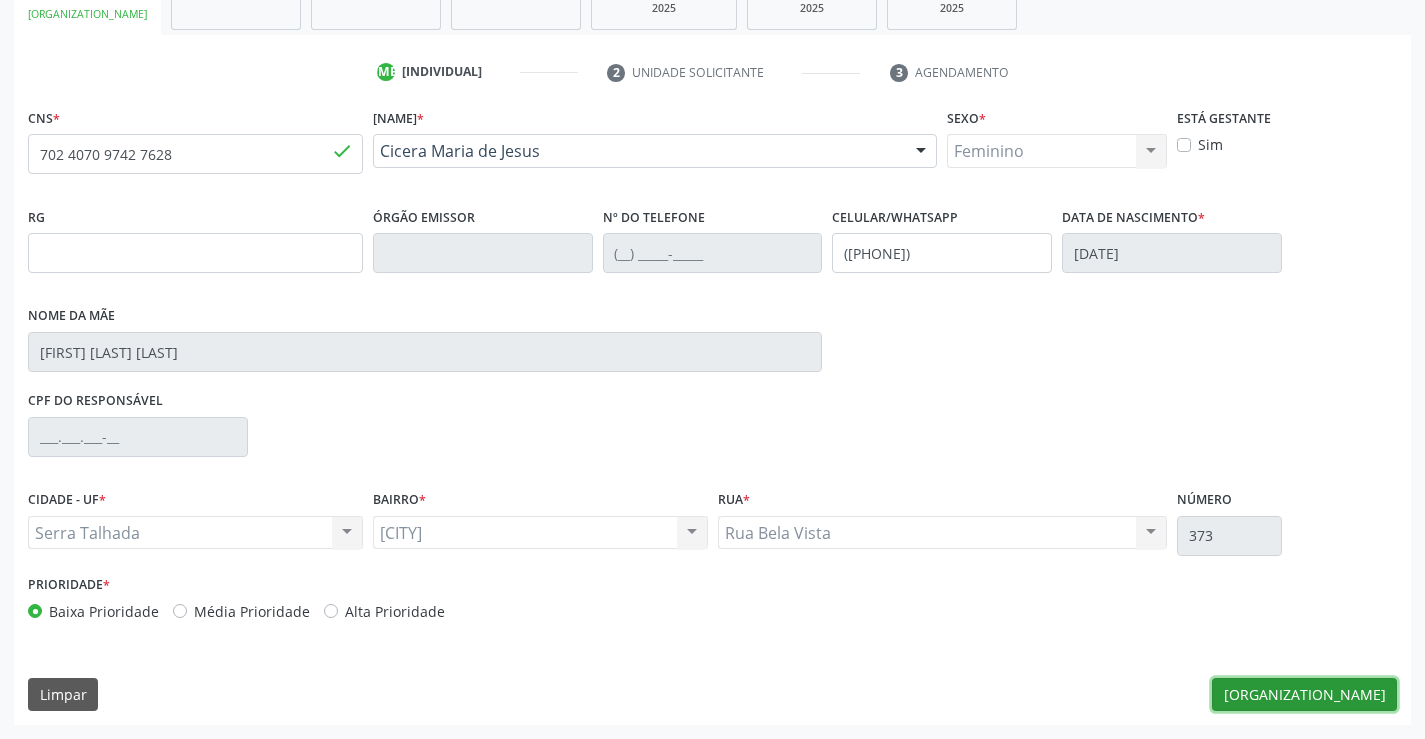 click on "[ORGANIZATION_NAME]" at bounding box center [1304, 695] 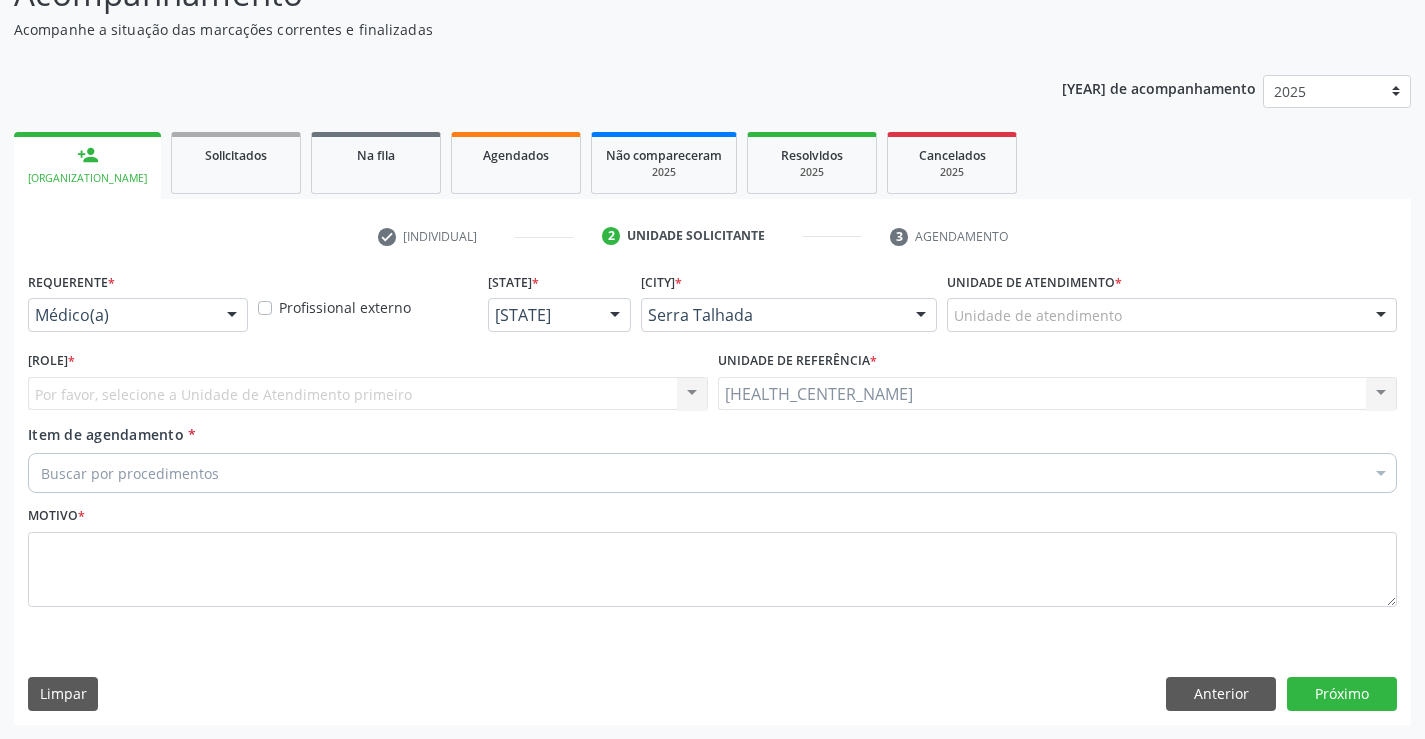 scroll, scrollTop: 167, scrollLeft: 0, axis: vertical 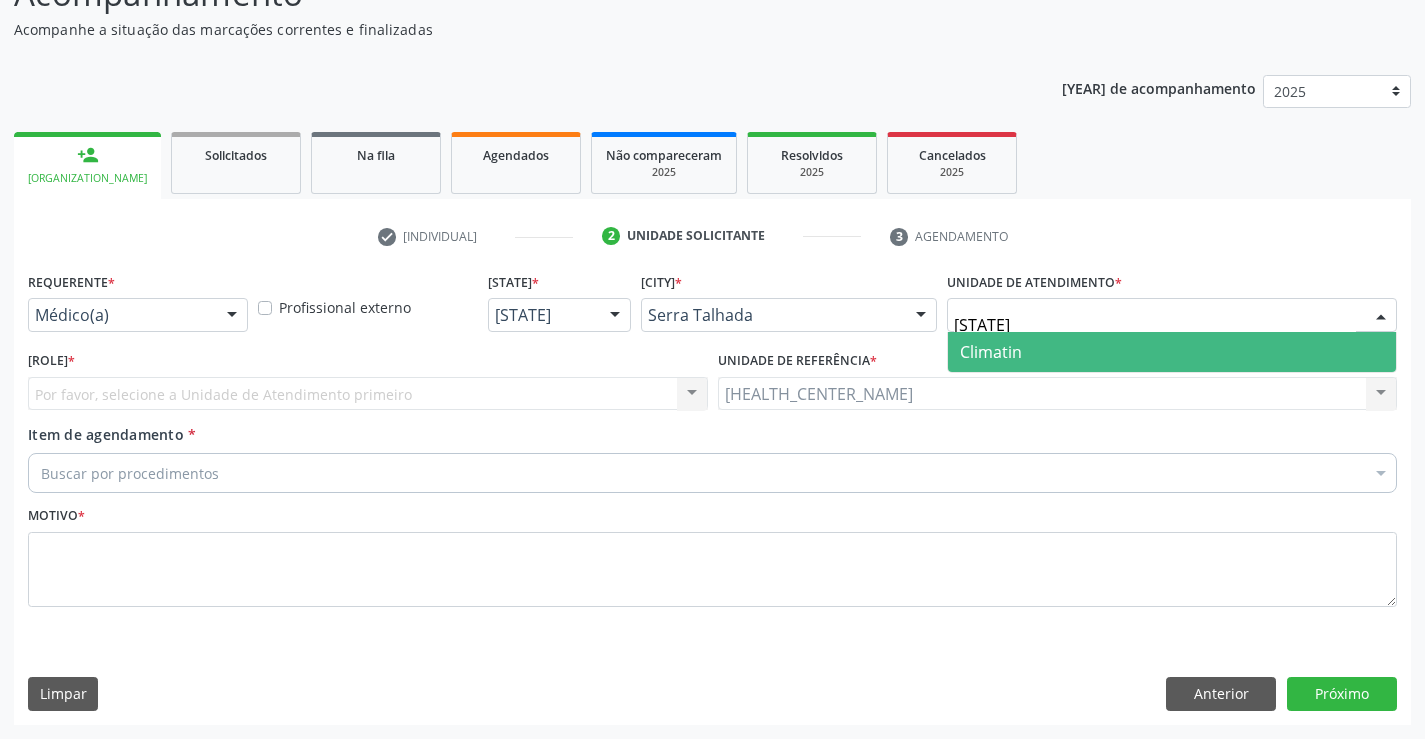 click on "Climatin" at bounding box center (1172, 352) 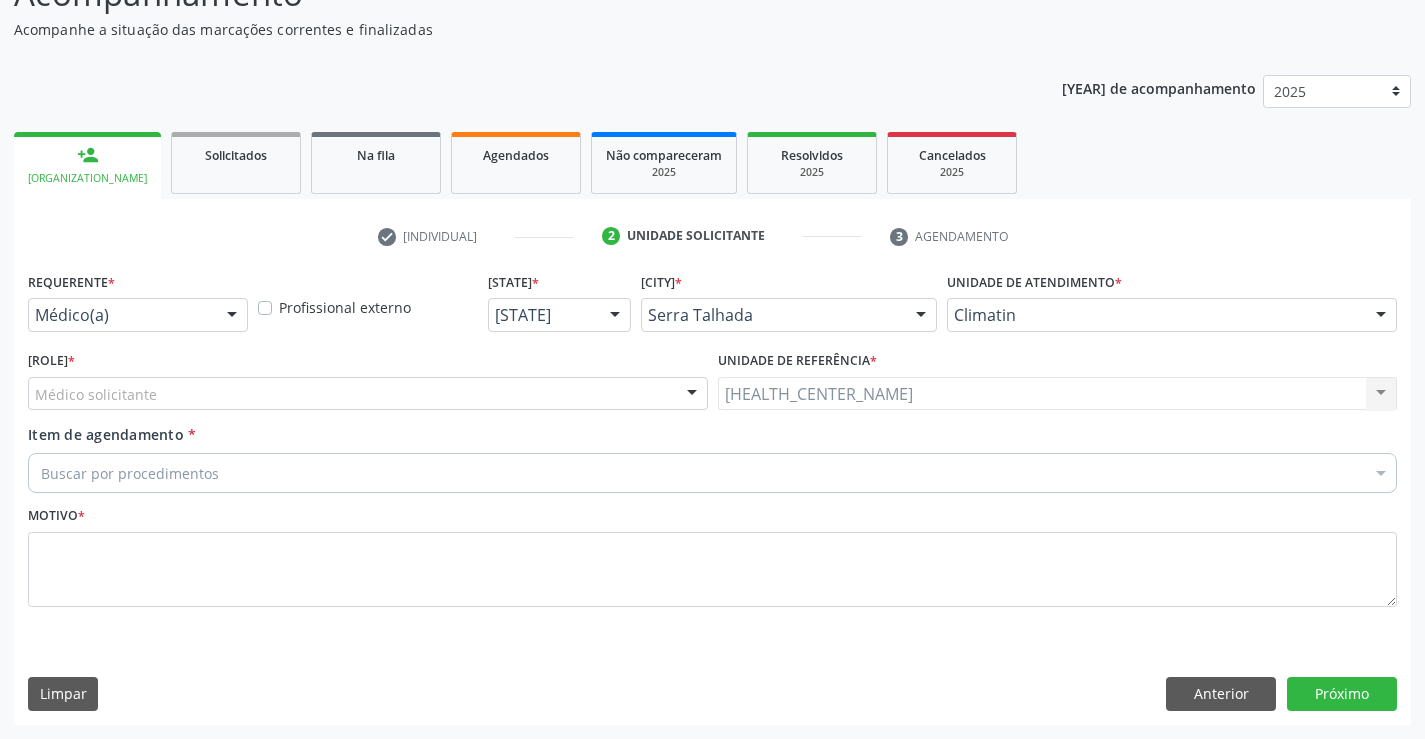 click on "Médico solicitante" at bounding box center [368, 394] 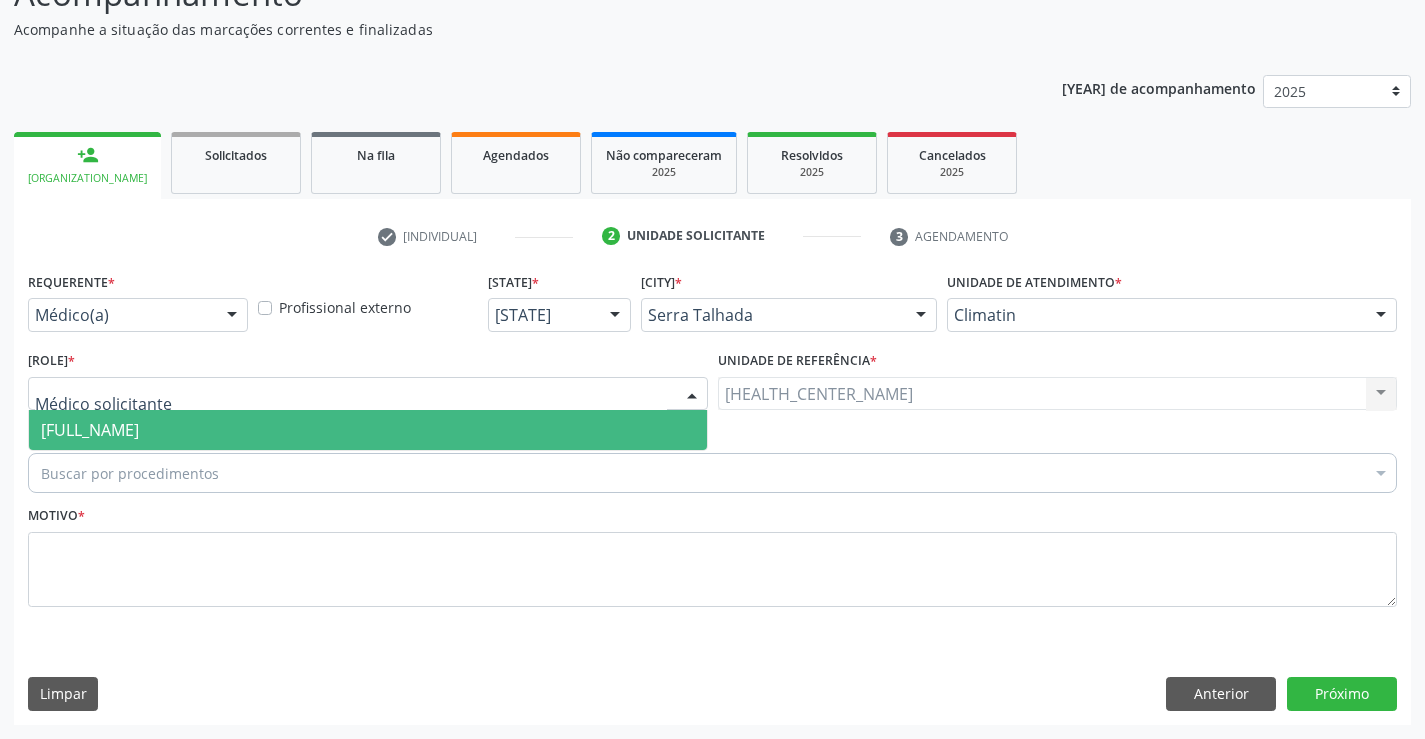 click on "[FULL_NAME]" at bounding box center [90, 430] 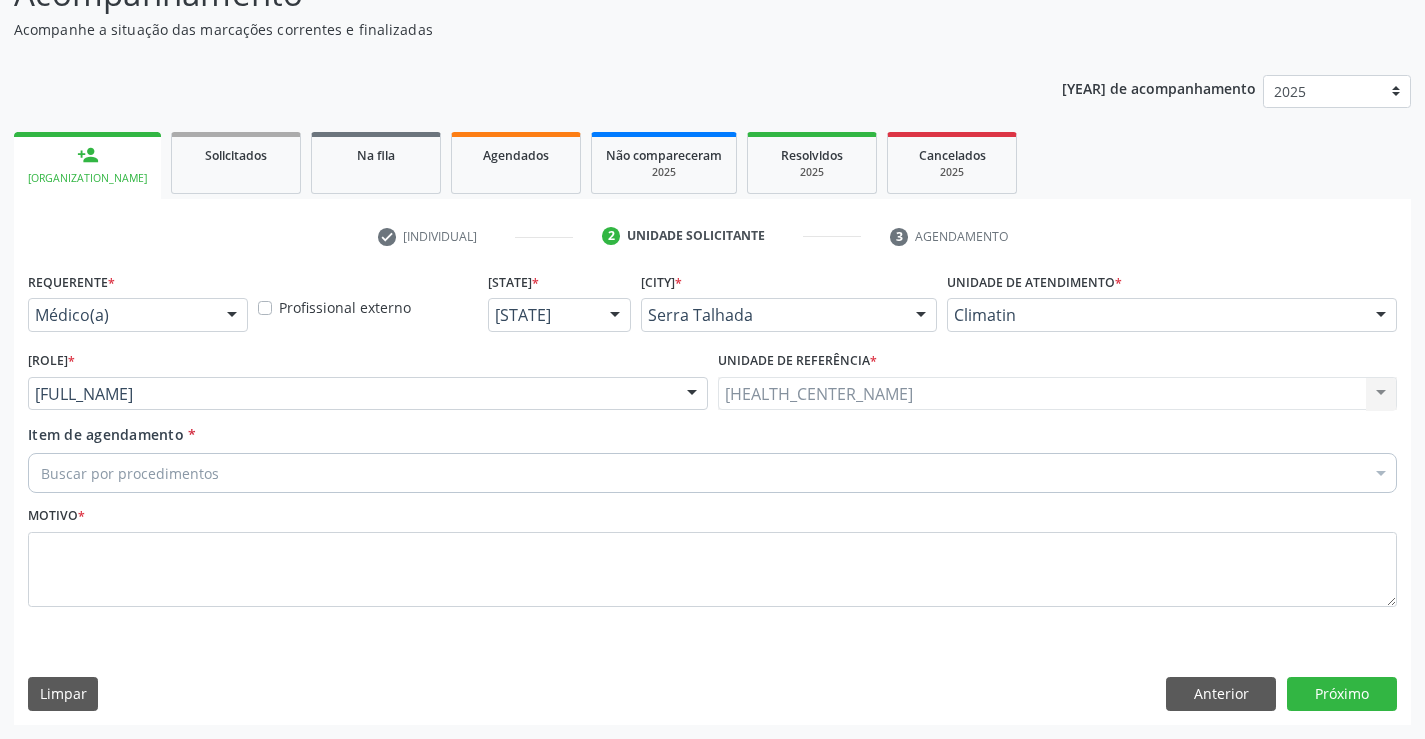 click on "Buscar por procedimentos" at bounding box center [712, 473] 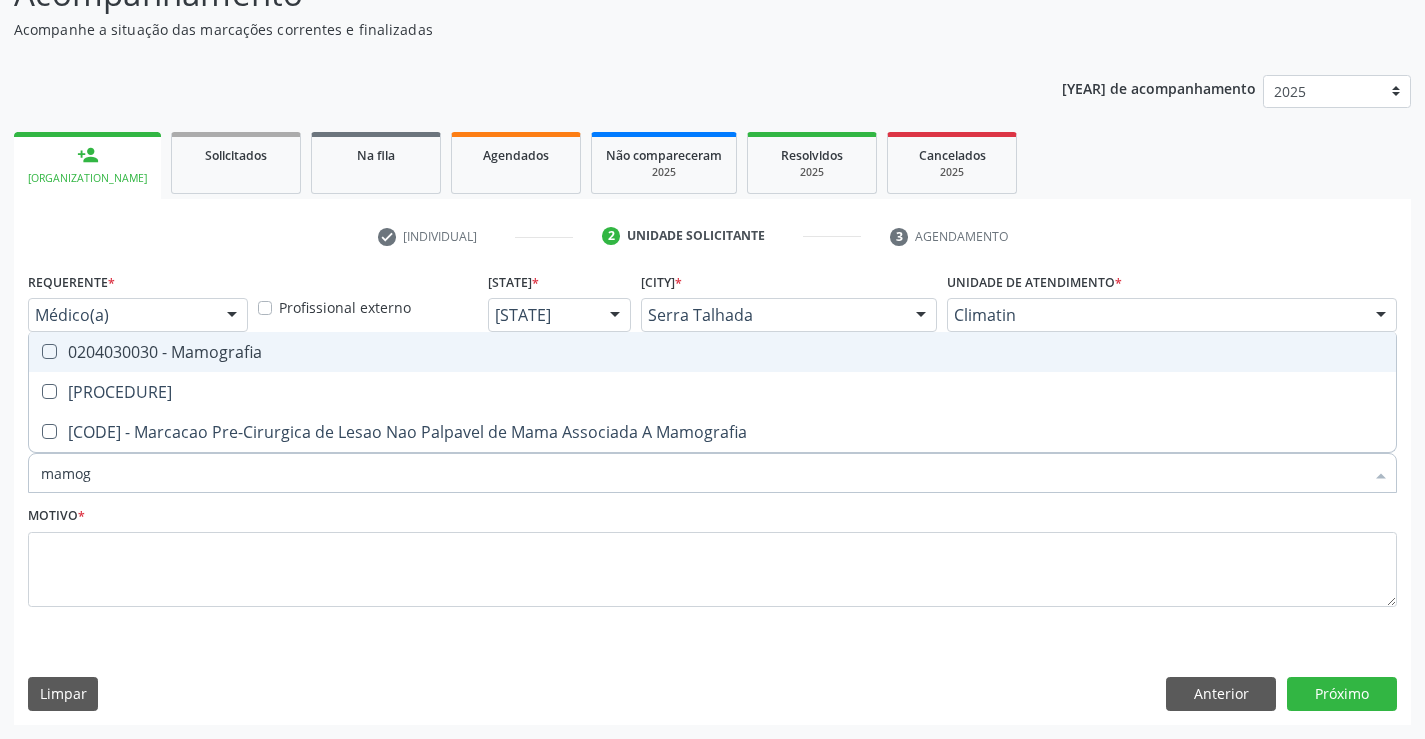 type on "mamogr" 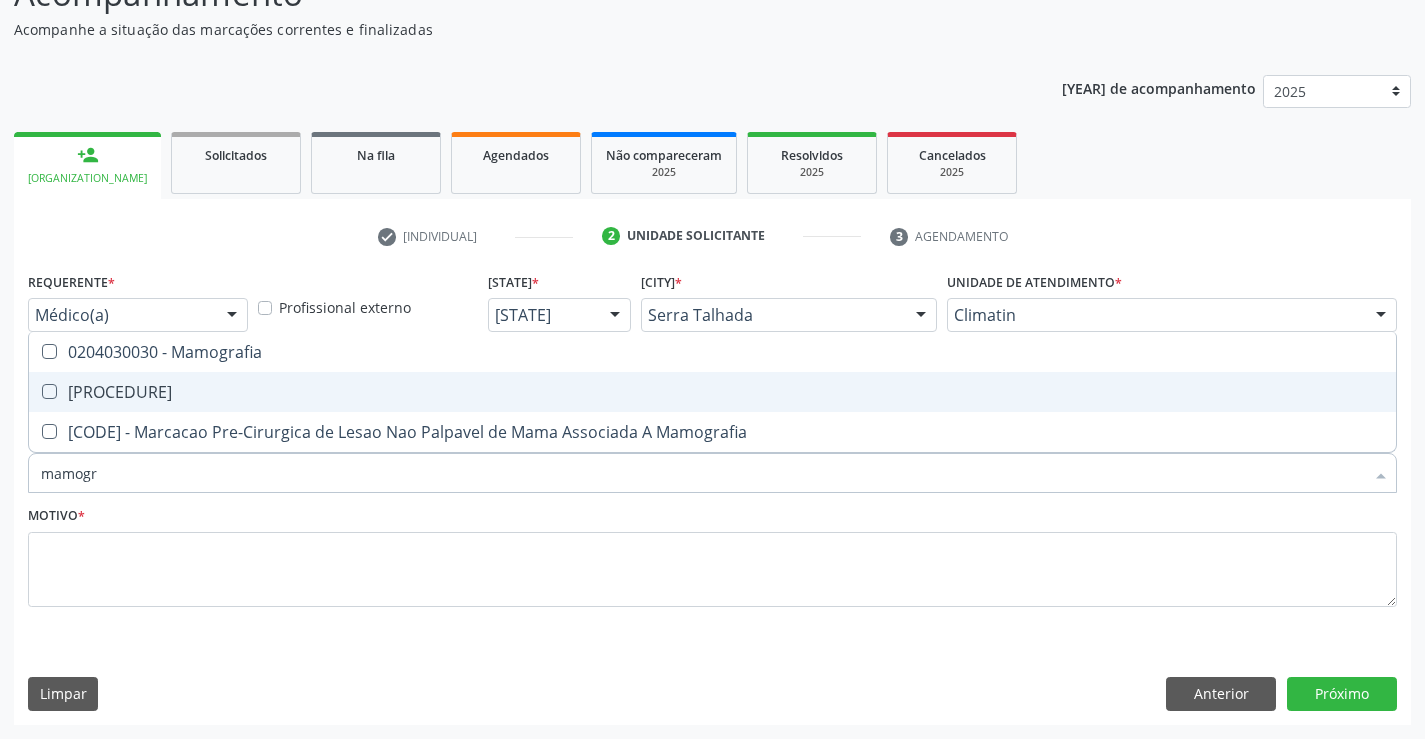 click at bounding box center (49, 391) 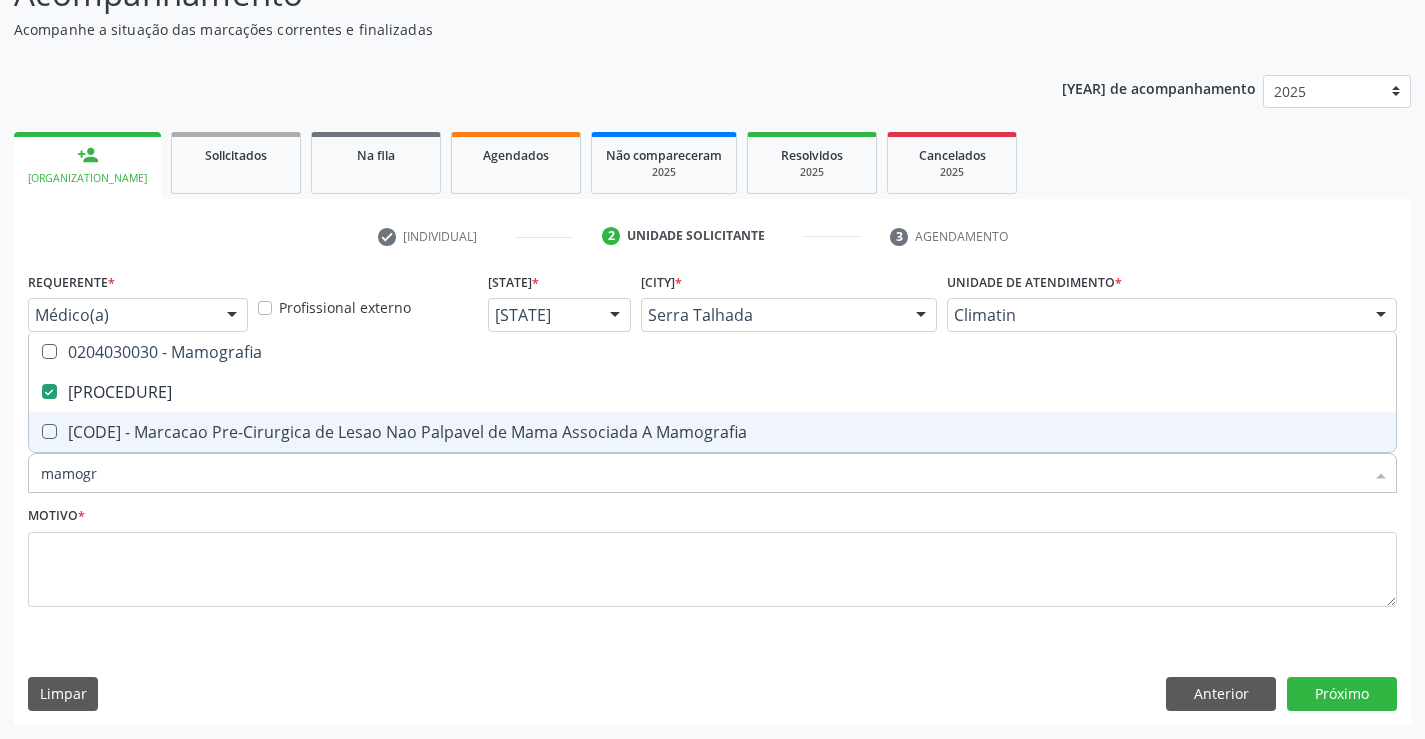 drag, startPoint x: 60, startPoint y: 607, endPoint x: 67, endPoint y: 579, distance: 28.86174 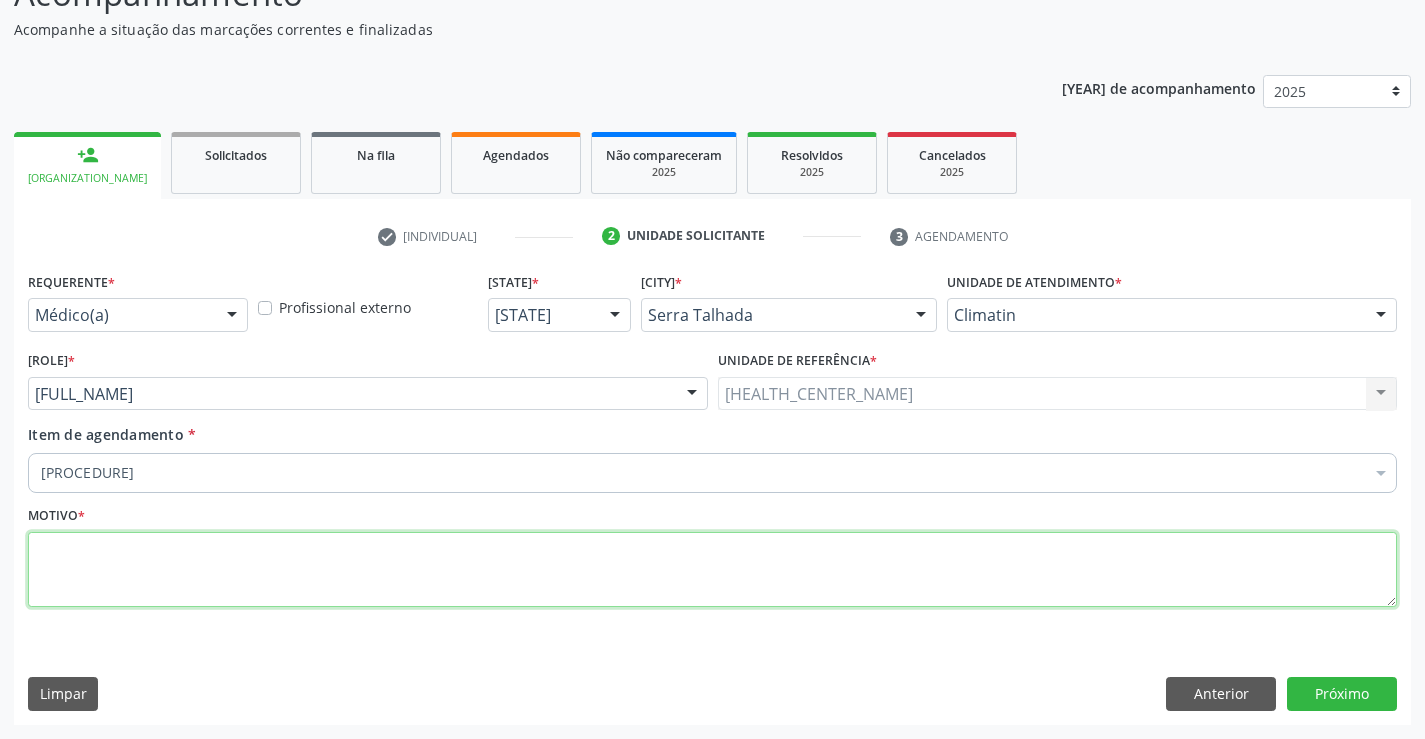 click at bounding box center (712, 570) 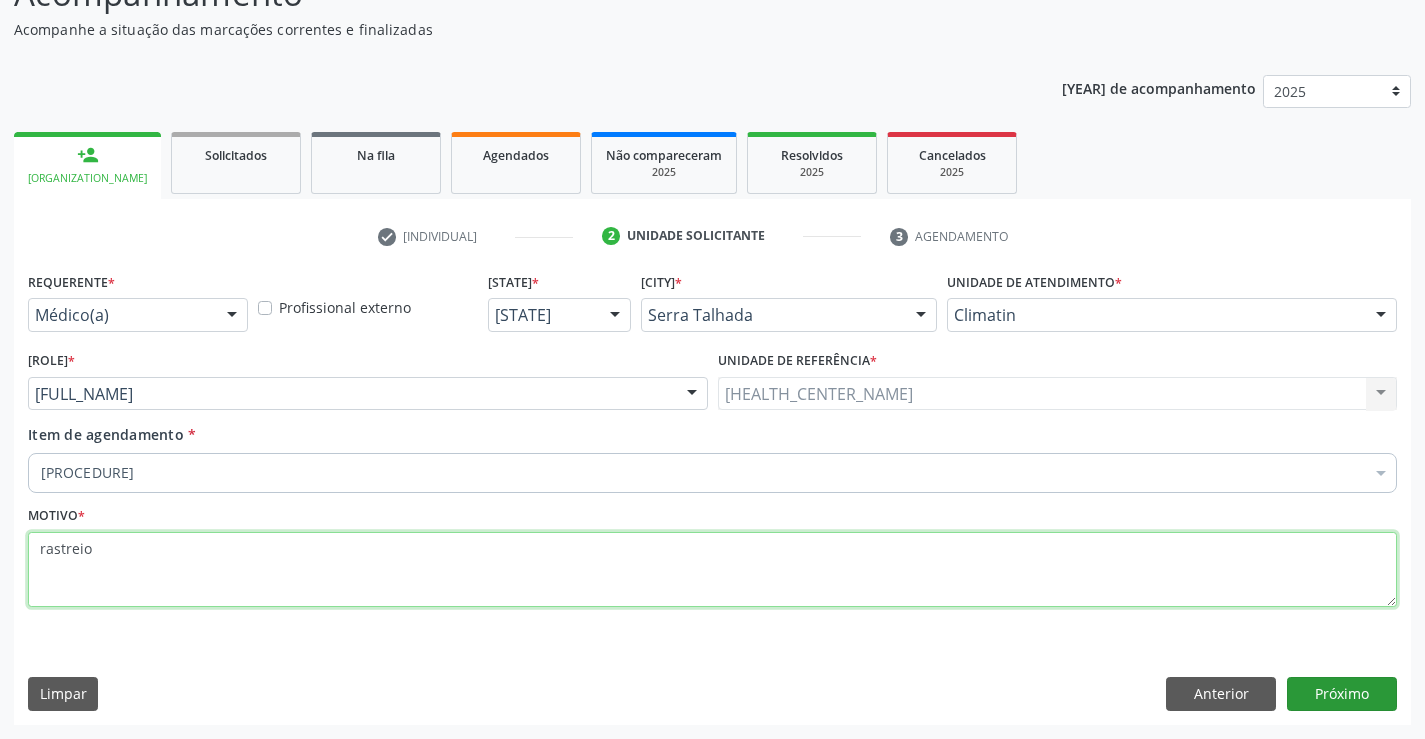 type on "rastreio" 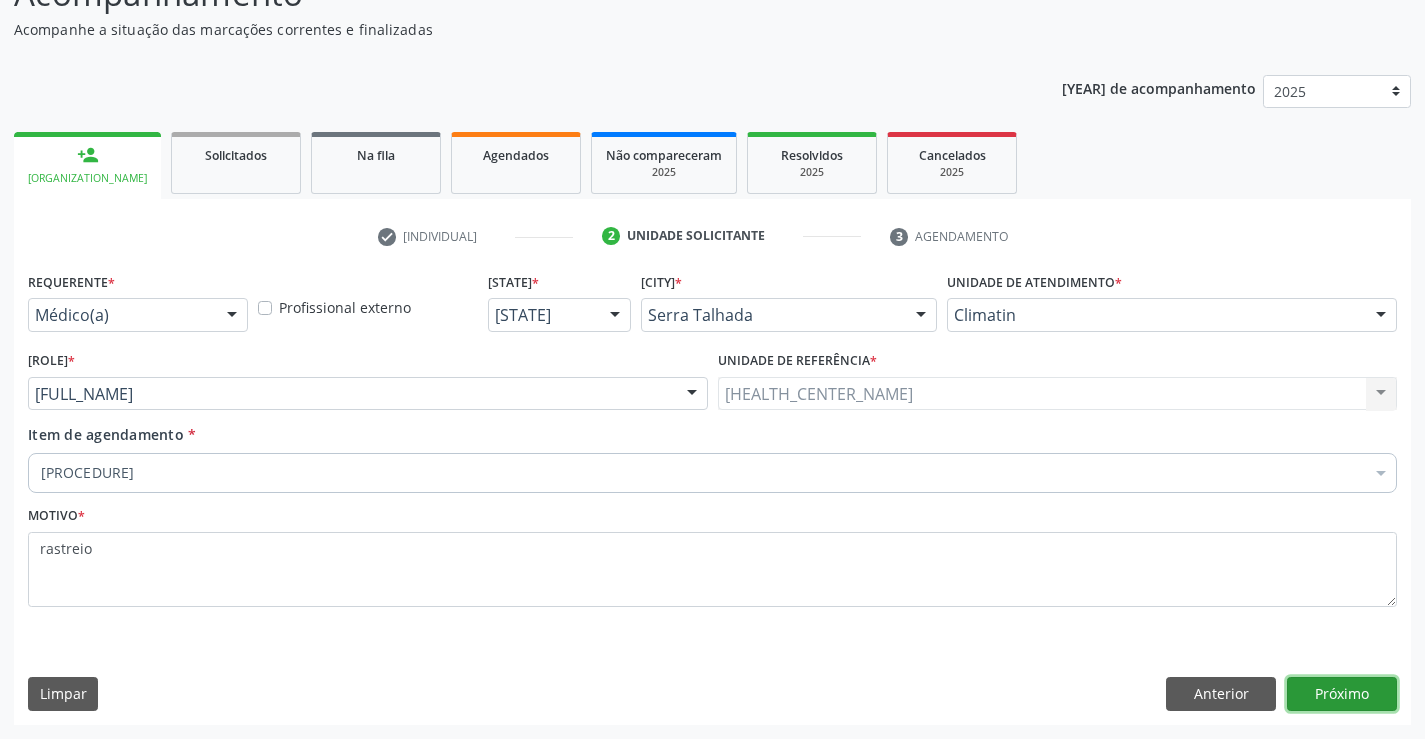 click on "Próximo" at bounding box center [1342, 694] 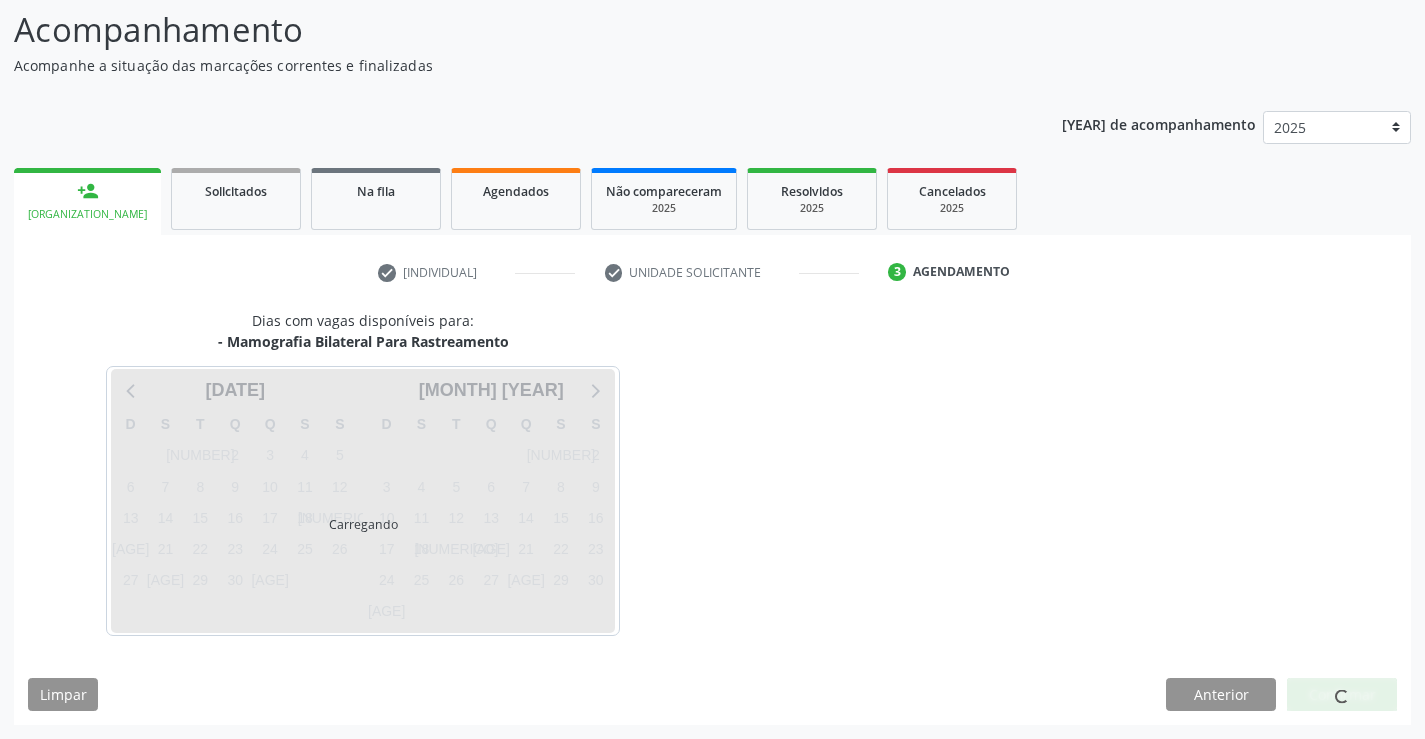 scroll, scrollTop: 131, scrollLeft: 0, axis: vertical 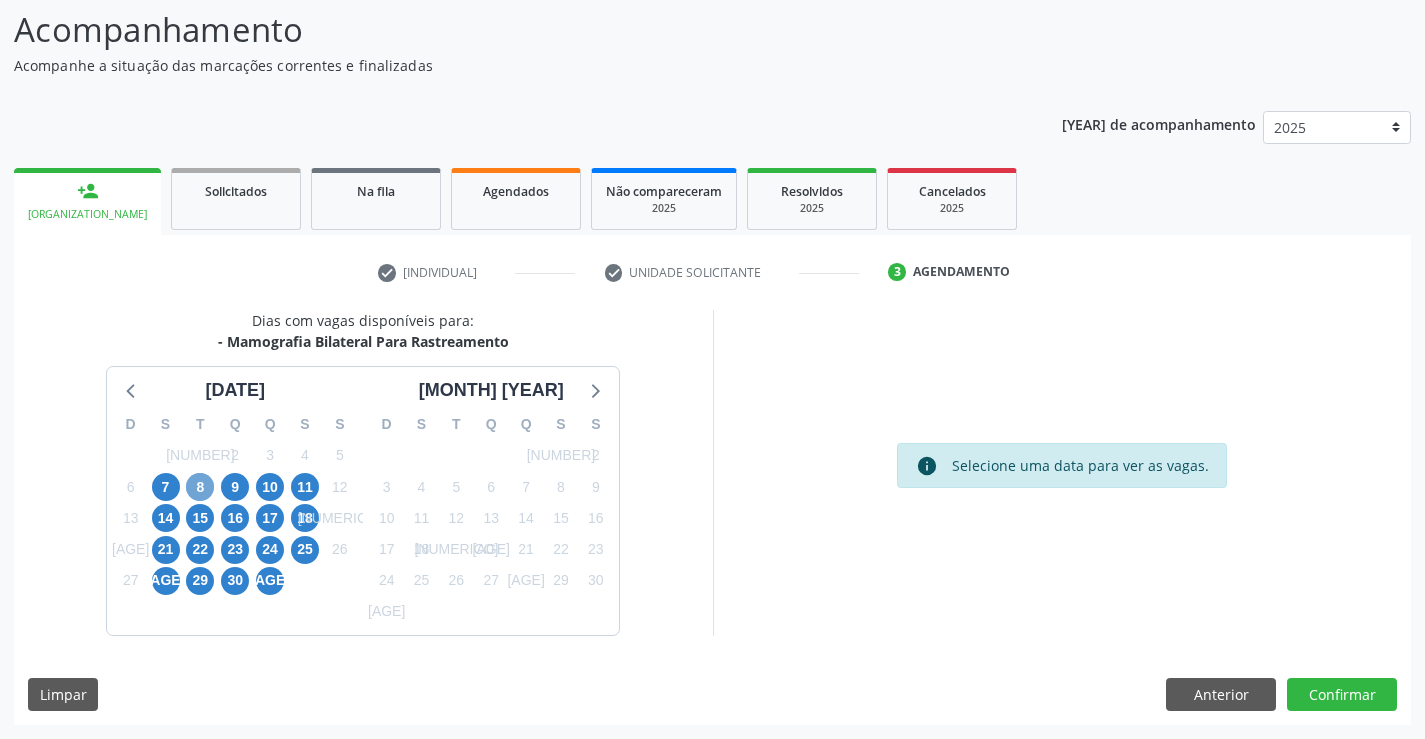 click on "8" at bounding box center (200, 487) 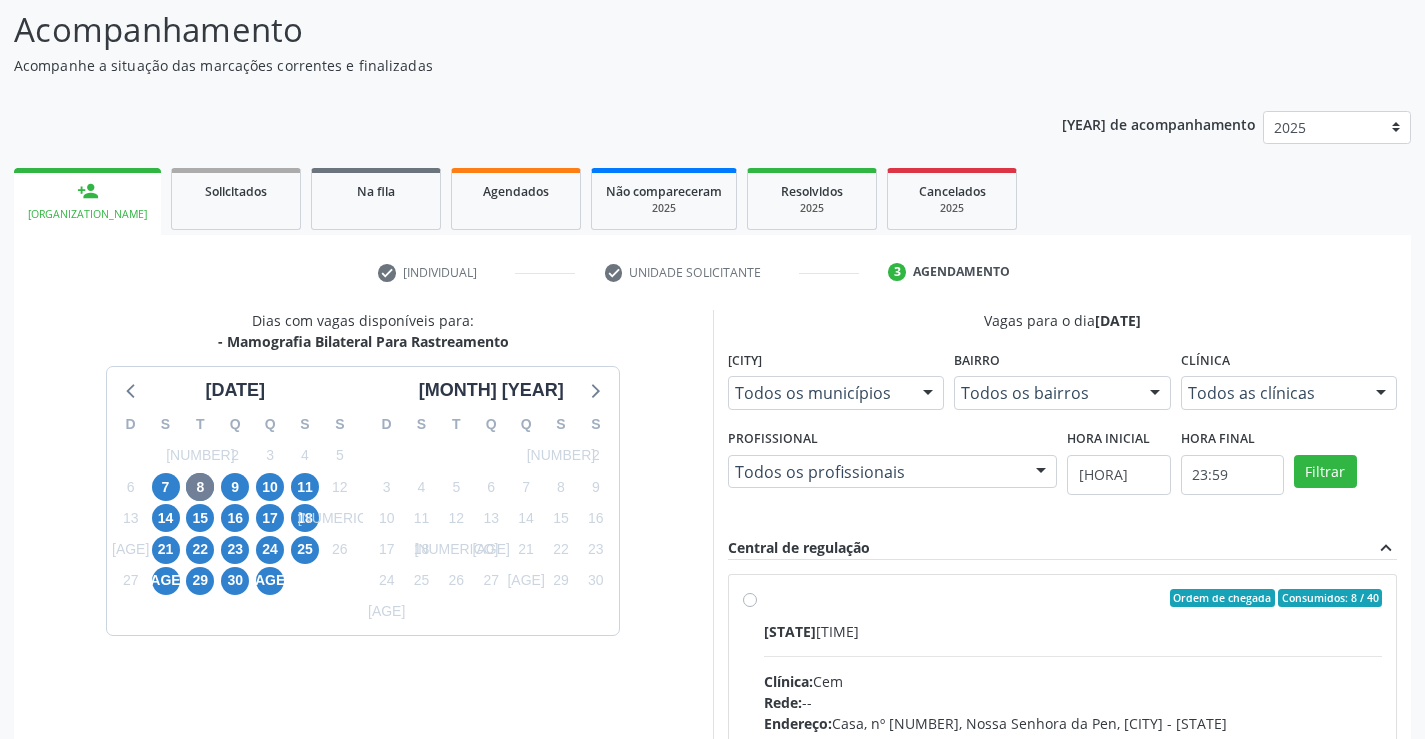 click on "Endereço: Casa, nº 393, Nossa Senhora da Pen, [CITY] - [STATE]
Telefone:   --
Profissional:
[FIRST] [LAST] [LAST] [LAST]
Informações adicionais sobre o atendimento
Idade de atendimento:
de 0 a 120 anos
Gênero(s) atendido(s):
Masculino e Feminino
Informações adicionais:
--" at bounding box center [1073, 742] 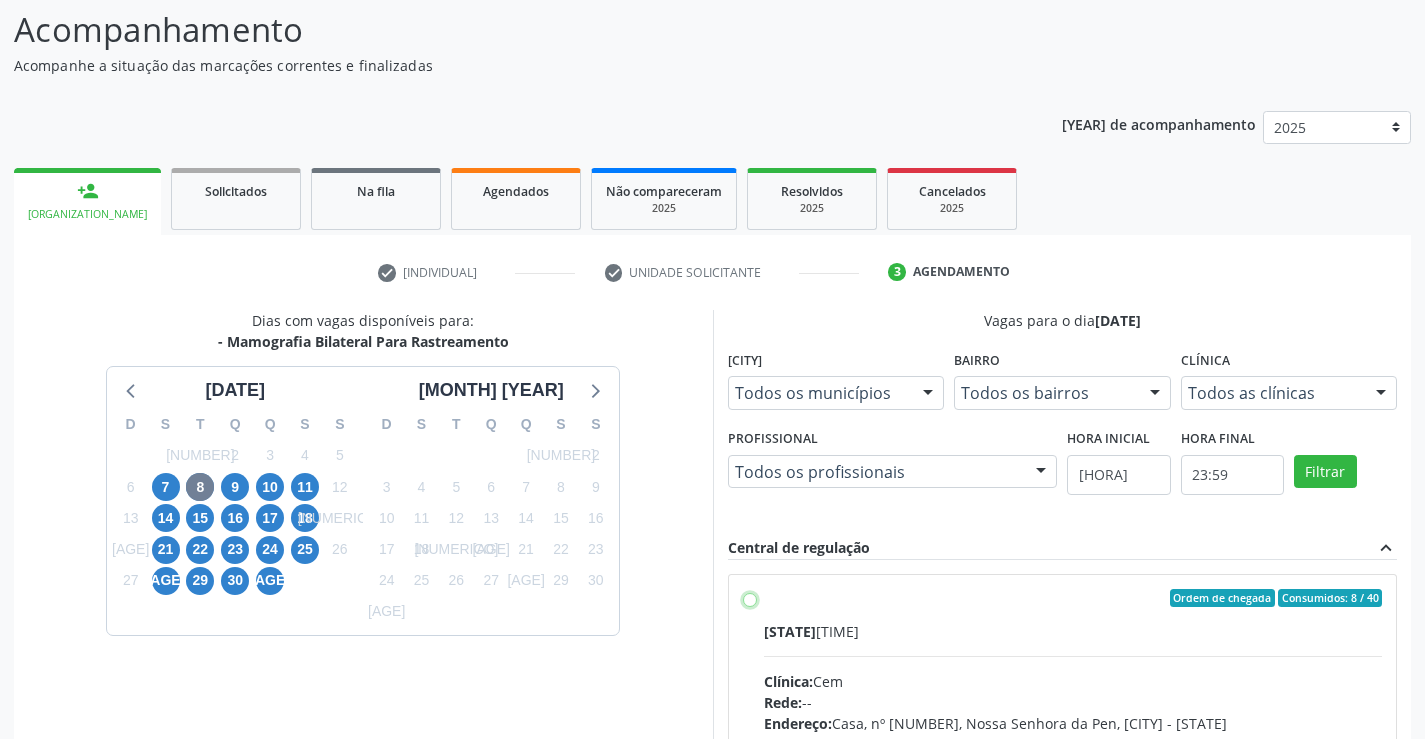 click on "Endereço: Casa, nº 393, Nossa Senhora da Pen, [CITY] - [STATE]
Telefone:   --
Profissional:
[FIRST] [LAST] [LAST] [LAST]
Informações adicionais sobre o atendimento
Idade de atendimento:
de 0 a 120 anos
Gênero(s) atendido(s):
Masculino e Feminino
Informações adicionais:
--" at bounding box center [750, 598] 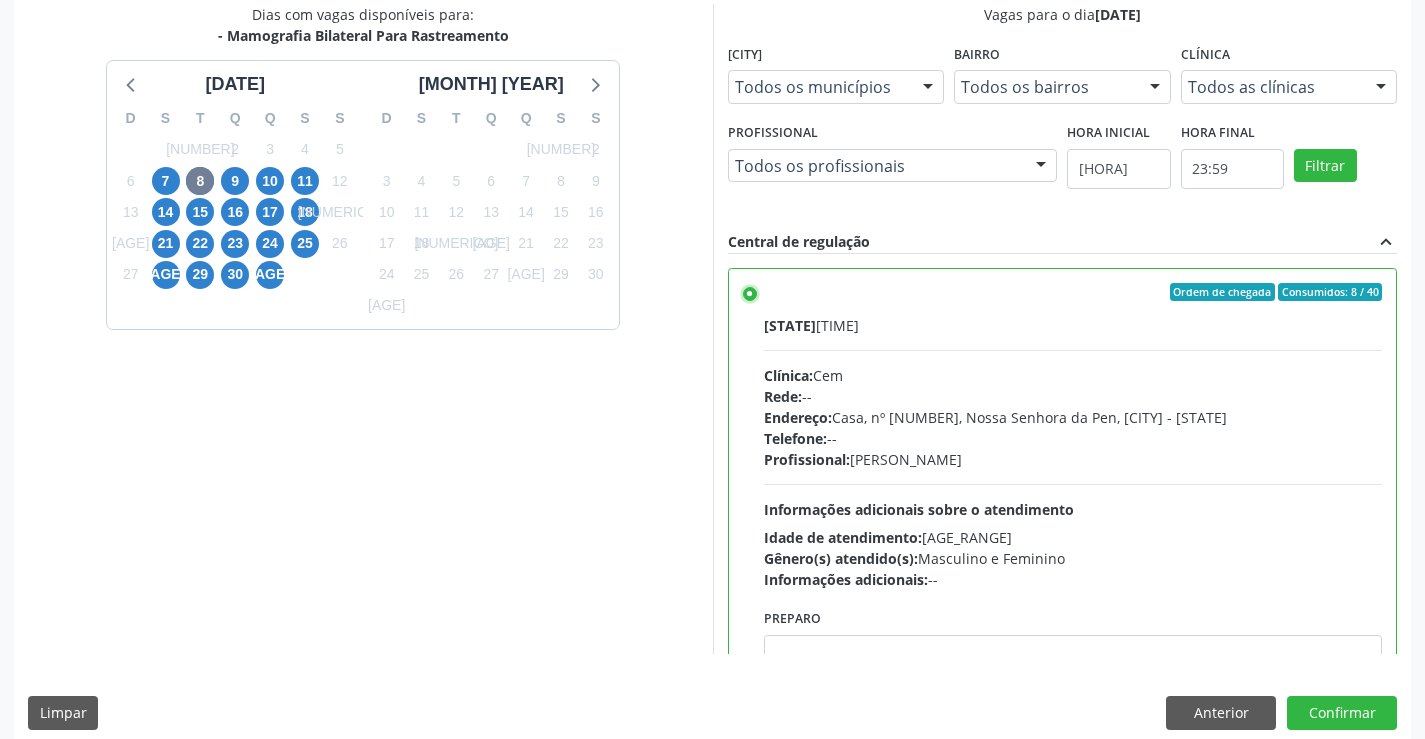 scroll, scrollTop: 456, scrollLeft: 0, axis: vertical 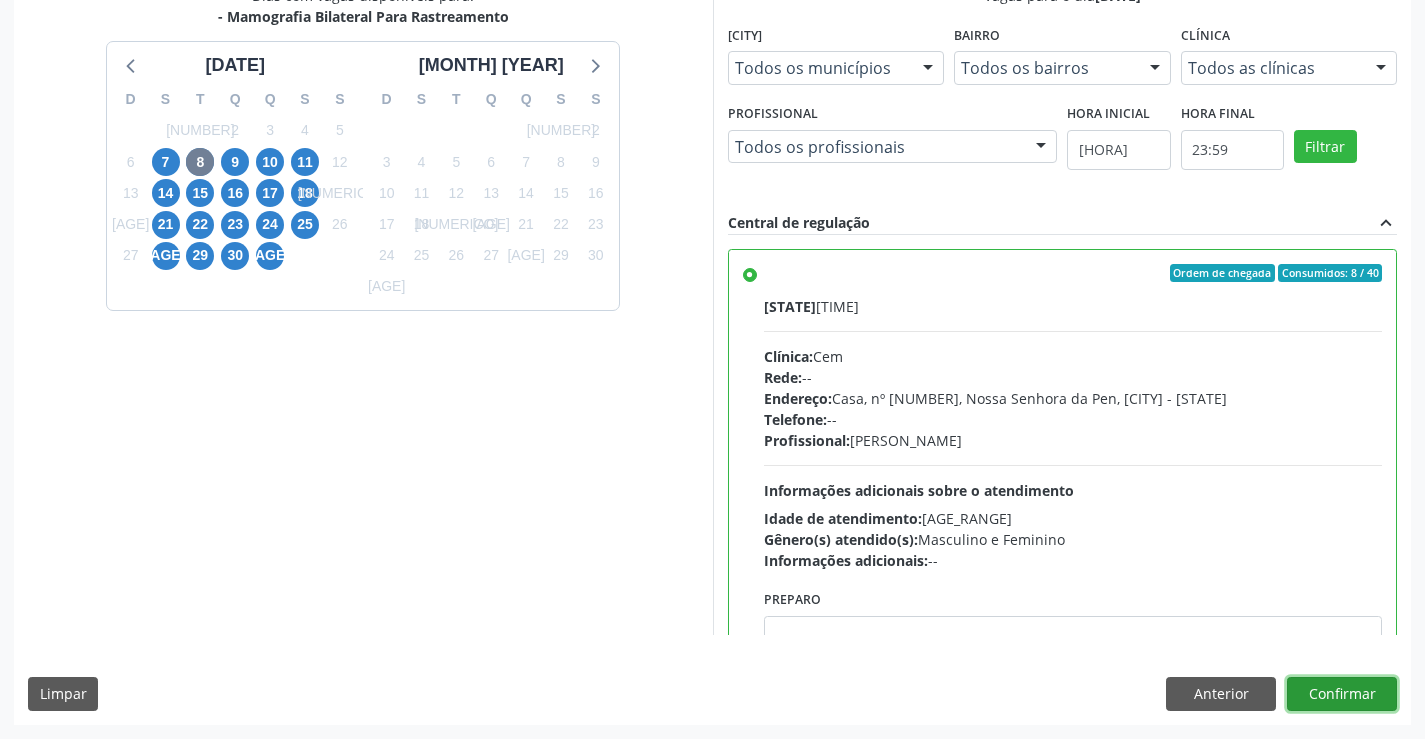 click on "Confirmar" at bounding box center (1342, 694) 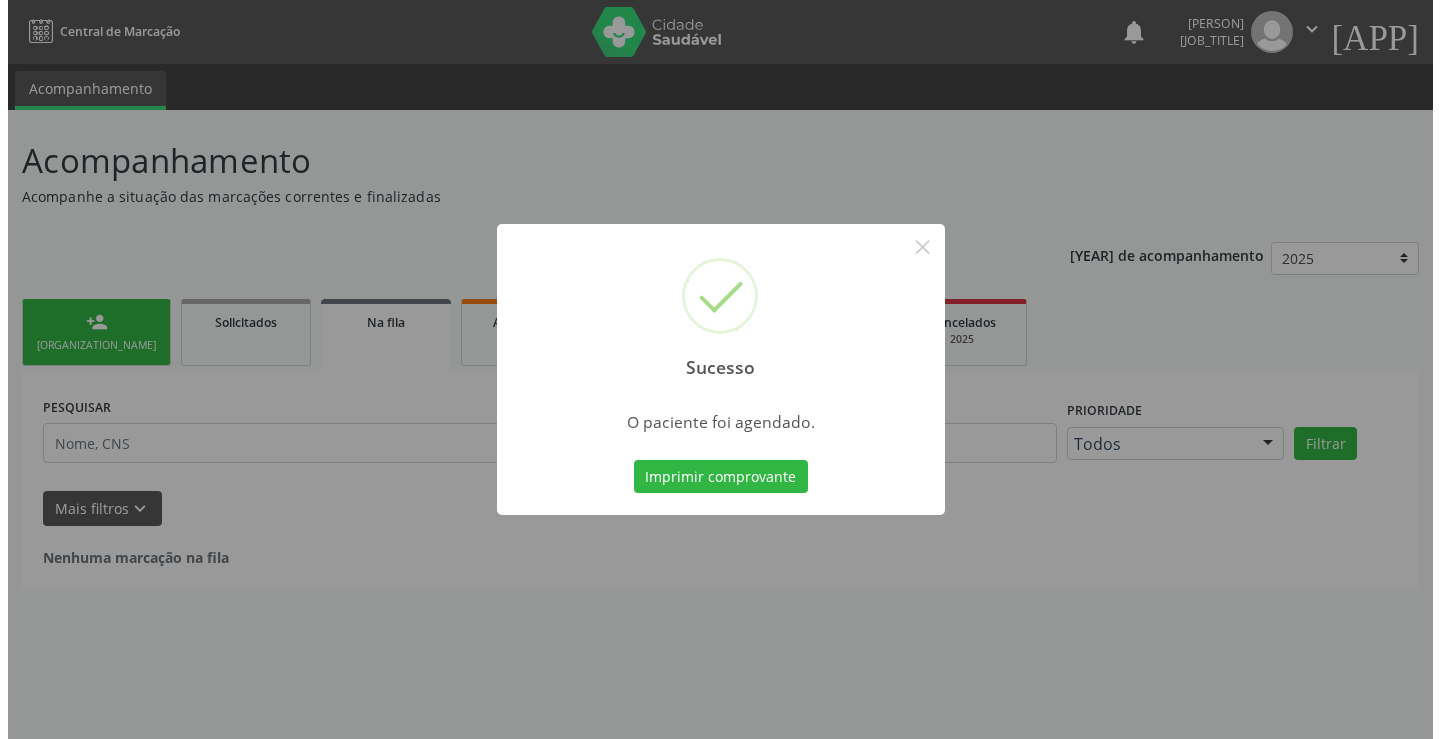 scroll, scrollTop: 0, scrollLeft: 0, axis: both 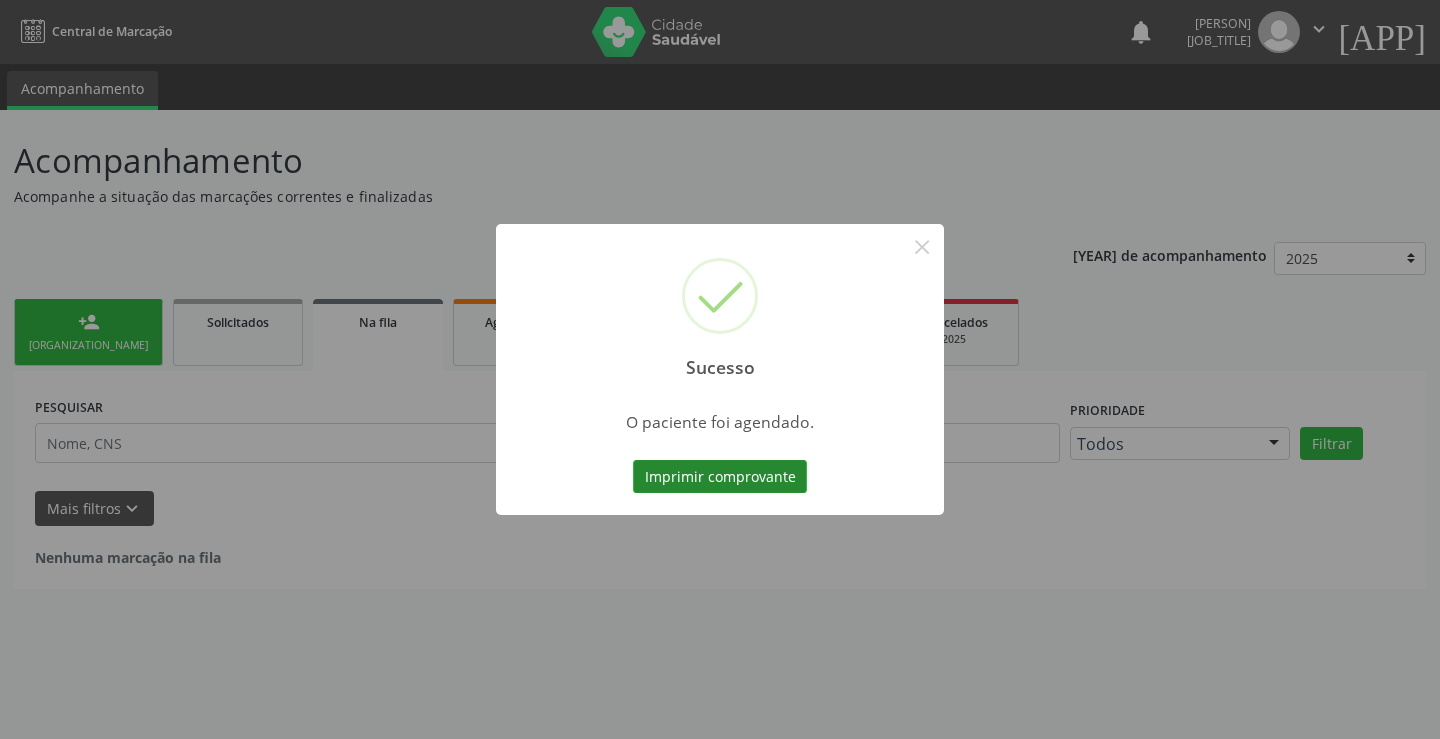 click on "Imprimir comprovante" at bounding box center (720, 477) 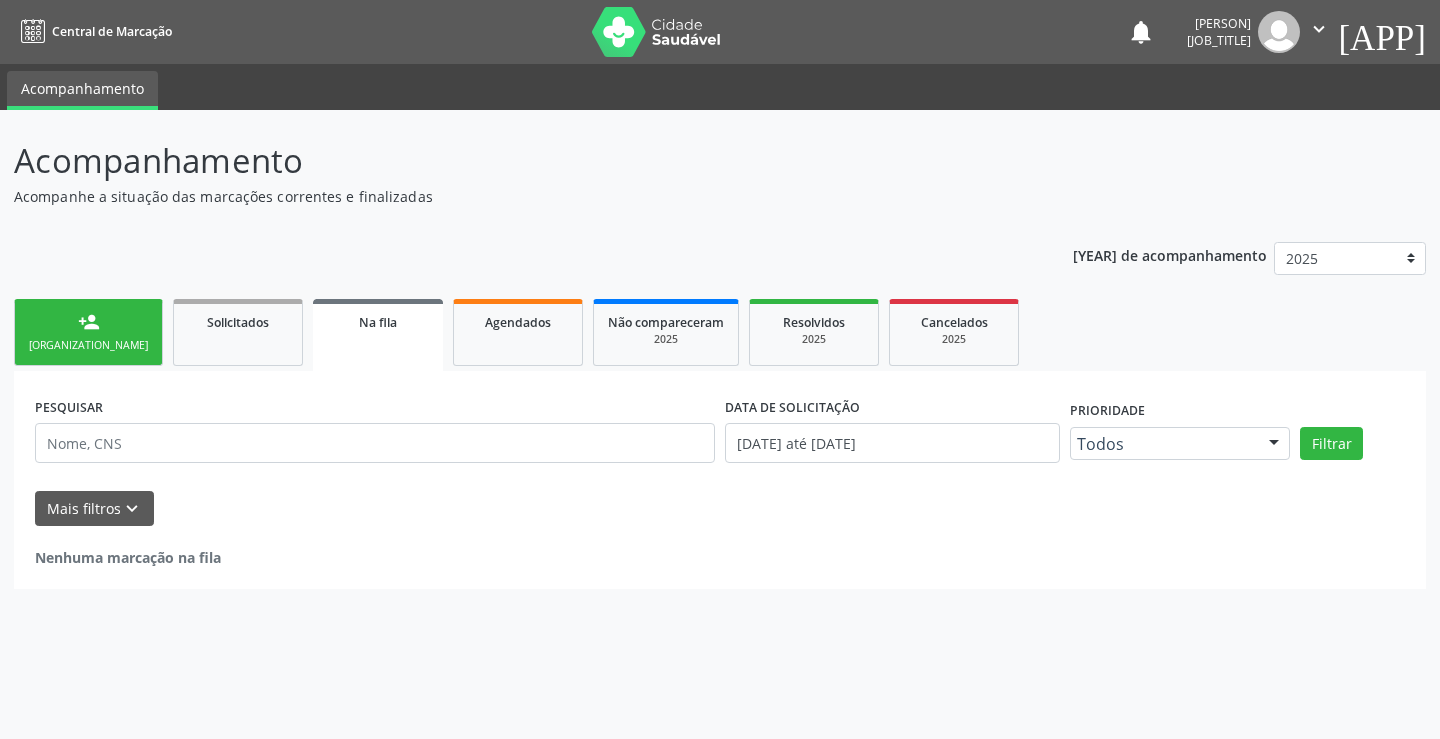click on "Sucesso × O paciente foi agendado. Imprimir comprovante Cancel" at bounding box center [720, 369] 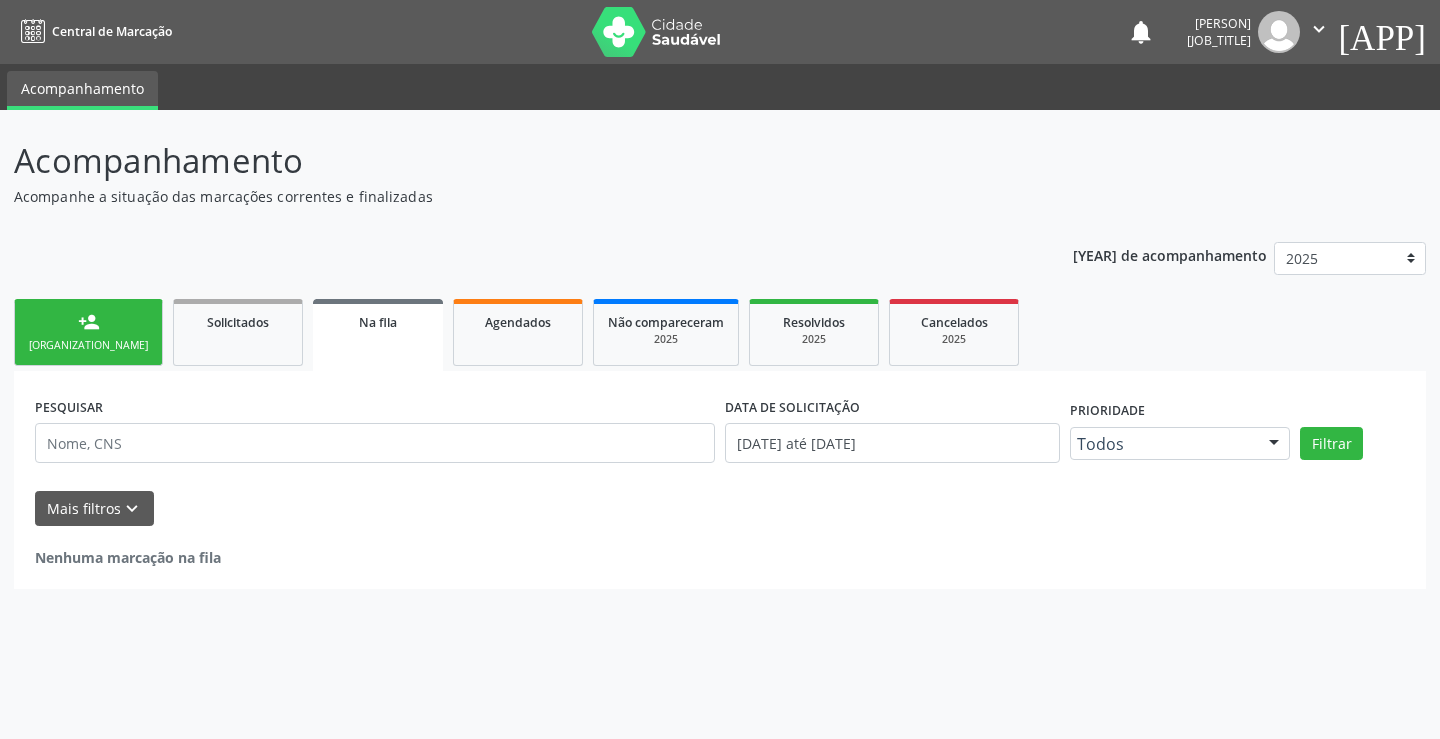 click on "person_add
Nova marcação" at bounding box center [88, 332] 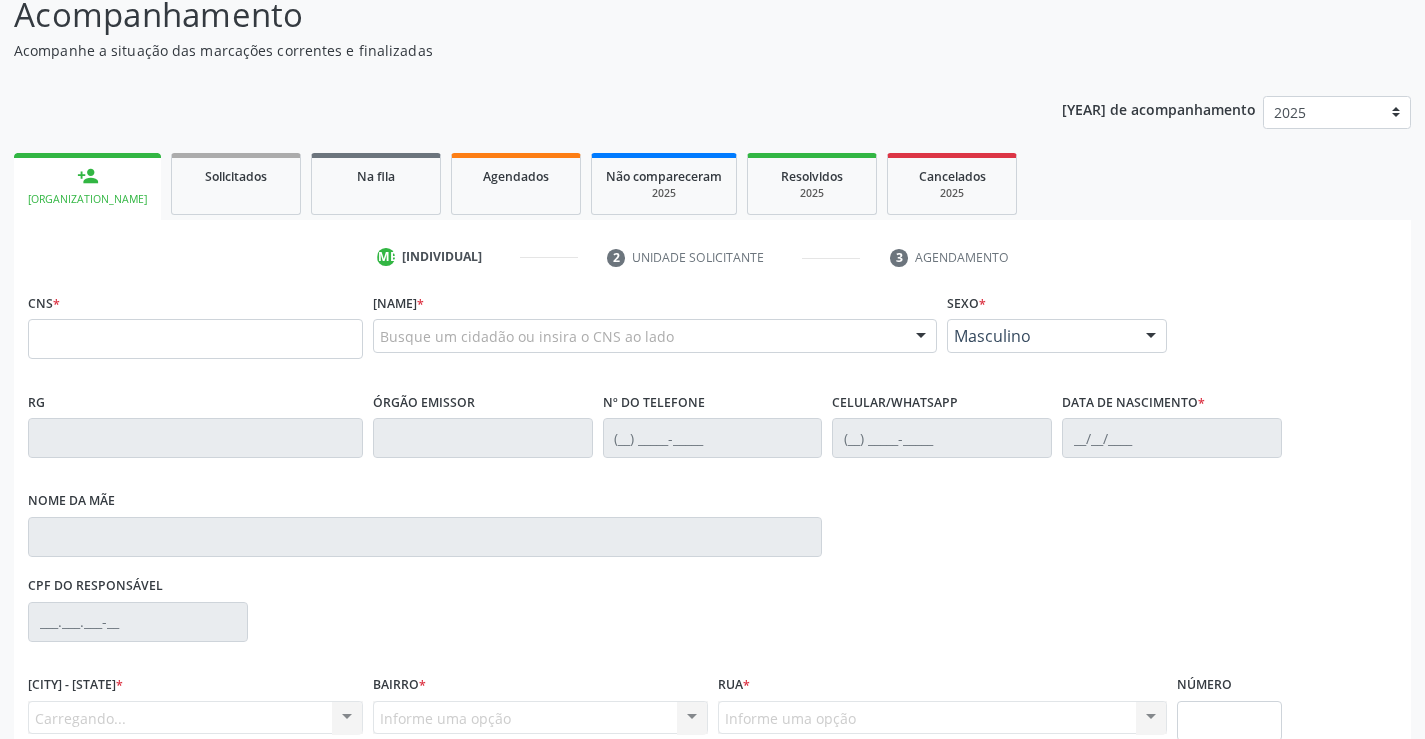 scroll, scrollTop: 200, scrollLeft: 0, axis: vertical 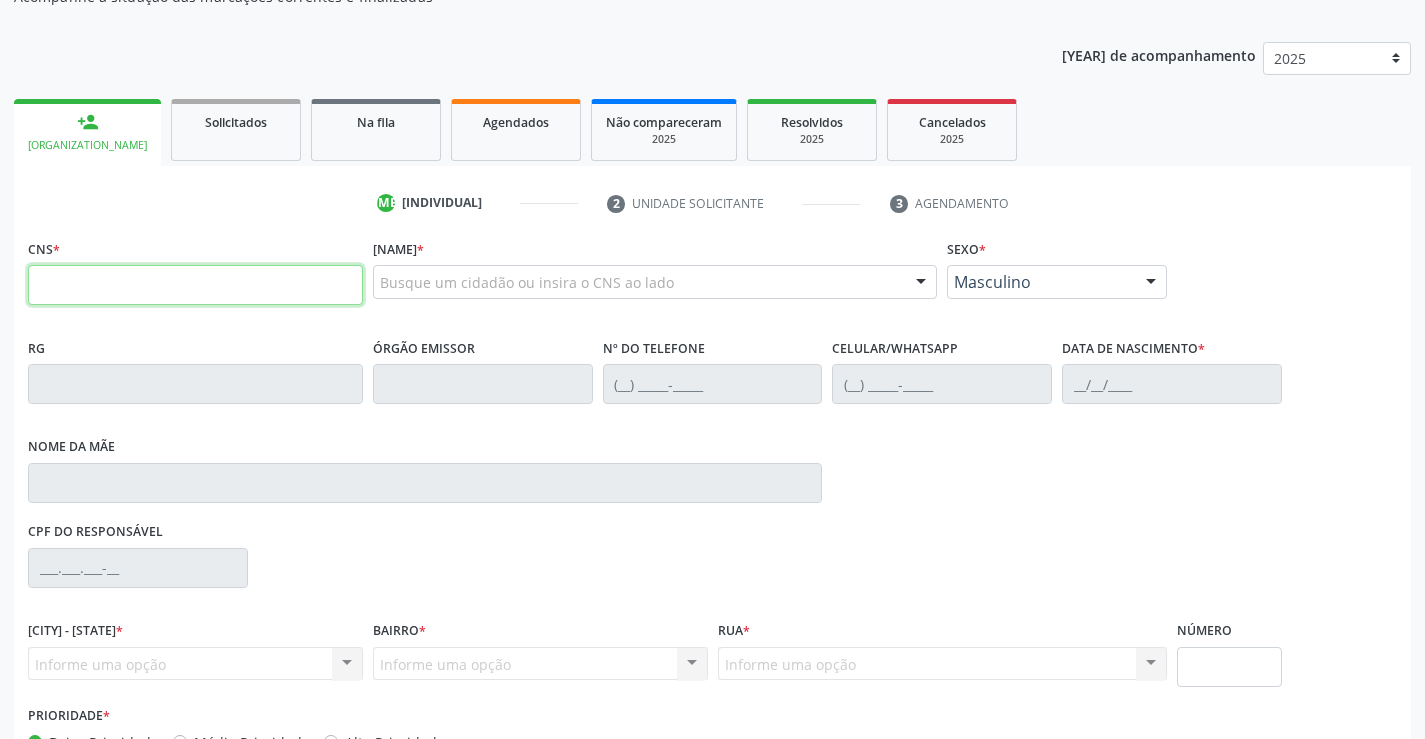 click at bounding box center [195, 285] 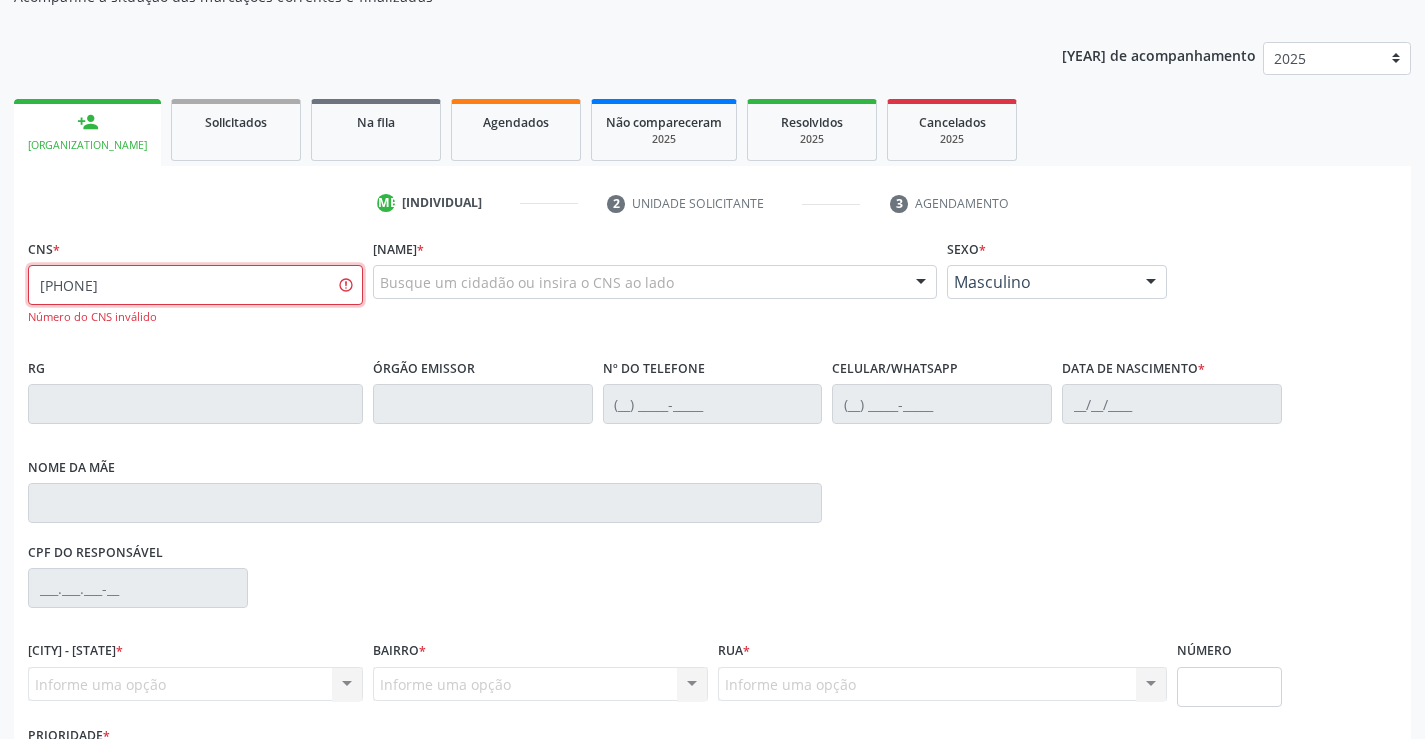 click on "[PHONE]" at bounding box center [195, 285] 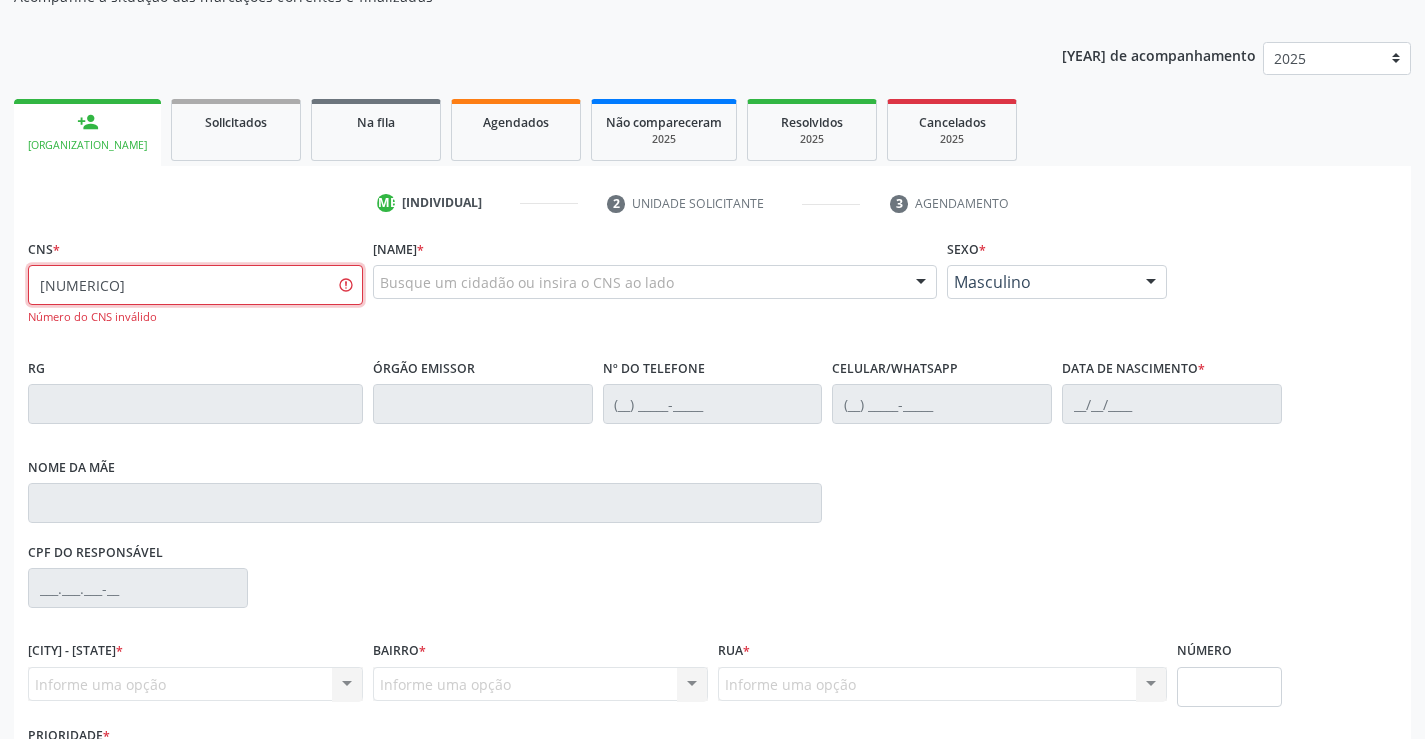 type on "[NUMERICO]" 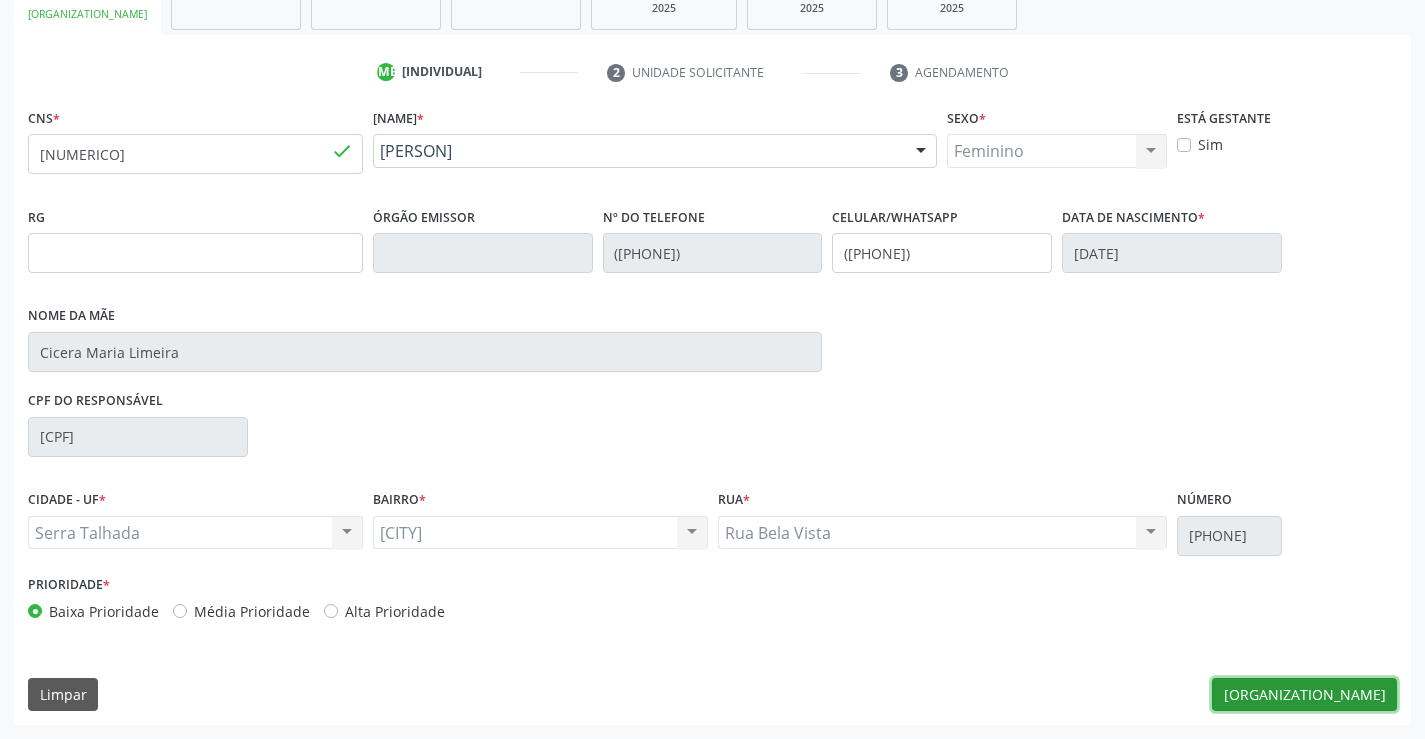 click on "[ORGANIZATION_NAME]" at bounding box center [1304, 695] 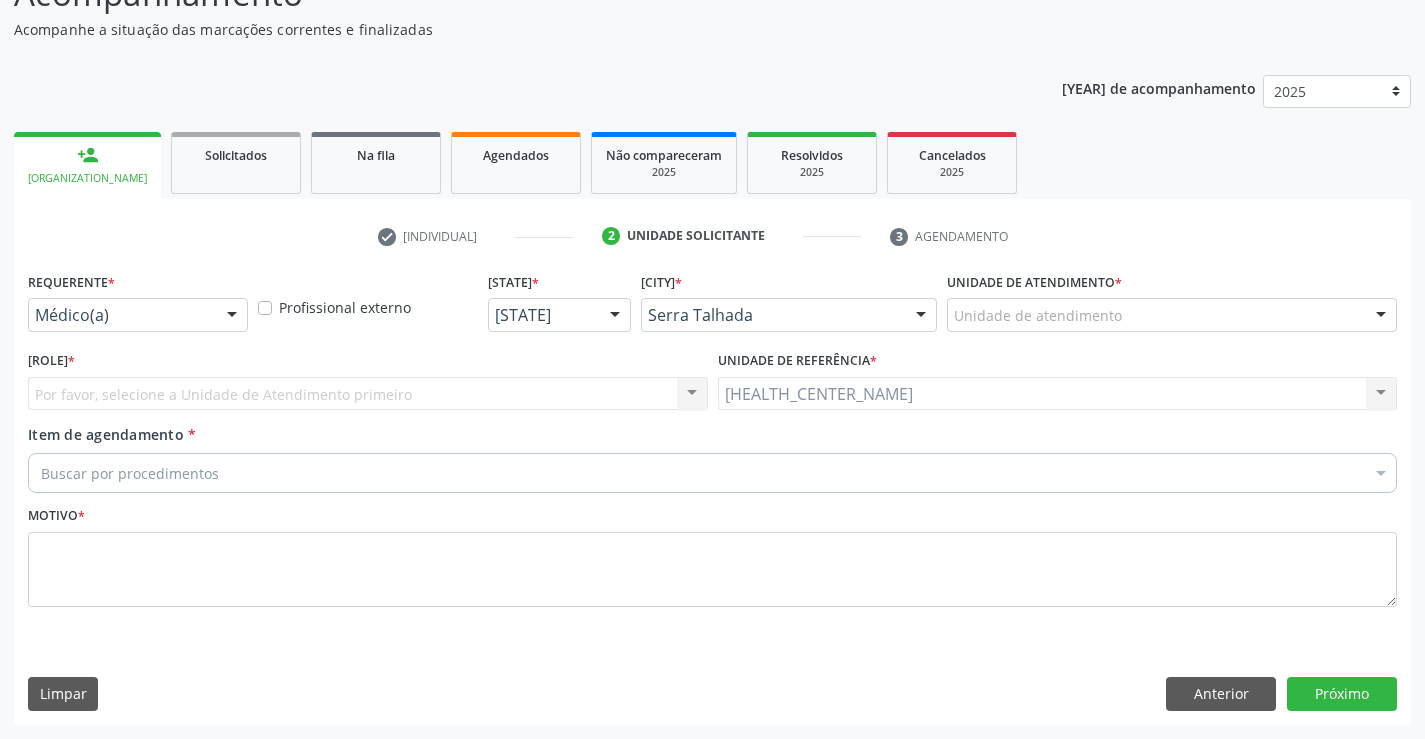 scroll, scrollTop: 167, scrollLeft: 0, axis: vertical 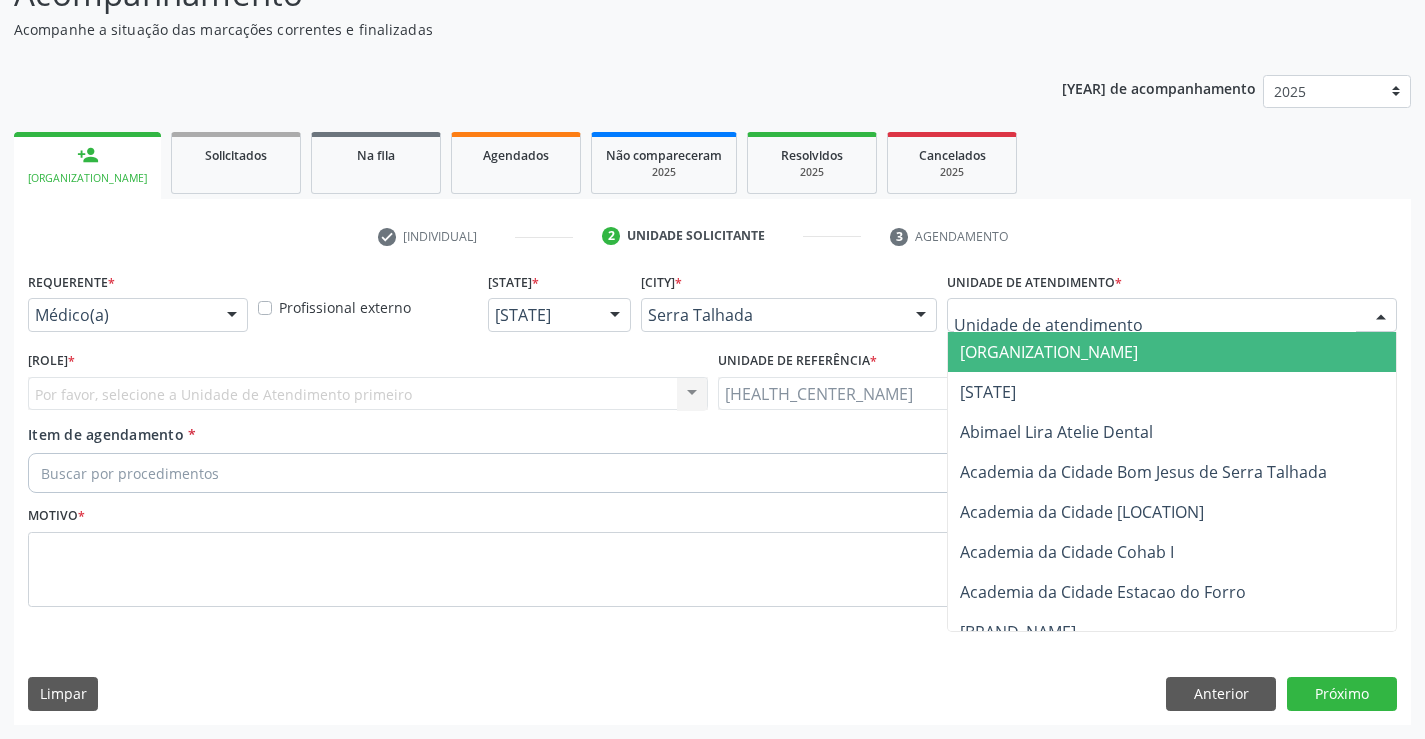 click at bounding box center [1172, 315] 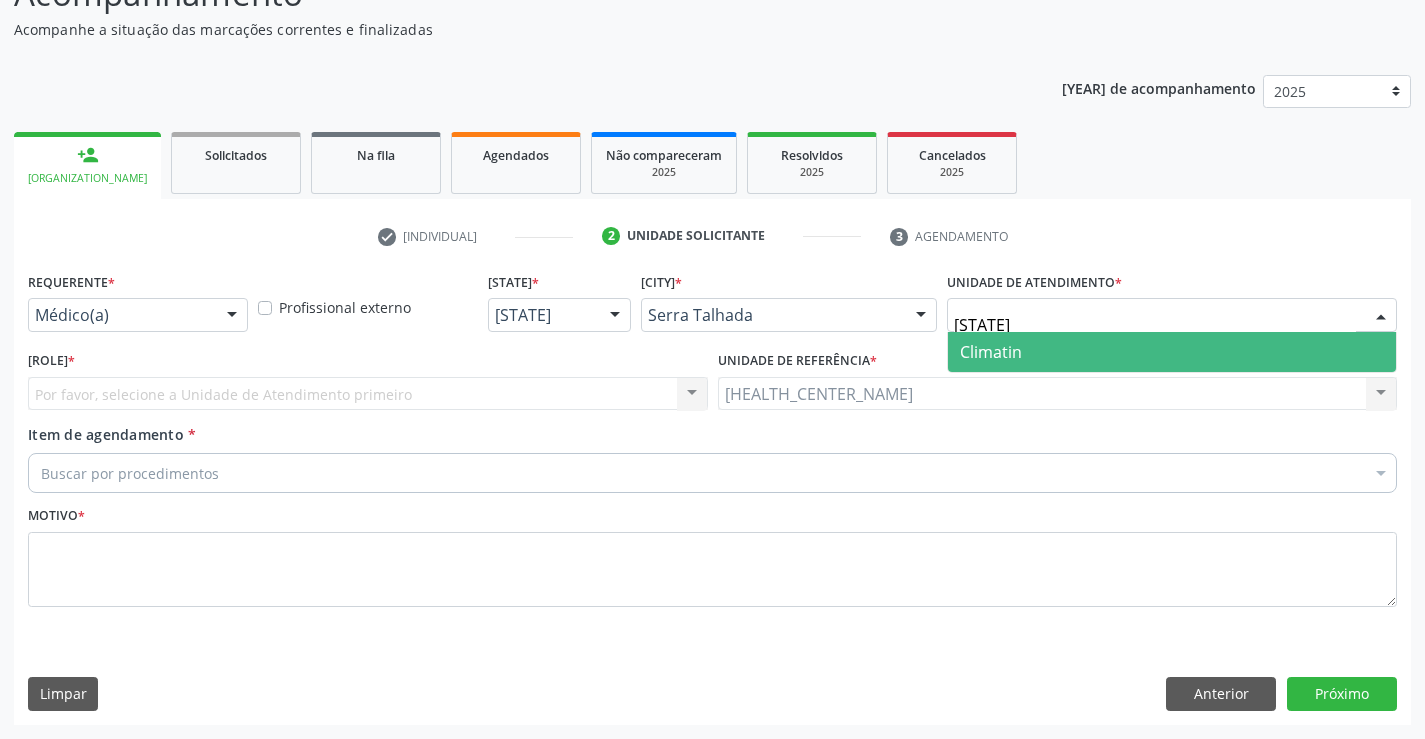 click on "Climatin" at bounding box center [1172, 352] 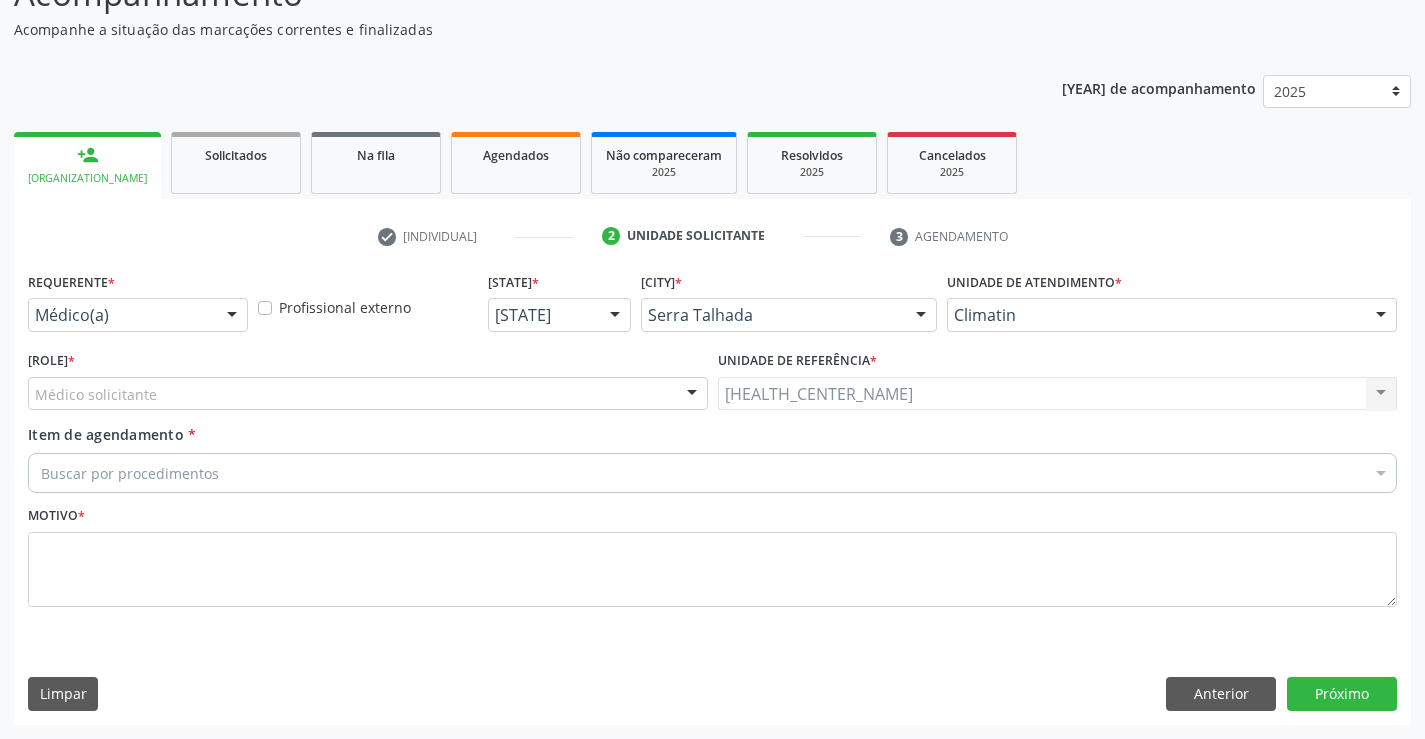 click on "Médico solicitante" at bounding box center [368, 394] 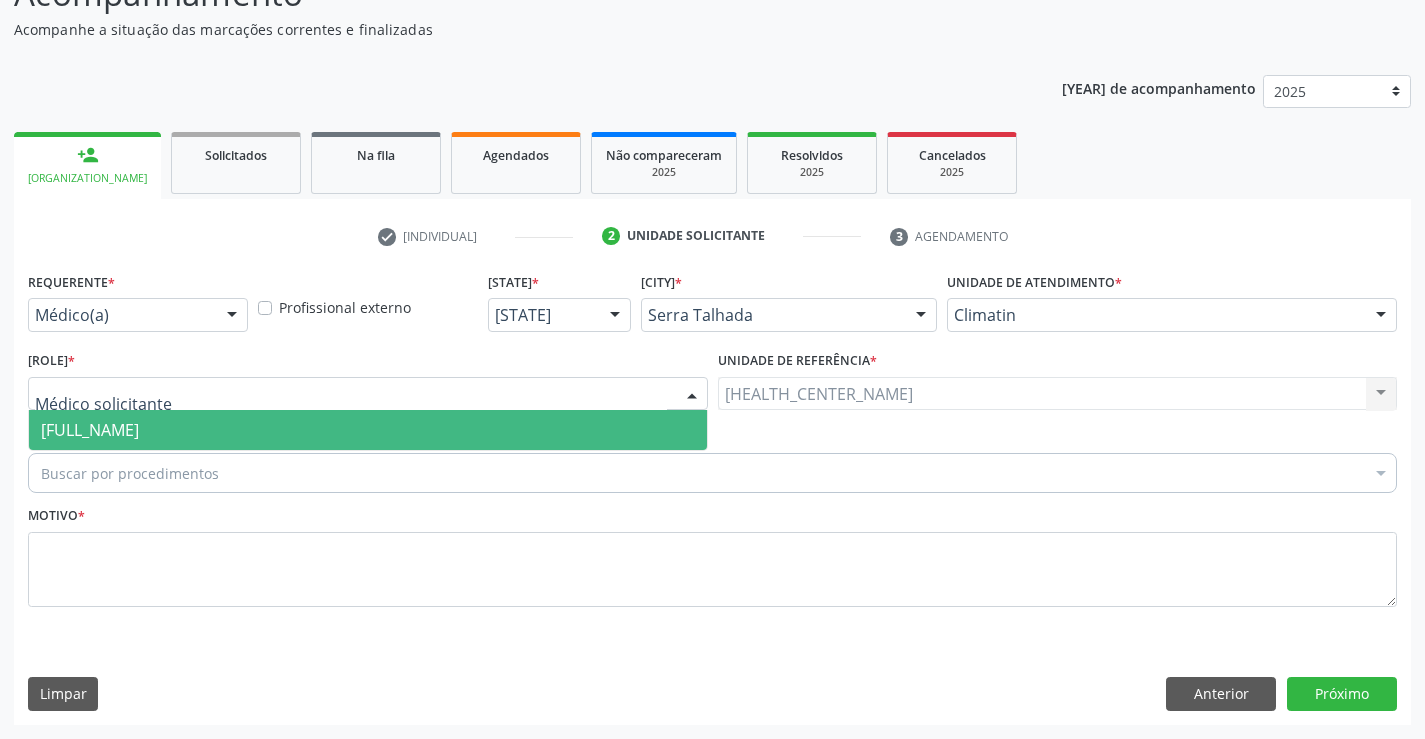 click on "[FULL_NAME]" at bounding box center (90, 430) 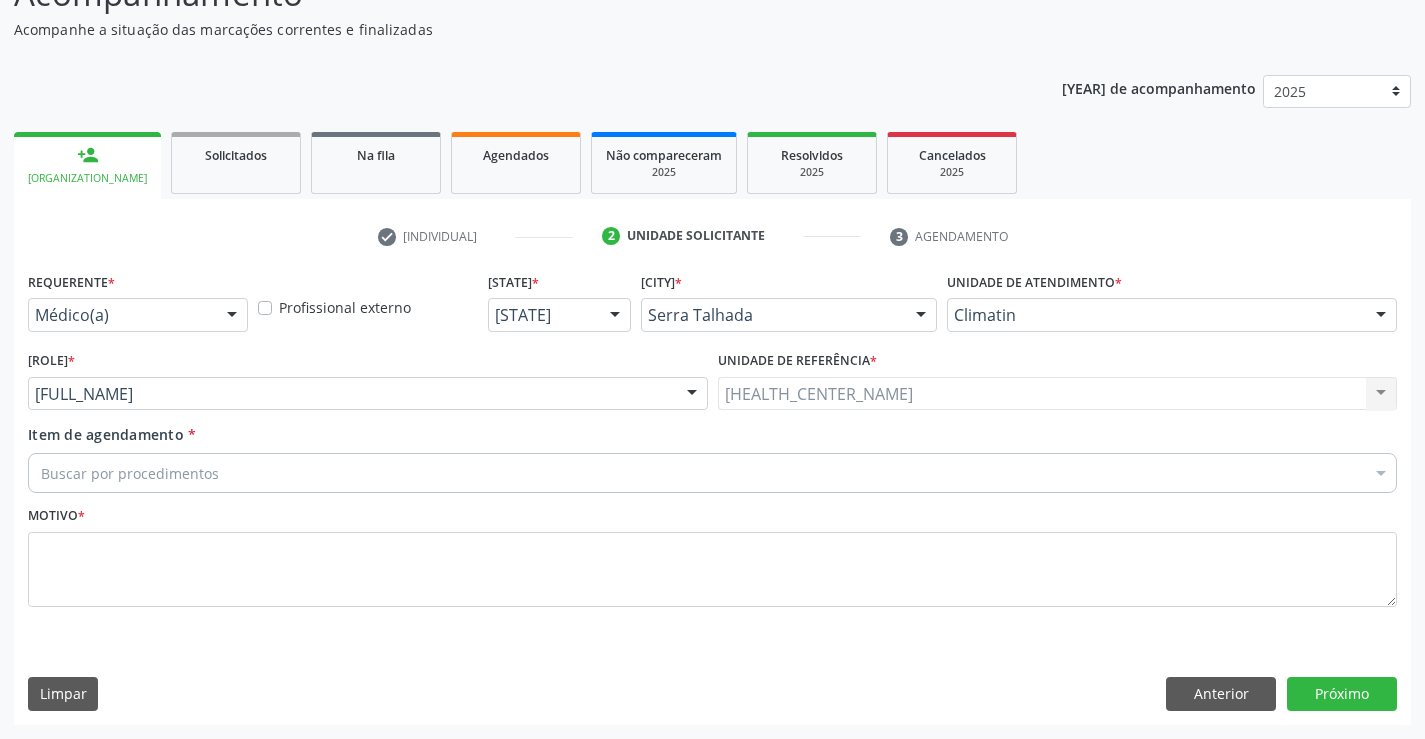 click on "Buscar por procedimentos" at bounding box center (712, 473) 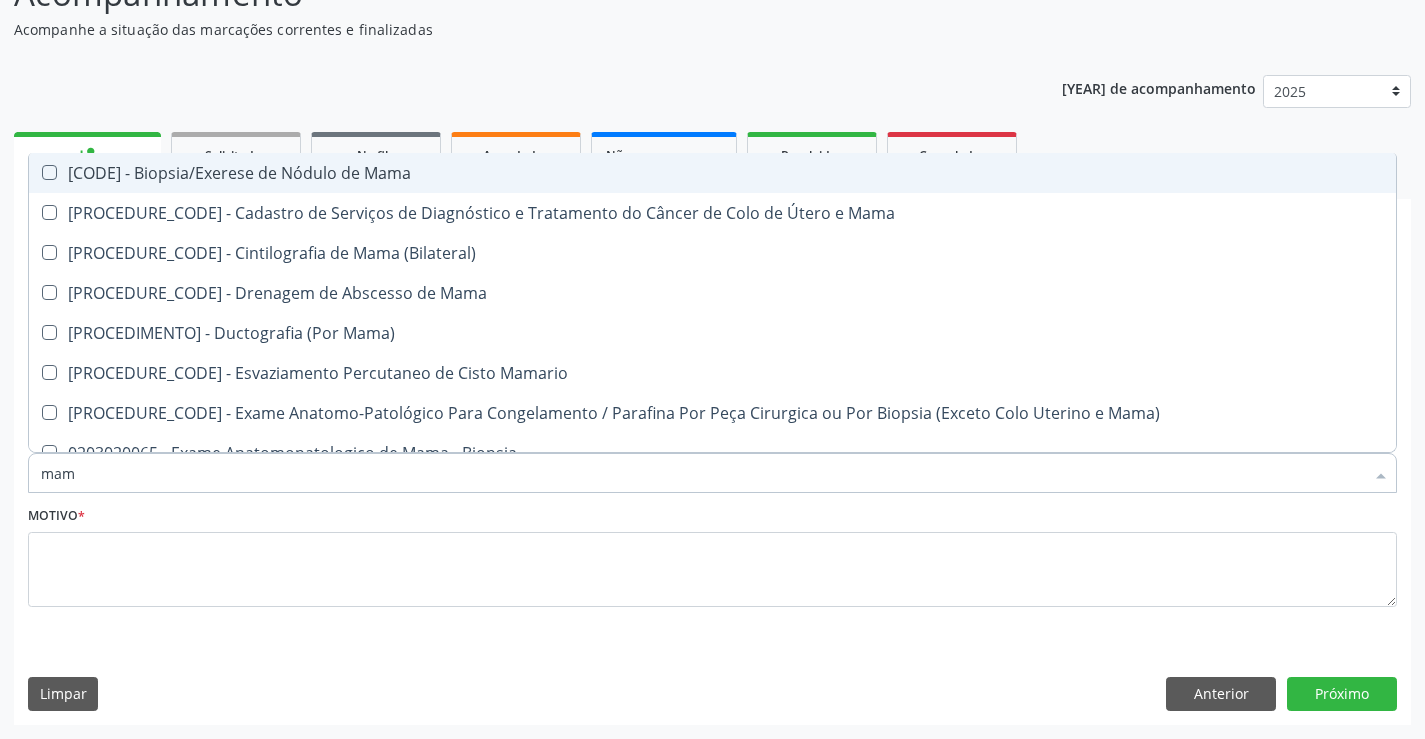 type on "mamo" 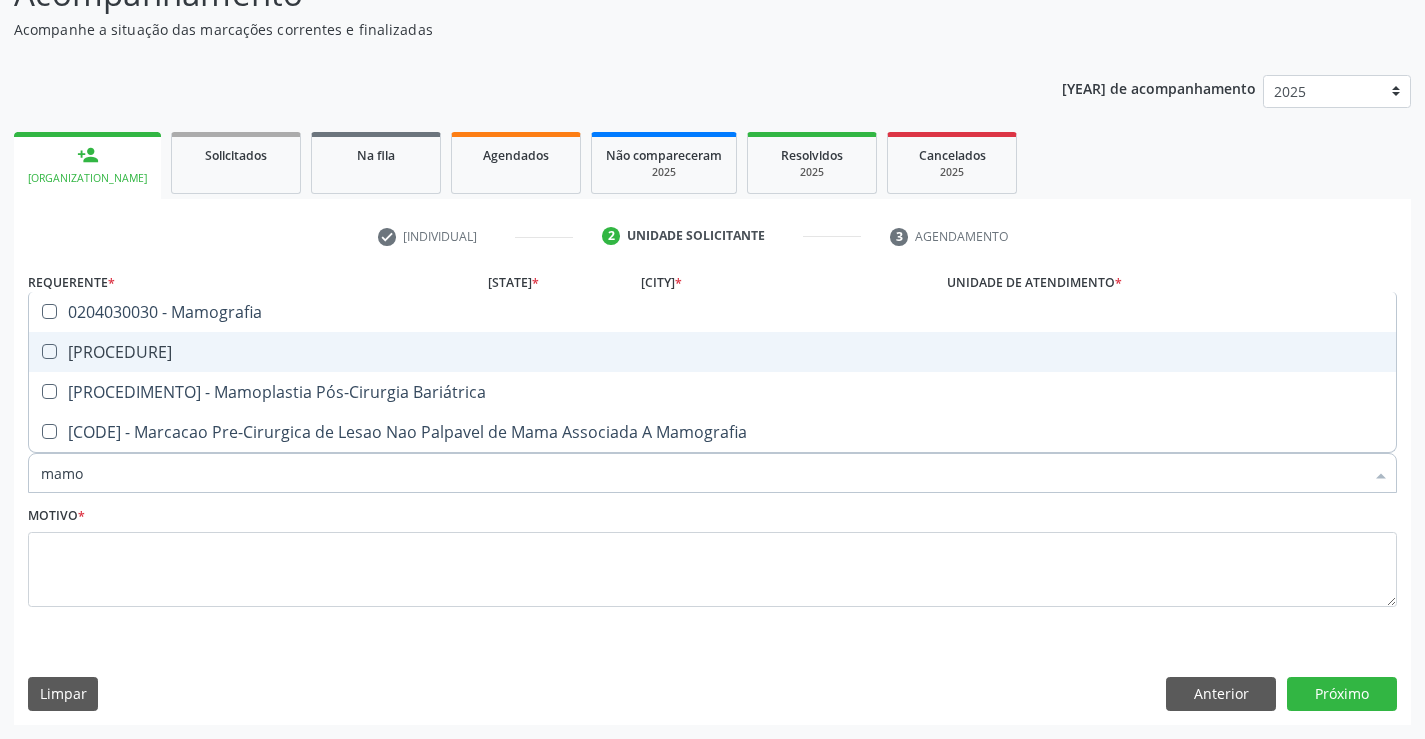 click on "[PROCEDURE]" at bounding box center [712, 352] 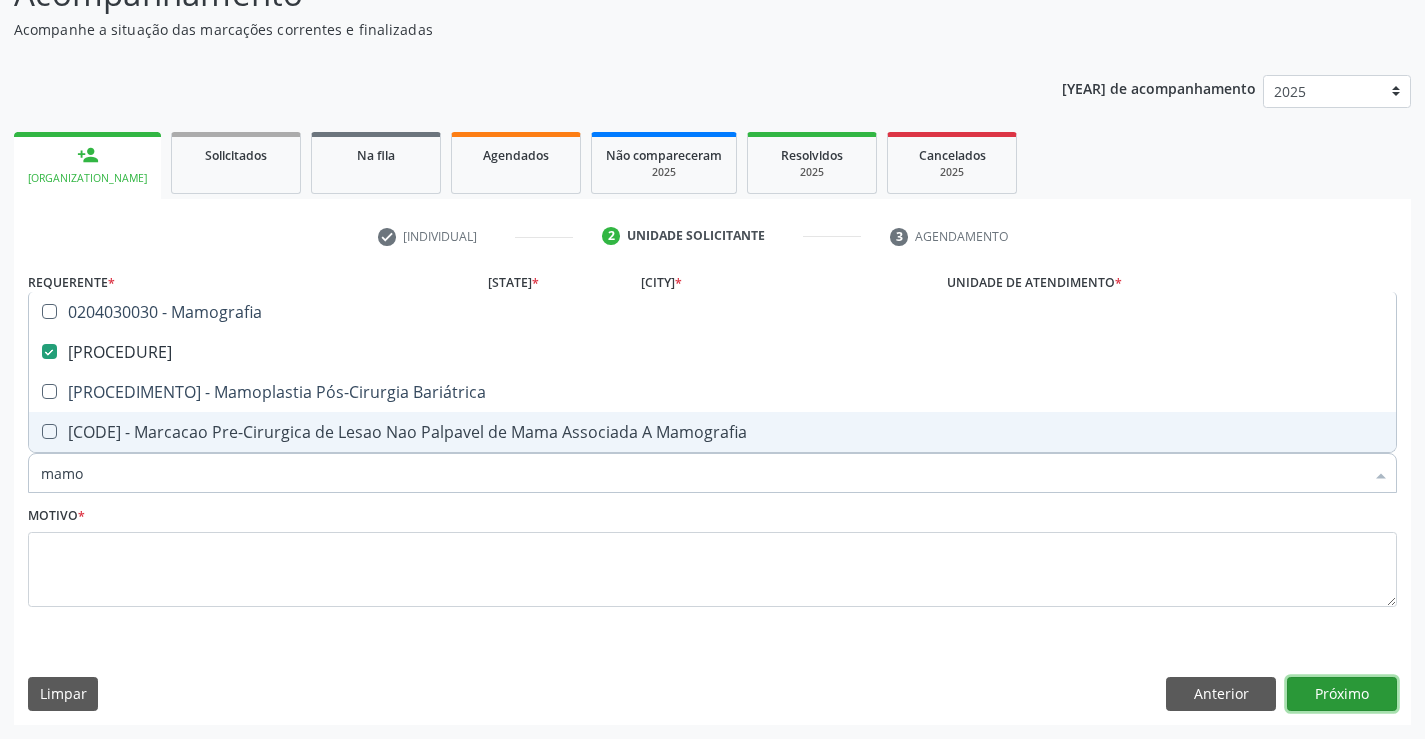 click on "Próximo" at bounding box center [1342, 694] 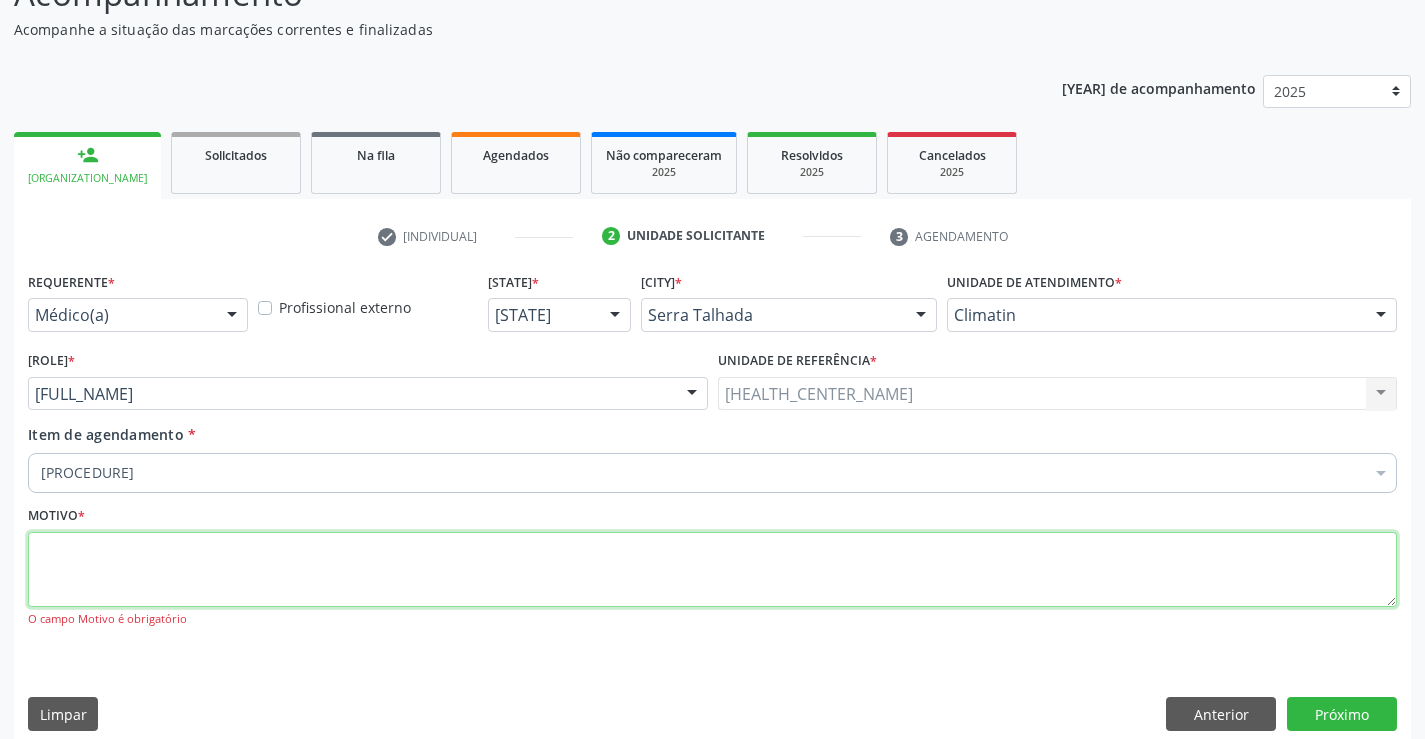 click at bounding box center [712, 570] 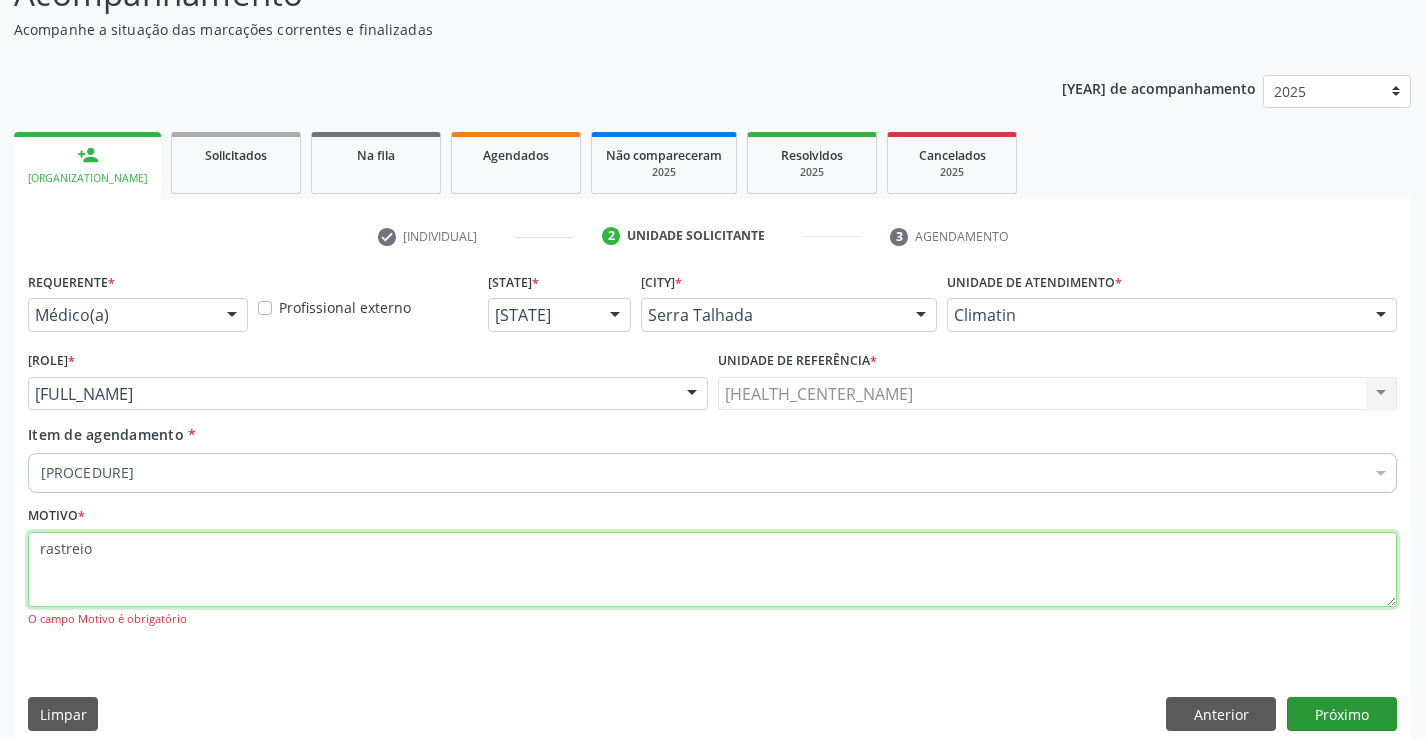 type on "rastreio" 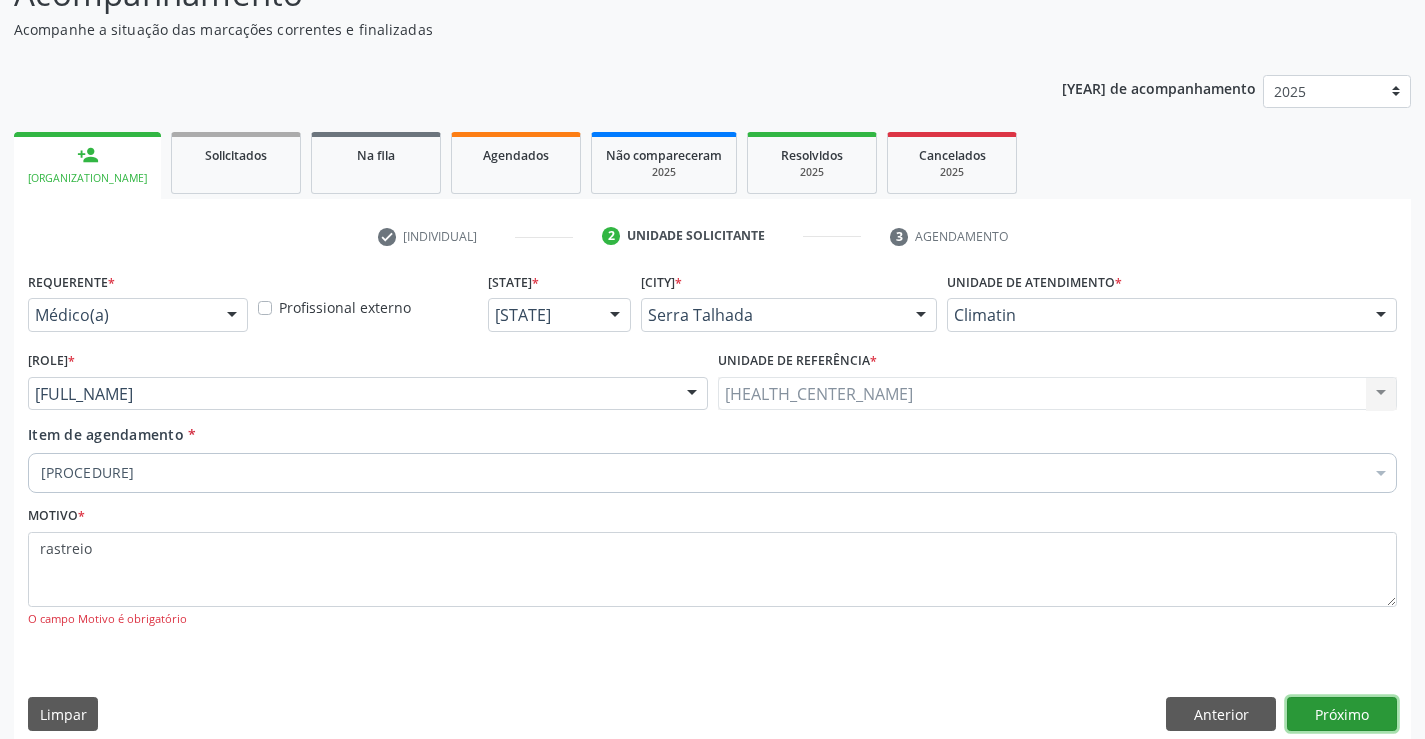 click on "Próximo" at bounding box center (1342, 714) 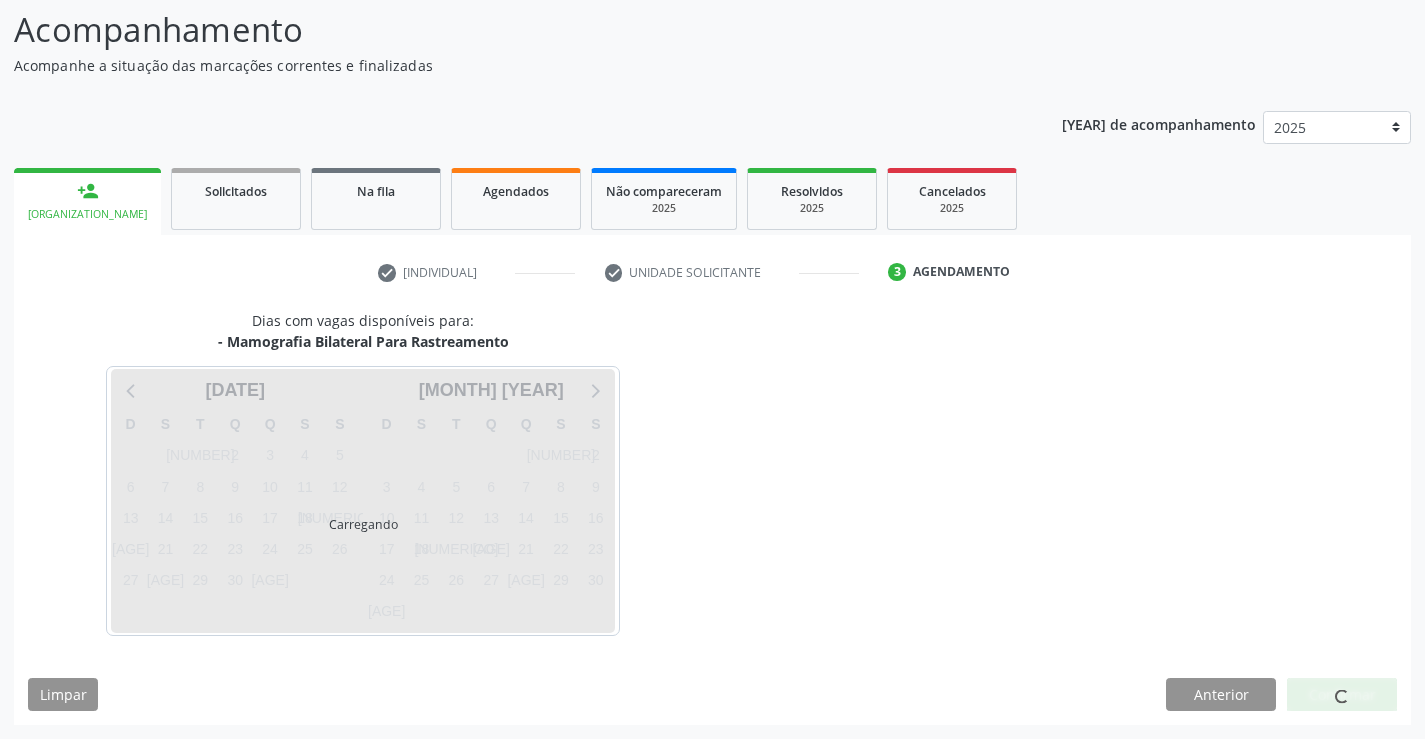 scroll, scrollTop: 131, scrollLeft: 0, axis: vertical 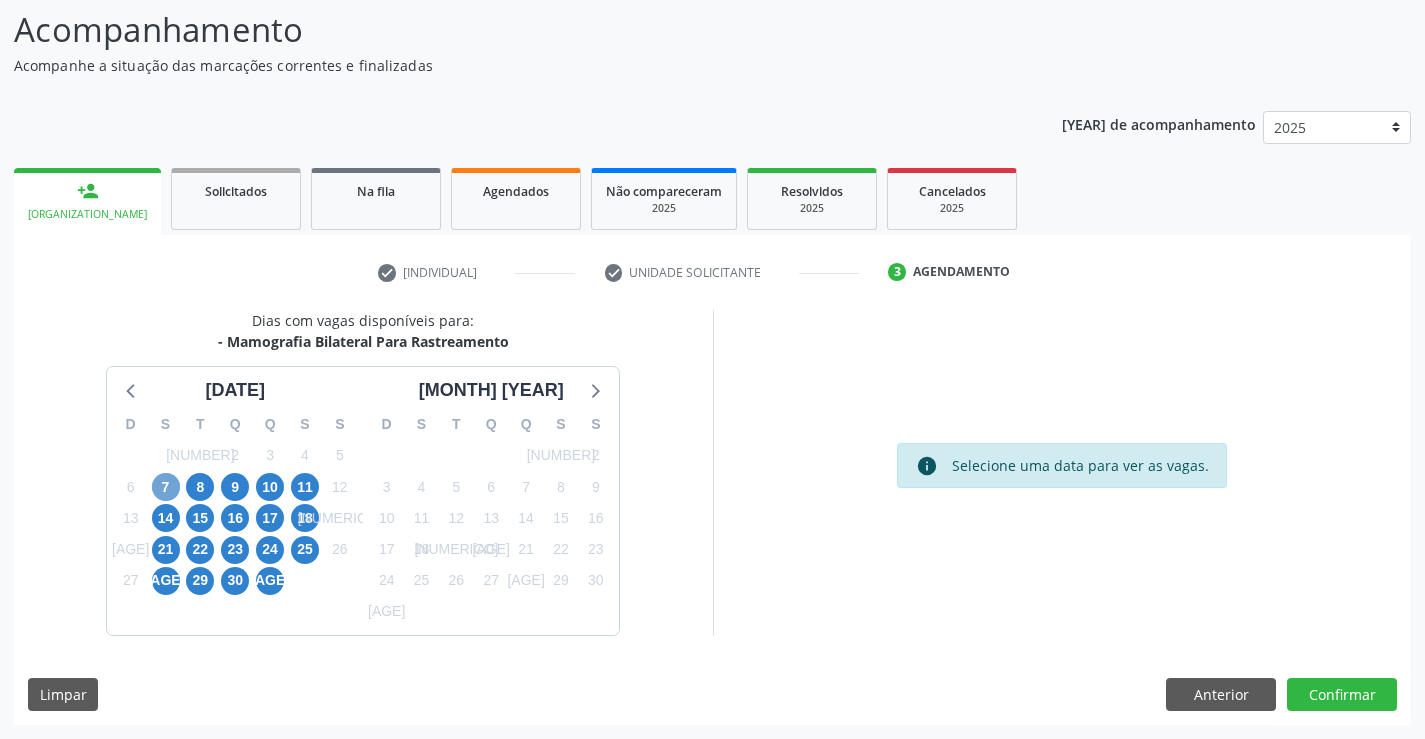 click on "7" at bounding box center [166, 487] 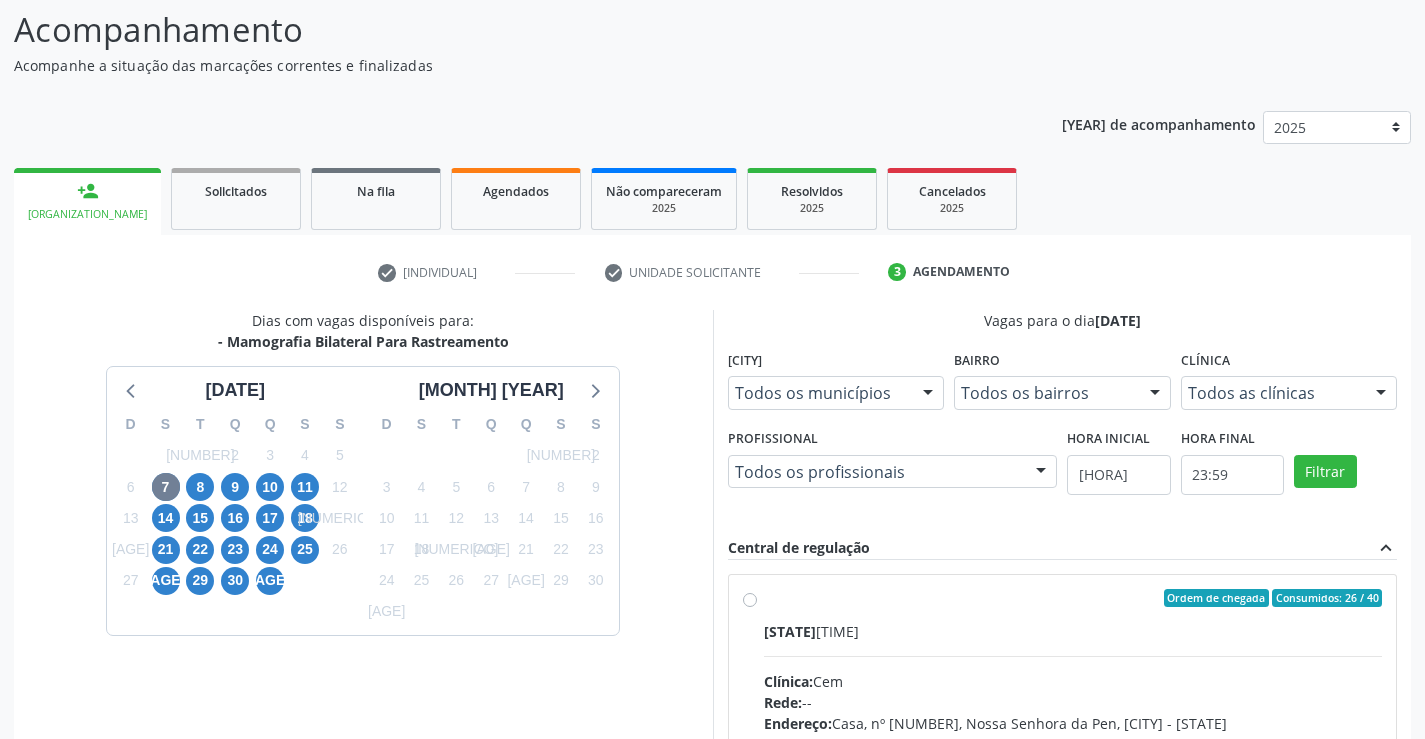 click on "Ordem de chegada
Consumidos: 26 / 40
Horário:   07:00
Clínica:  Cem
Rede:
--
Endereço:   Casa, nº 393, Nossa Senhora da Pen, [CITY], [STATE]
Telefone:   --
Profissional:
[FIRST] [LAST]
Informações adicionais sobre o atendimento
Idade de atendimento:
de 0 a 120 anos
Gênero(s) atendido(s):
Masculino e Feminino
Informações adicionais:
--" at bounding box center [1073, 742] 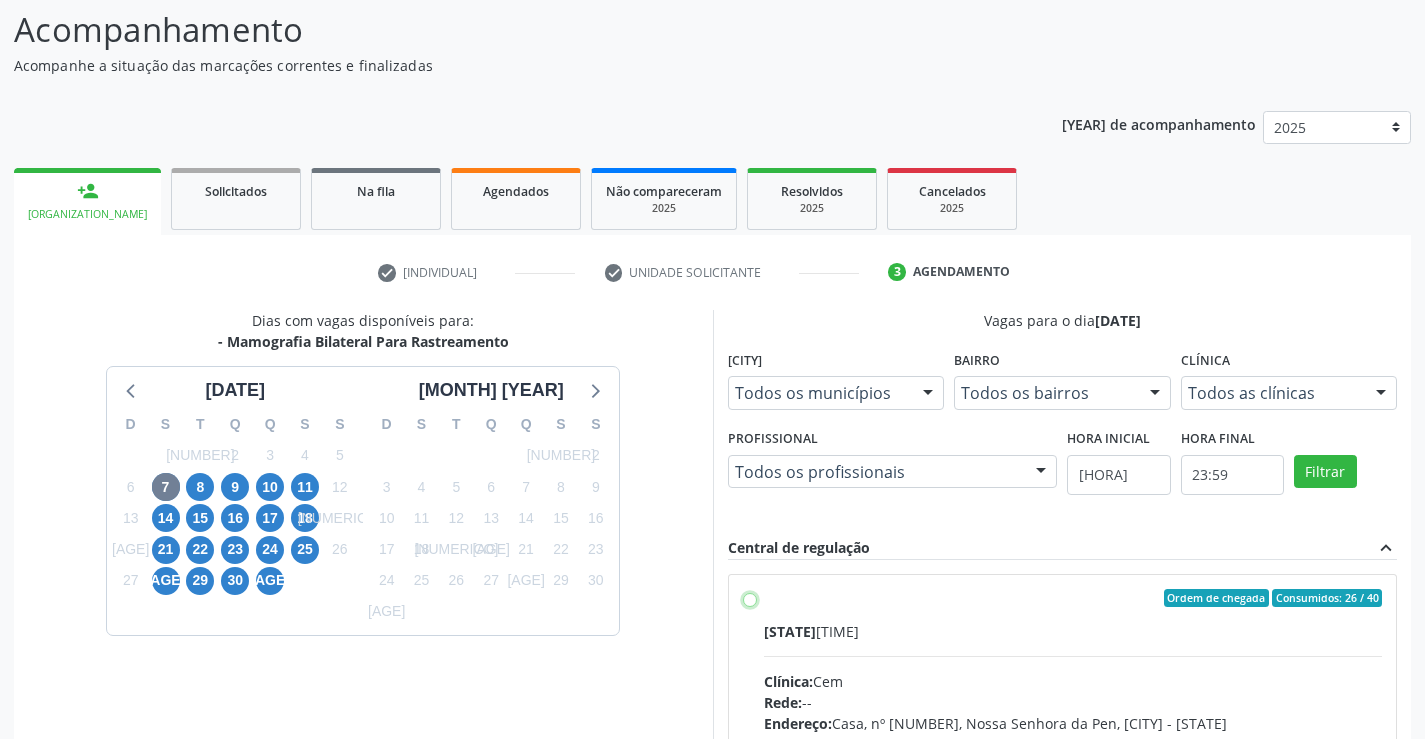 click on "Ordem de chegada
Consumidos: 26 / 40
Horário:   07:00
Clínica:  Cem
Rede:
--
Endereço:   Casa, nº 393, Nossa Senhora da Pen, [CITY], [STATE]
Telefone:   --
Profissional:
[FIRST] [LAST]
Informações adicionais sobre o atendimento
Idade de atendimento:
de 0 a 120 anos
Gênero(s) atendido(s):
Masculino e Feminino
Informações adicionais:
--" at bounding box center [750, 598] 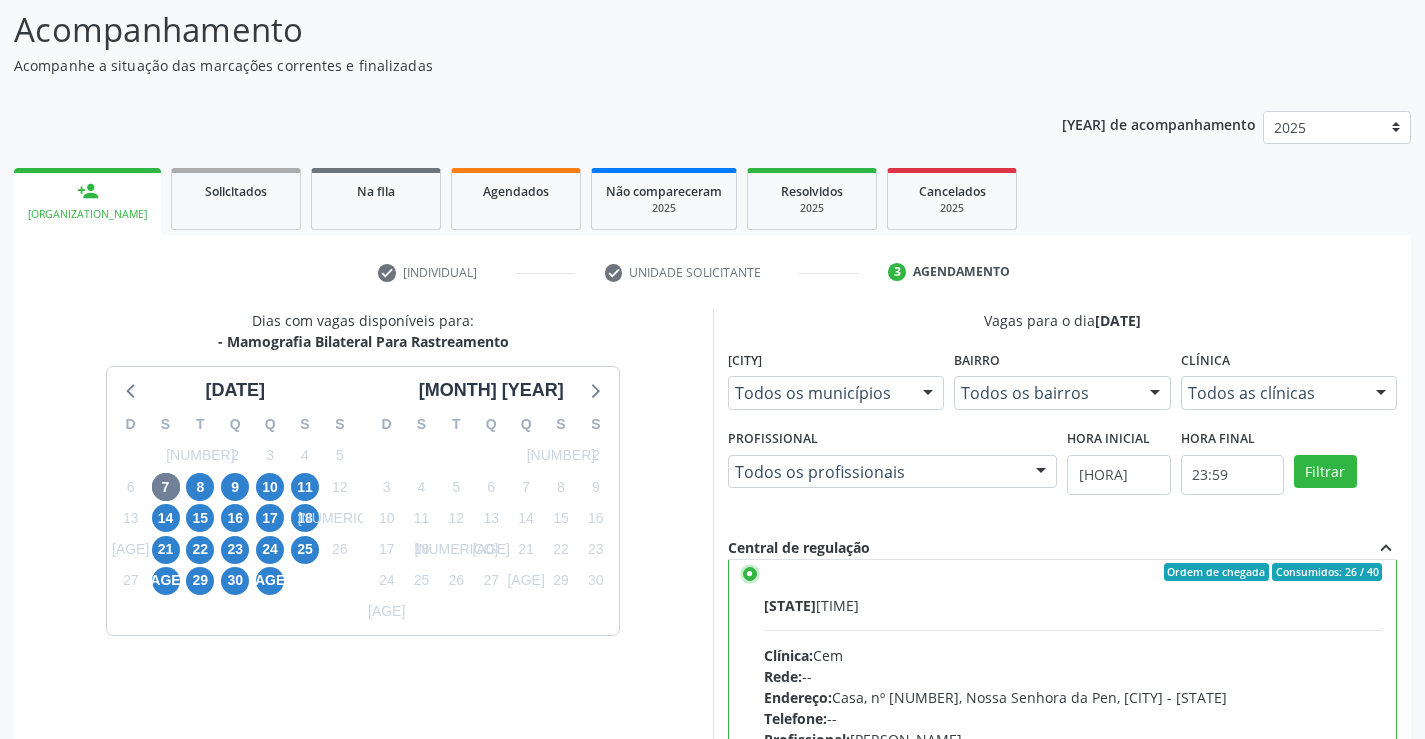 scroll, scrollTop: 99, scrollLeft: 0, axis: vertical 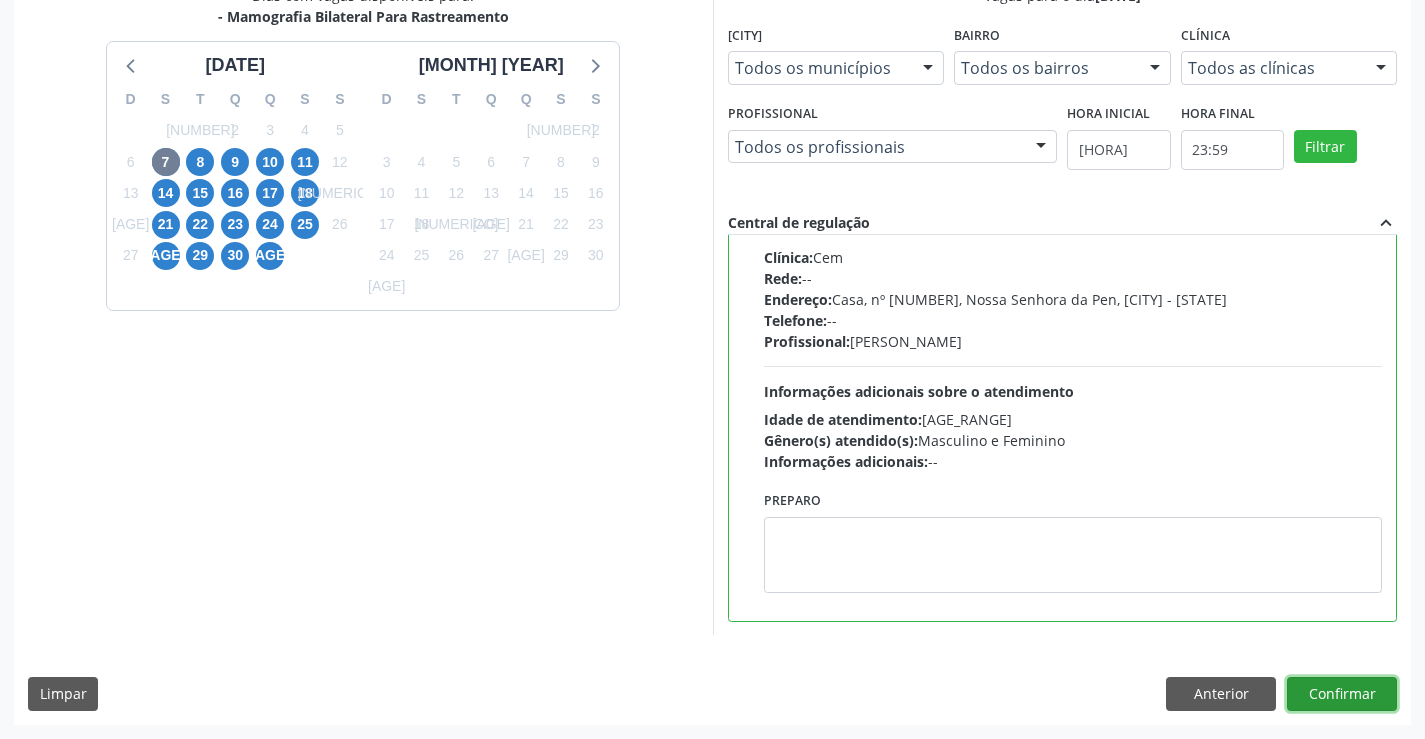 click on "Confirmar" at bounding box center (1342, 694) 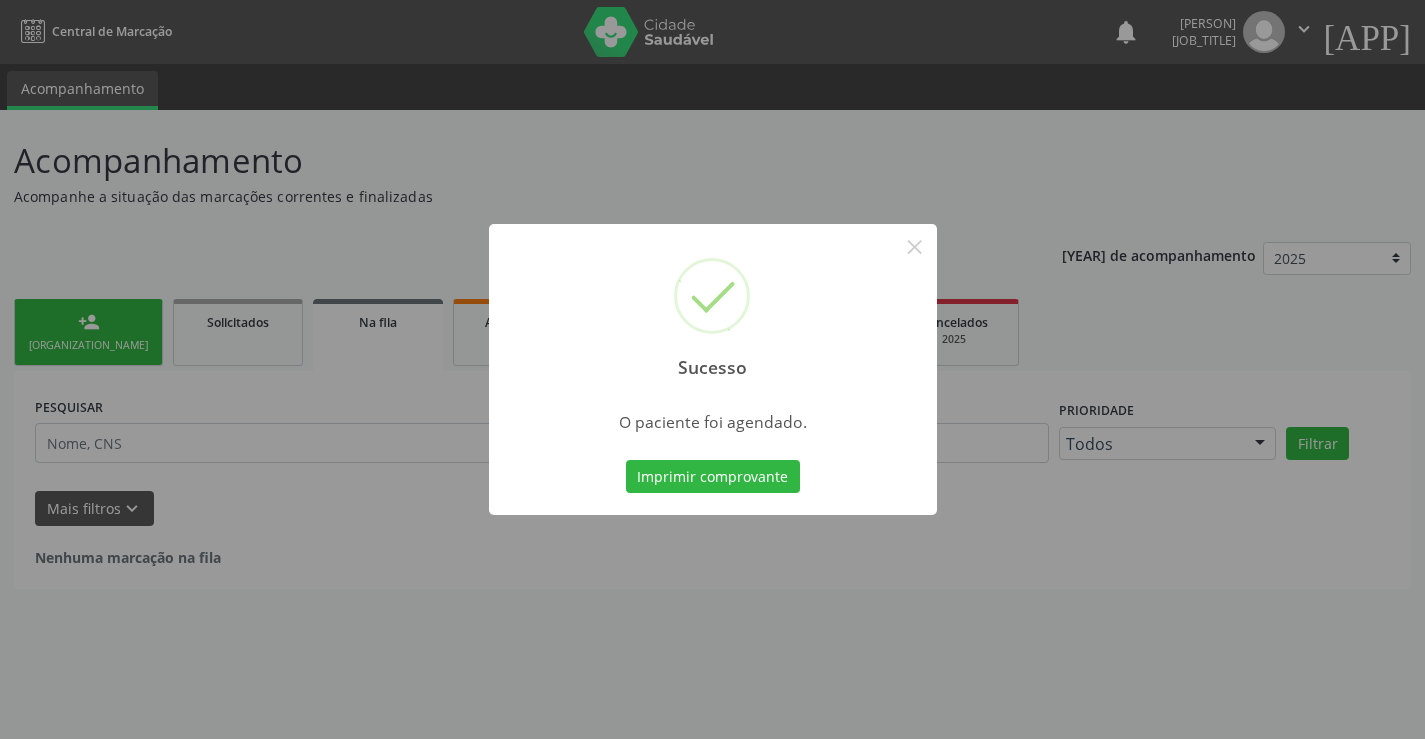scroll, scrollTop: 0, scrollLeft: 0, axis: both 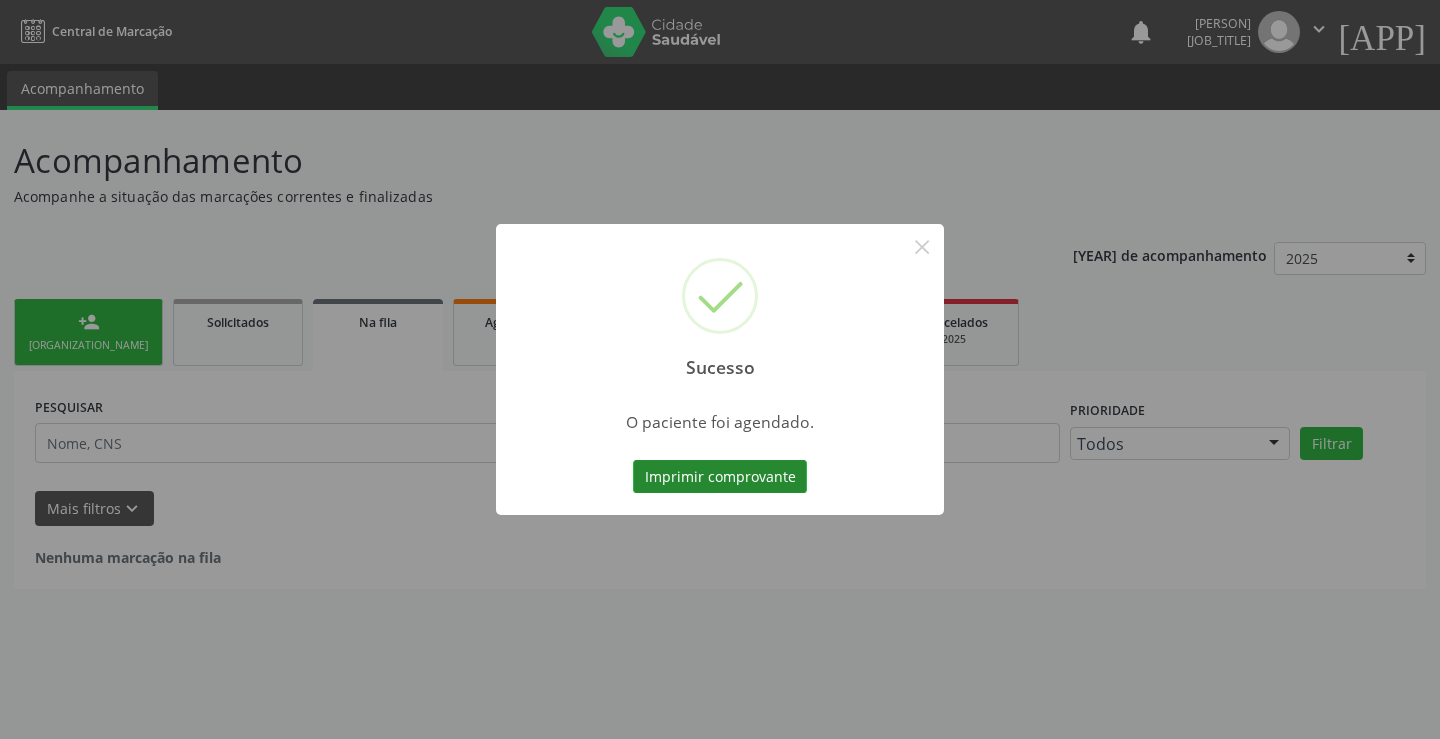 click on "Imprimir comprovante" at bounding box center (720, 477) 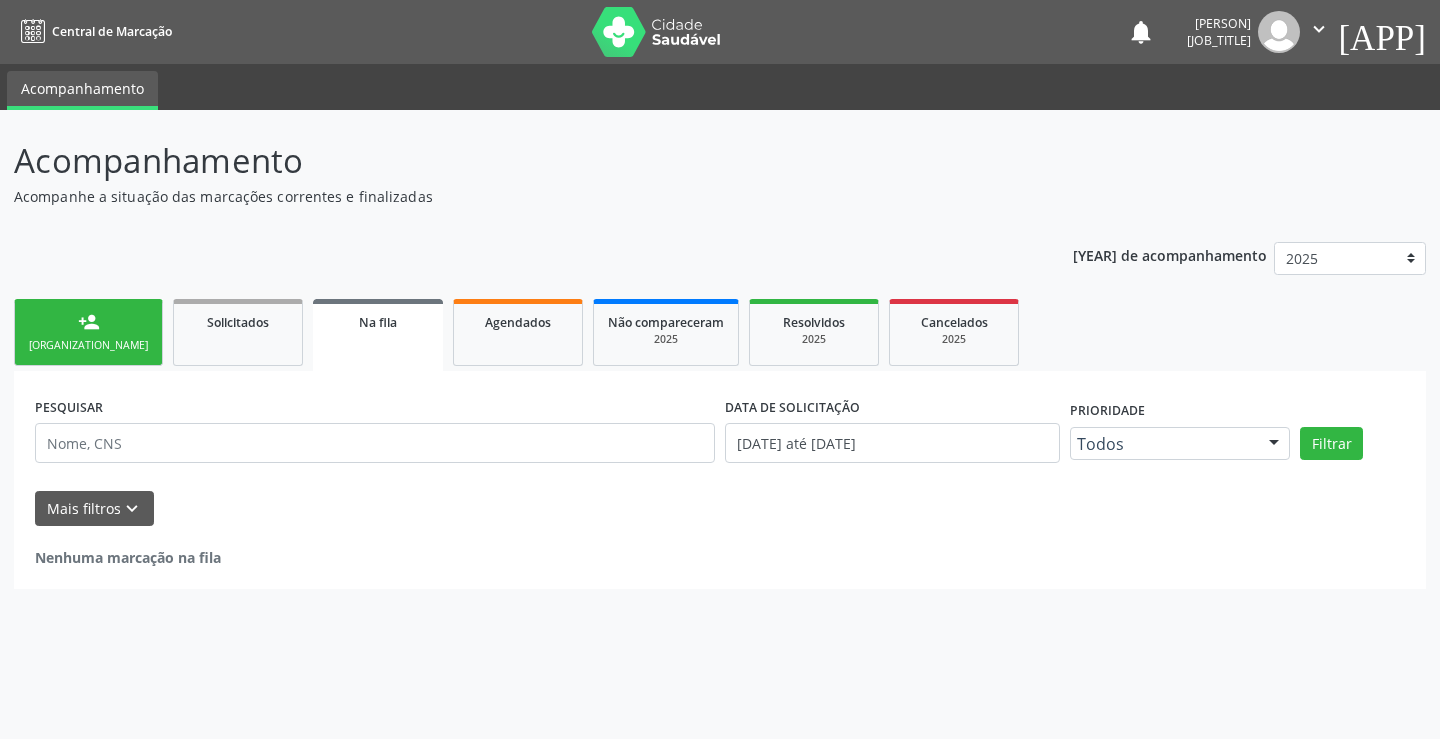 click on "person_add
Nova marcação" at bounding box center [88, 332] 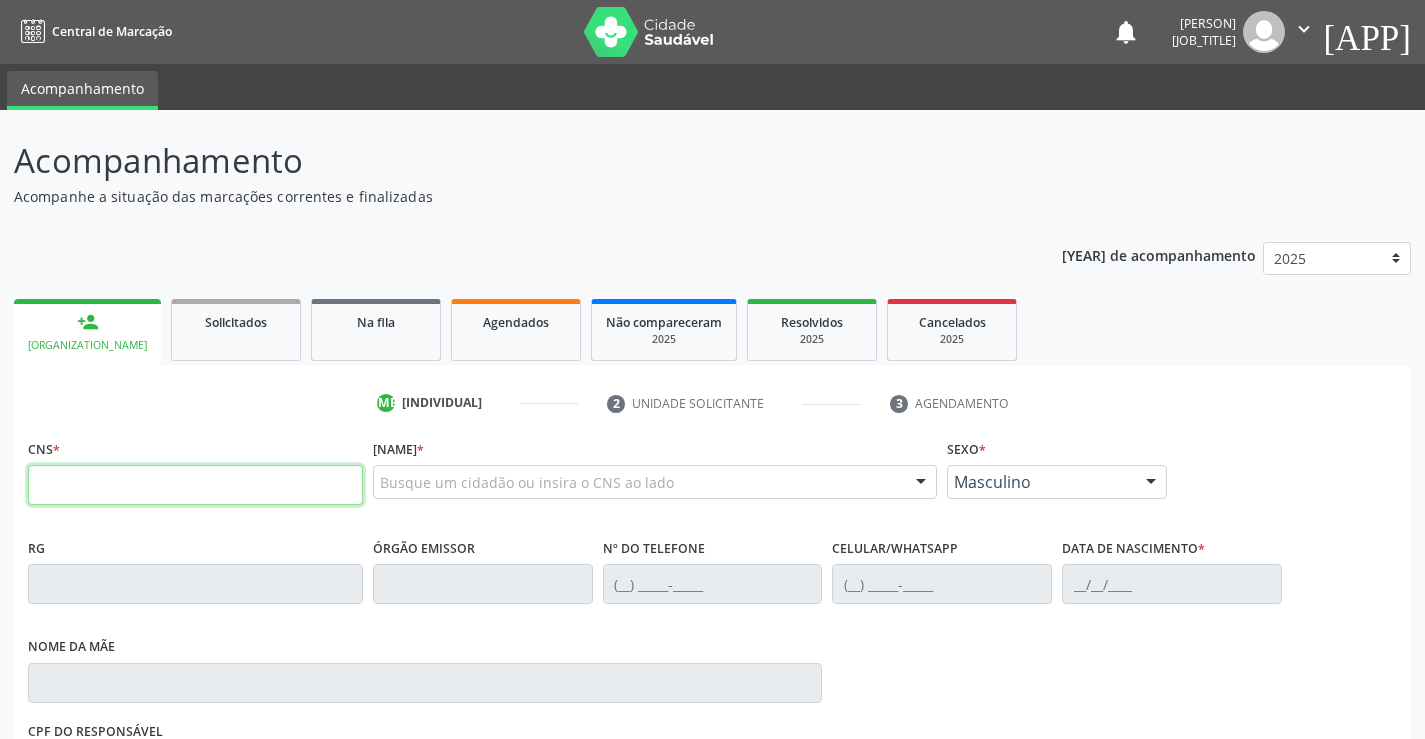 click at bounding box center (195, 485) 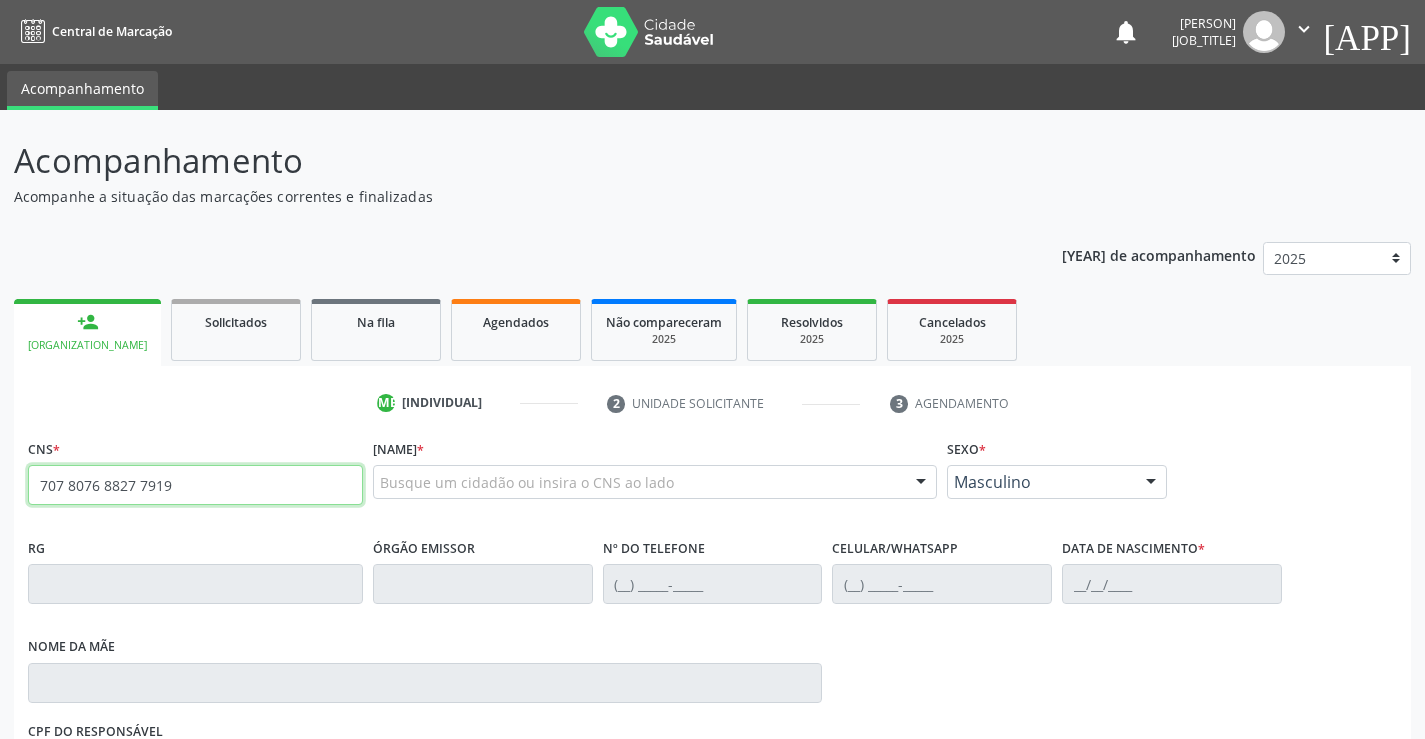 type on "707 8076 8827 7919" 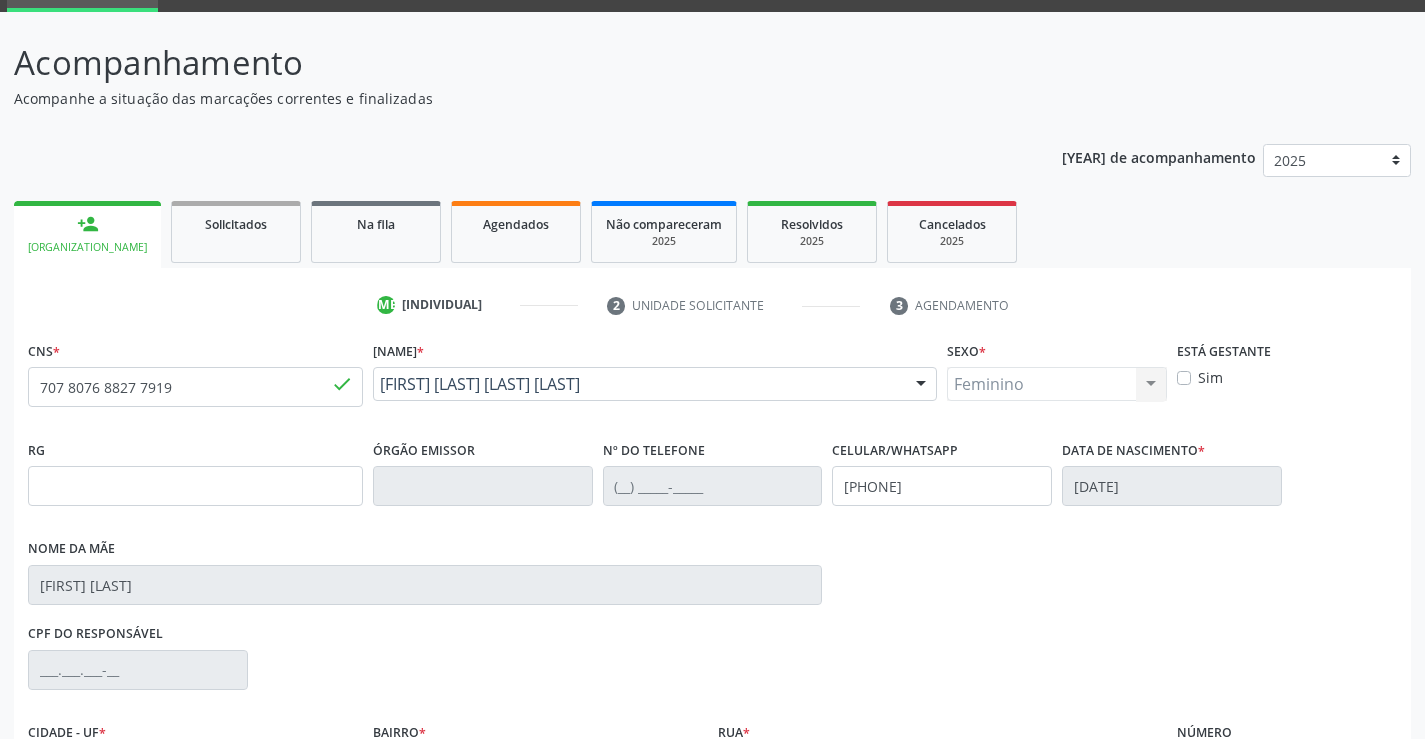 scroll, scrollTop: 331, scrollLeft: 0, axis: vertical 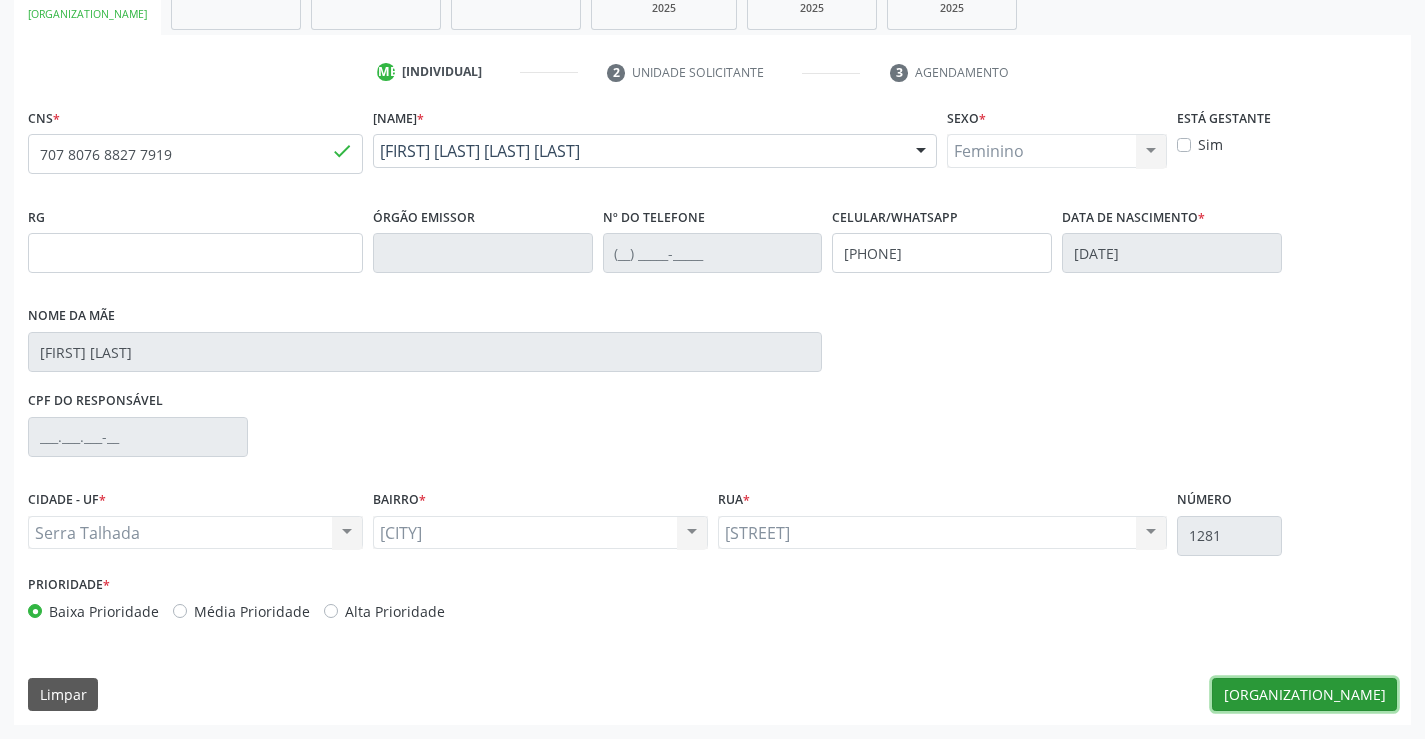 click on "[ORGANIZATION_NAME]" at bounding box center [1304, 695] 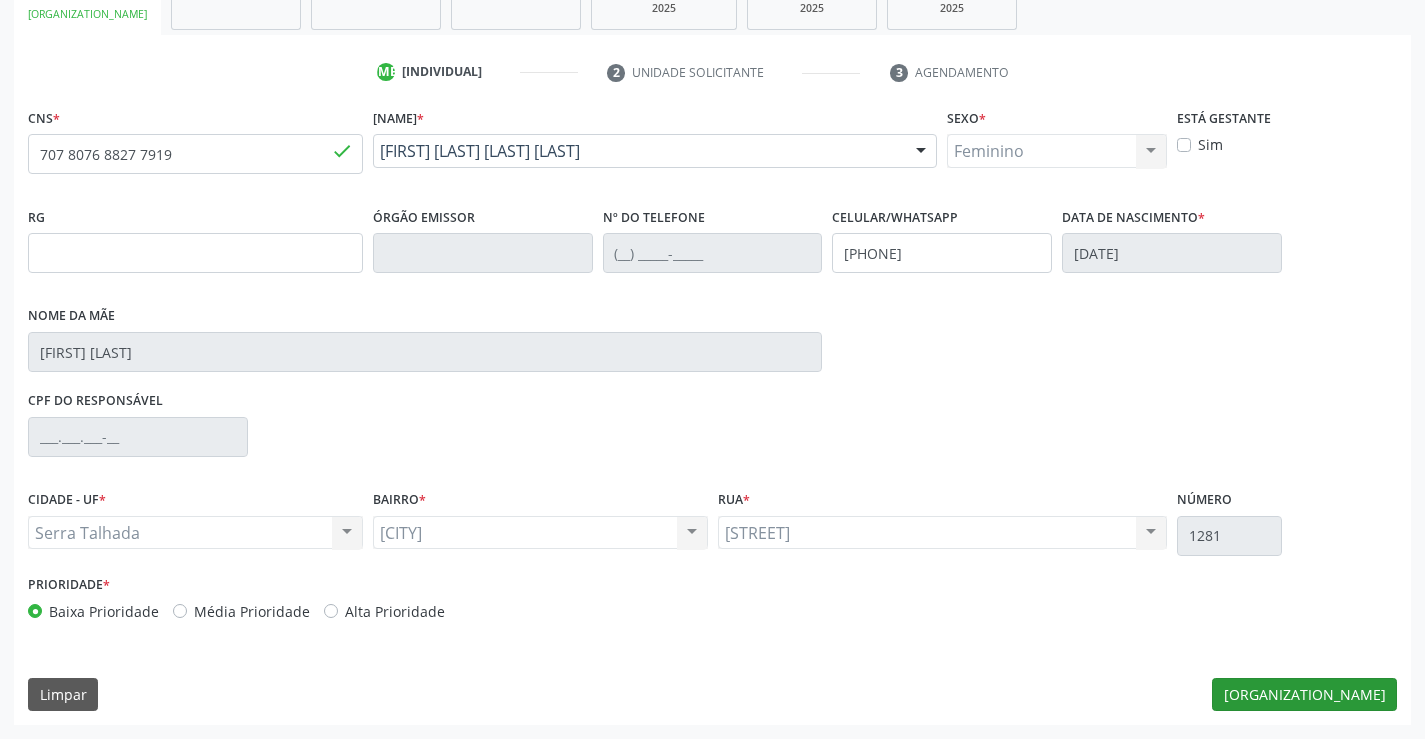 scroll, scrollTop: 167, scrollLeft: 0, axis: vertical 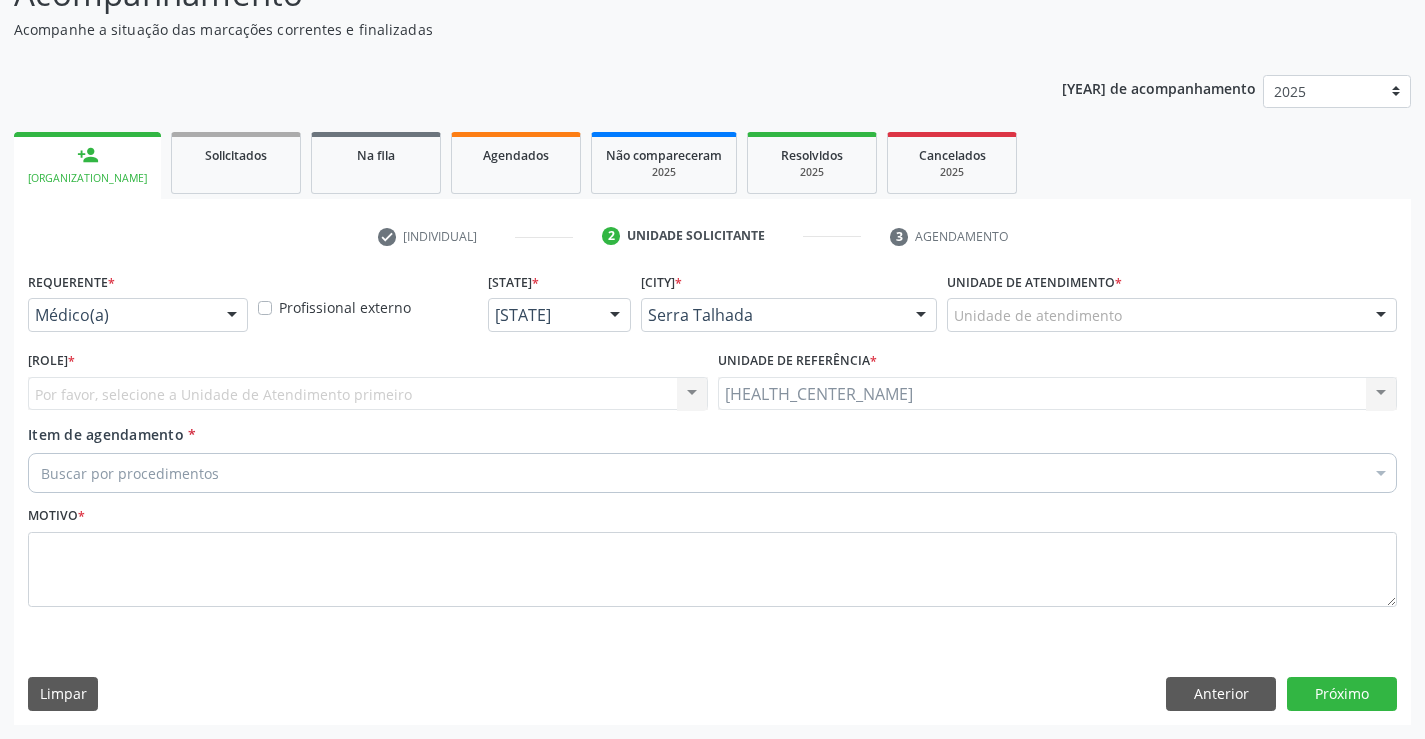 click on "Unidade de atendimento
*
Unidade de atendimento
3 Grupamento de Bombeiros   Abfisio   Abimael Lira Atelie Dental   Academia da Cidade Bom Jesus de [CITY]   Academia da Cidade Caxixola   Academia da Cidade Cohab I   Academia da Cidade Estacao do Forro   Academia da Cidade Vila Bela   Academia da Cidade de [CITY]   Academia da Cidade do Mutirao   Academia da Saude Cohab II   Alanalaiz Magalhaes Pereira   Alves Guimaraes Servicos de Medicina e Nutricao   Amor Saude   Anaclin   Analise Laboratorio Clinico   Andre Gustavo Ferreira de Souza Cia Ltda   Andreia Lima Diniz Ltda   Andreia Lima Diniz Ltda   Apae   Asmij Ambulatorio de Saude Mental Infanto Juvenil   Atelier do Sorriso   Bellatrix Odontologia e Qualidade de Vida   Biofisio Clinica de Fisioterapia e Saude Integrativa   Biofisio Kids   Biomedic   Blledsonn Alves Ferreira   Caf   Canespe   Cantarelli Odontologia   Caps Ad III   Caps III   Caps Infantil   Cardiologia e Diagnosticos" at bounding box center [1172, 306] 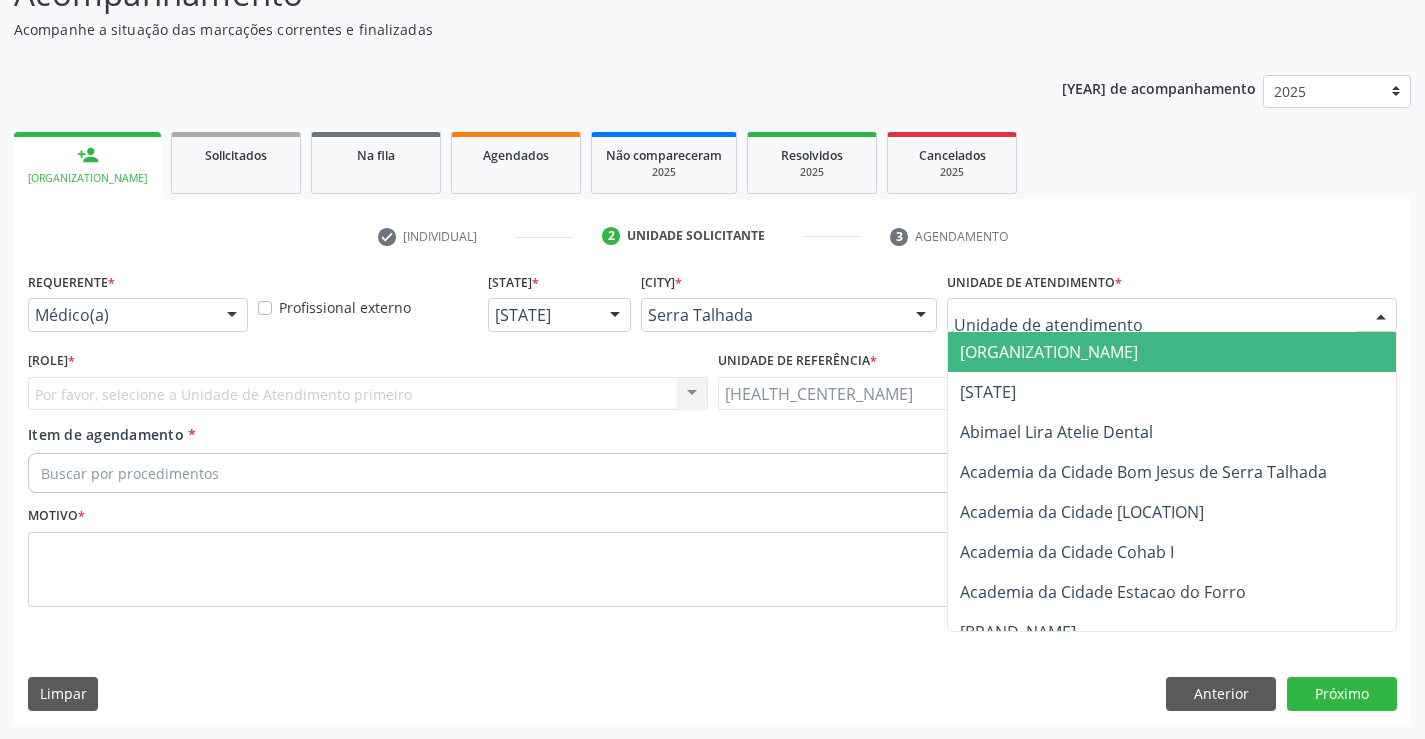 click at bounding box center [1172, 315] 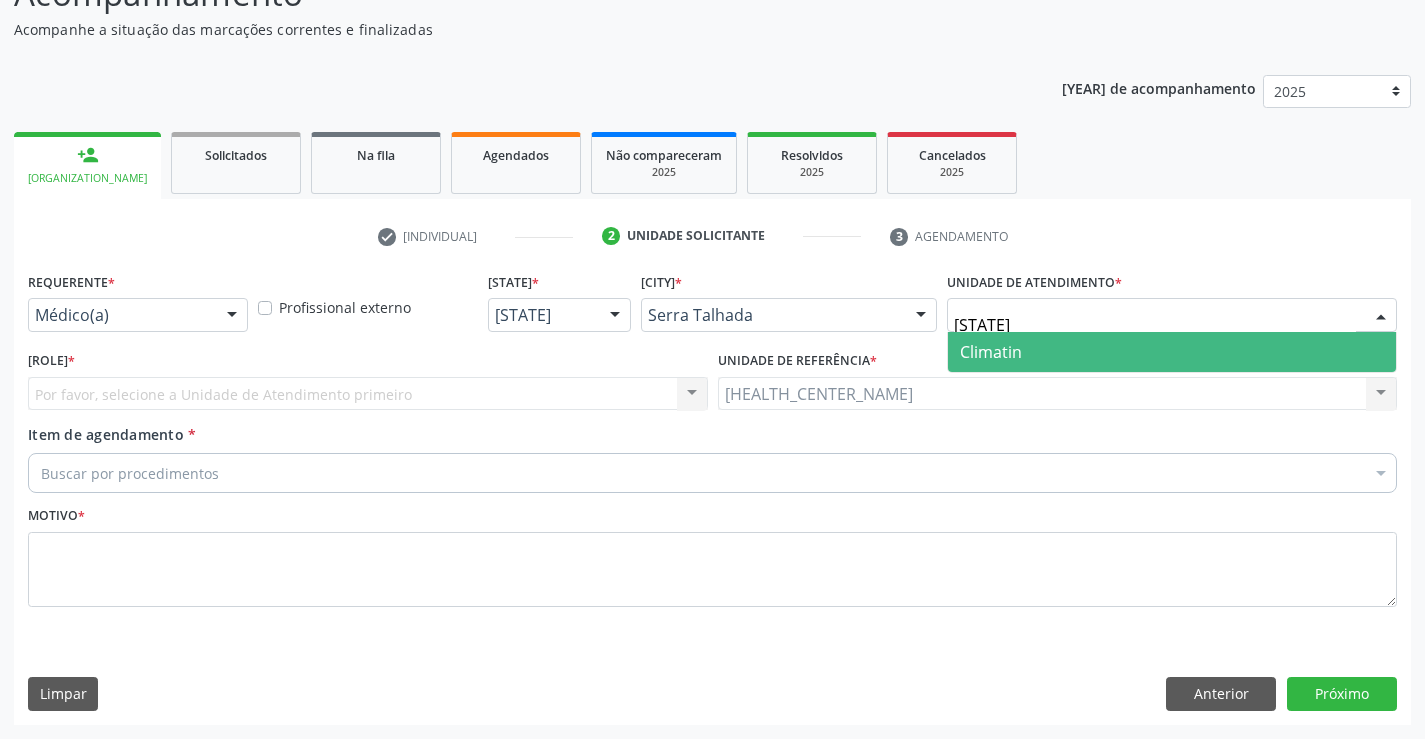 click on "Climatin" at bounding box center [991, 352] 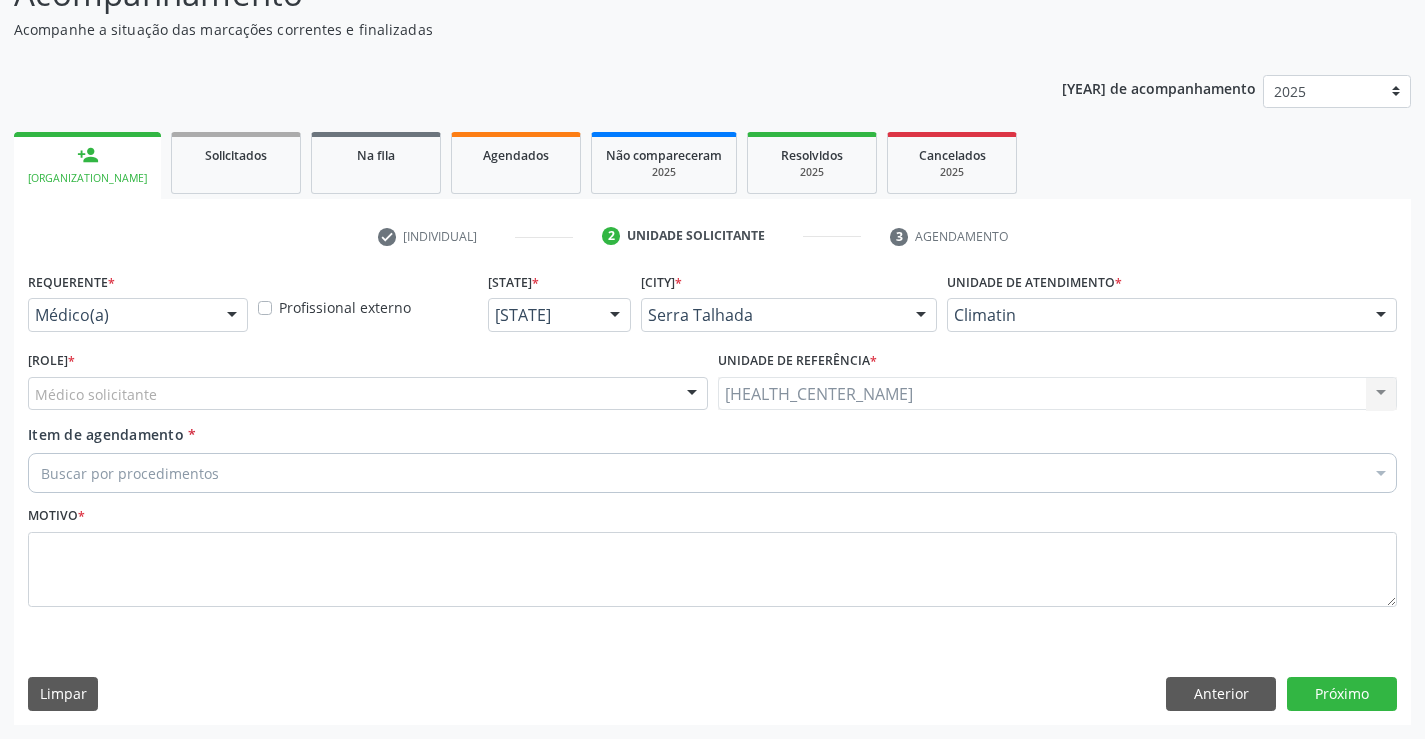 click on "Médico solicitante" at bounding box center (368, 394) 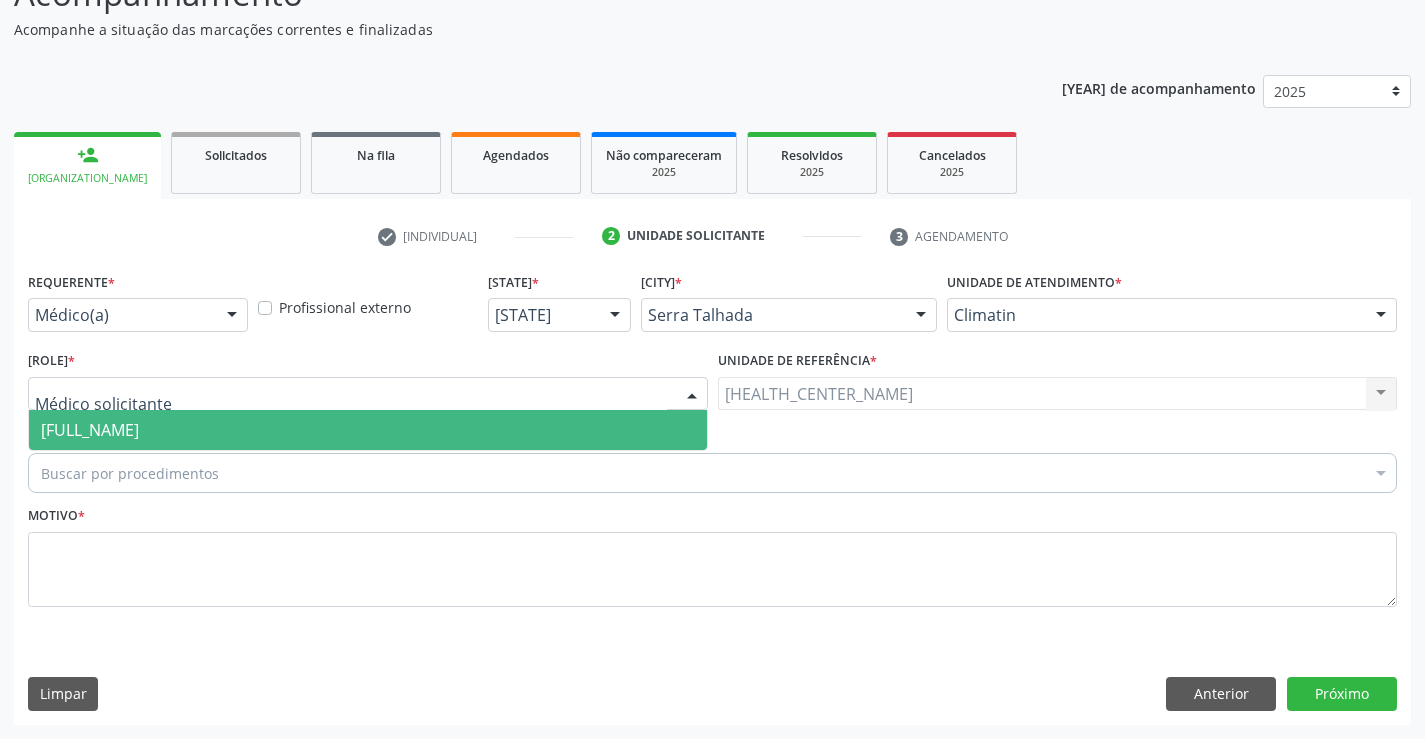 click on "[FULL_NAME]" at bounding box center (90, 430) 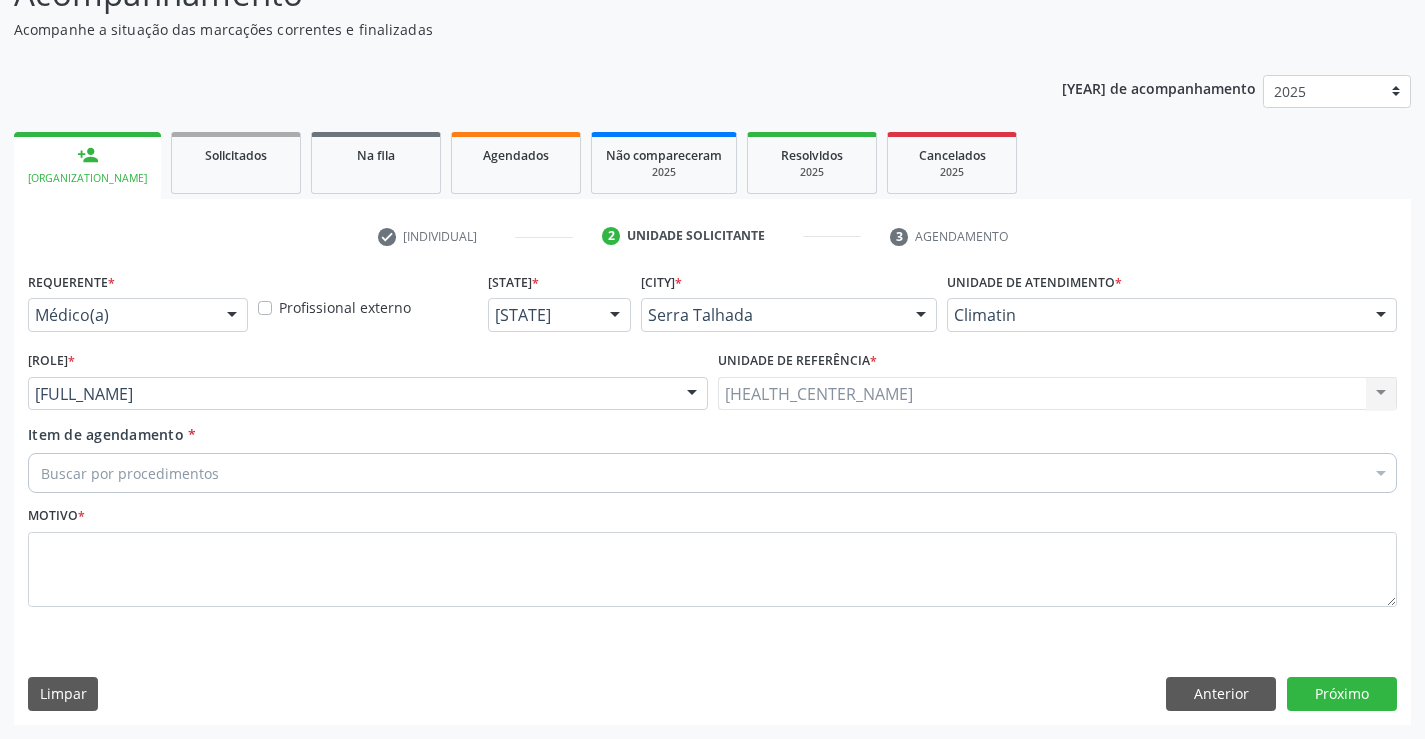 click on "Buscar por procedimentos" at bounding box center [712, 473] 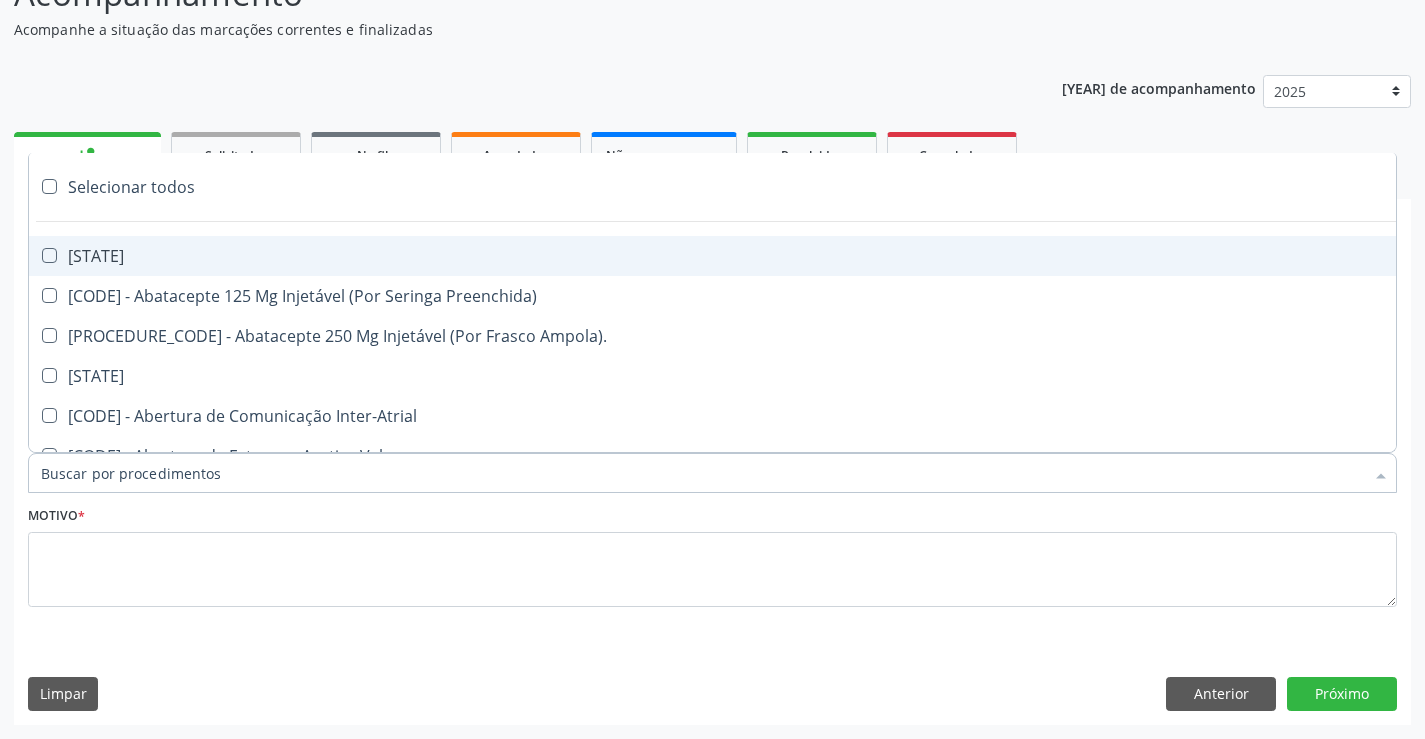 type on "m" 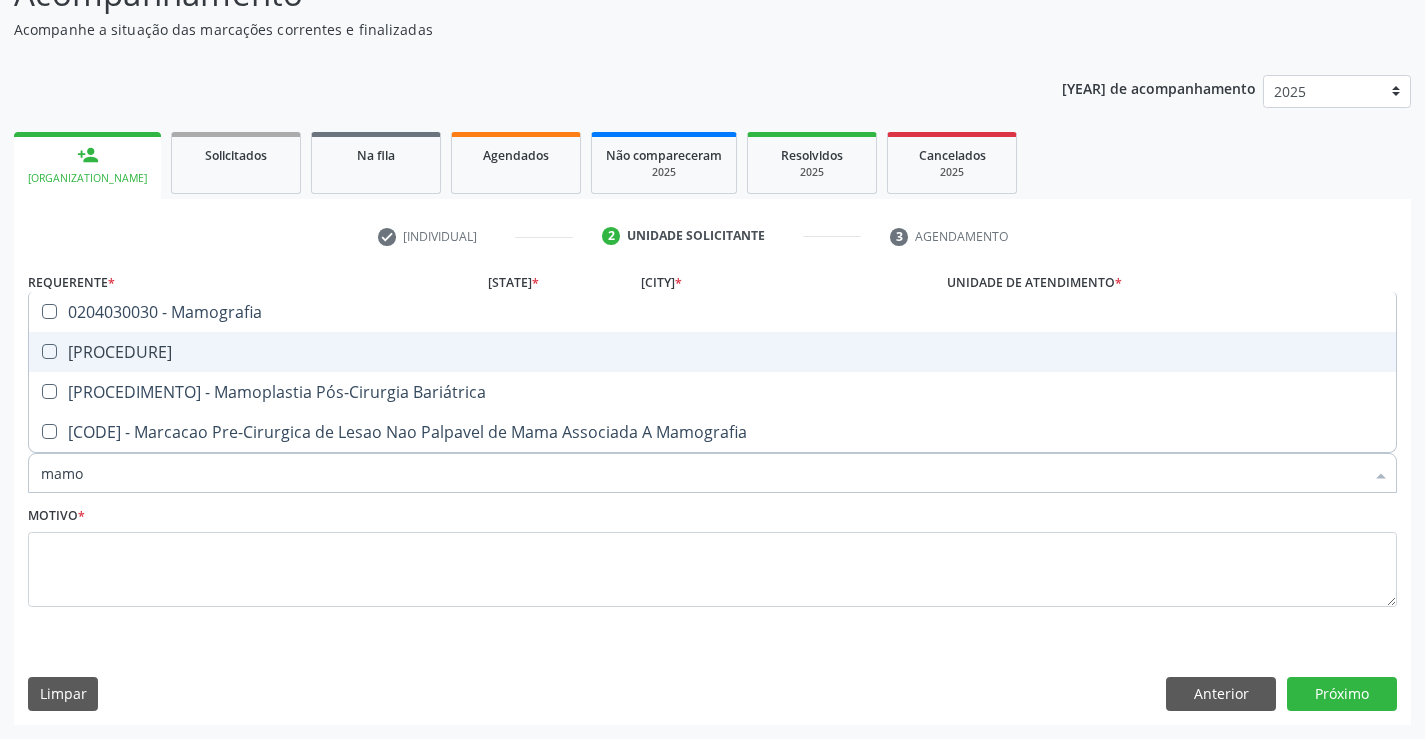 click at bounding box center [49, 351] 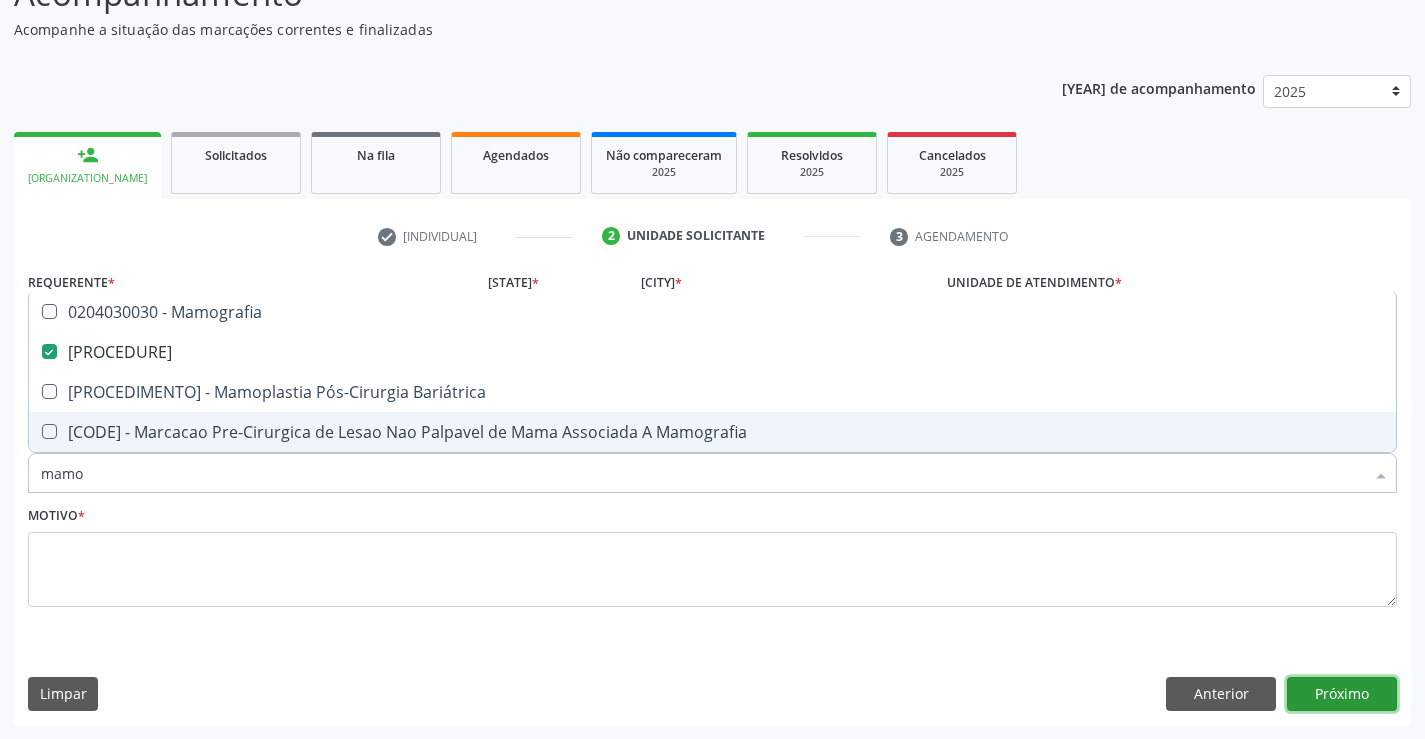 click on "Próximo" at bounding box center (1342, 694) 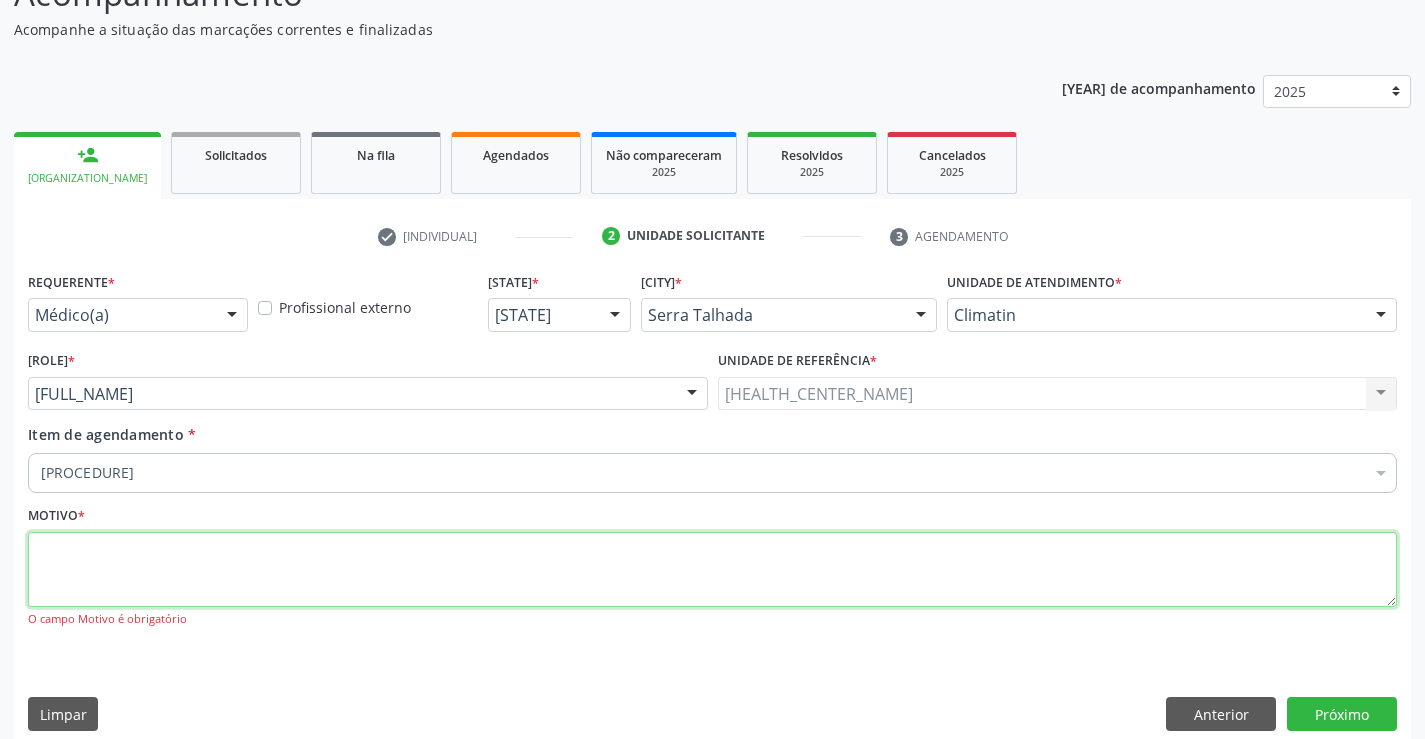 click at bounding box center (712, 570) 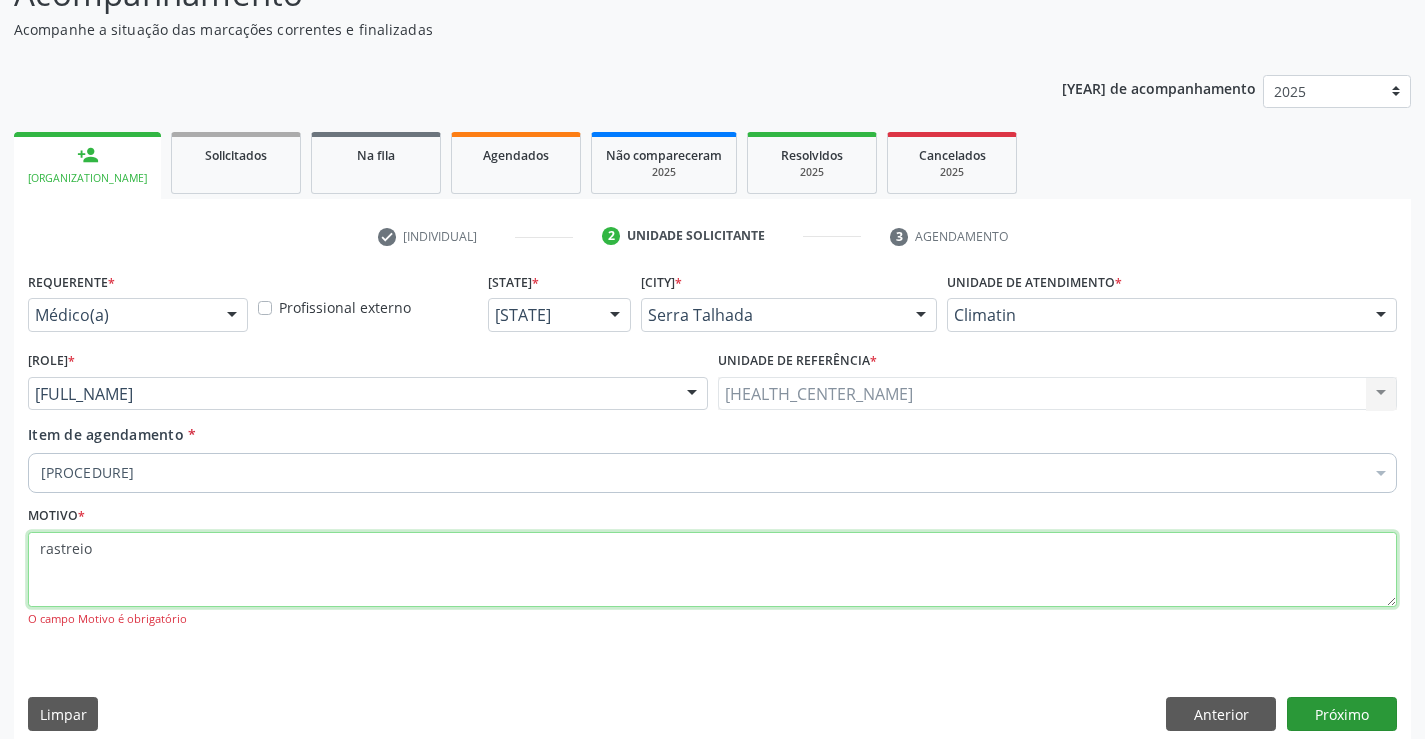type on "rastreio" 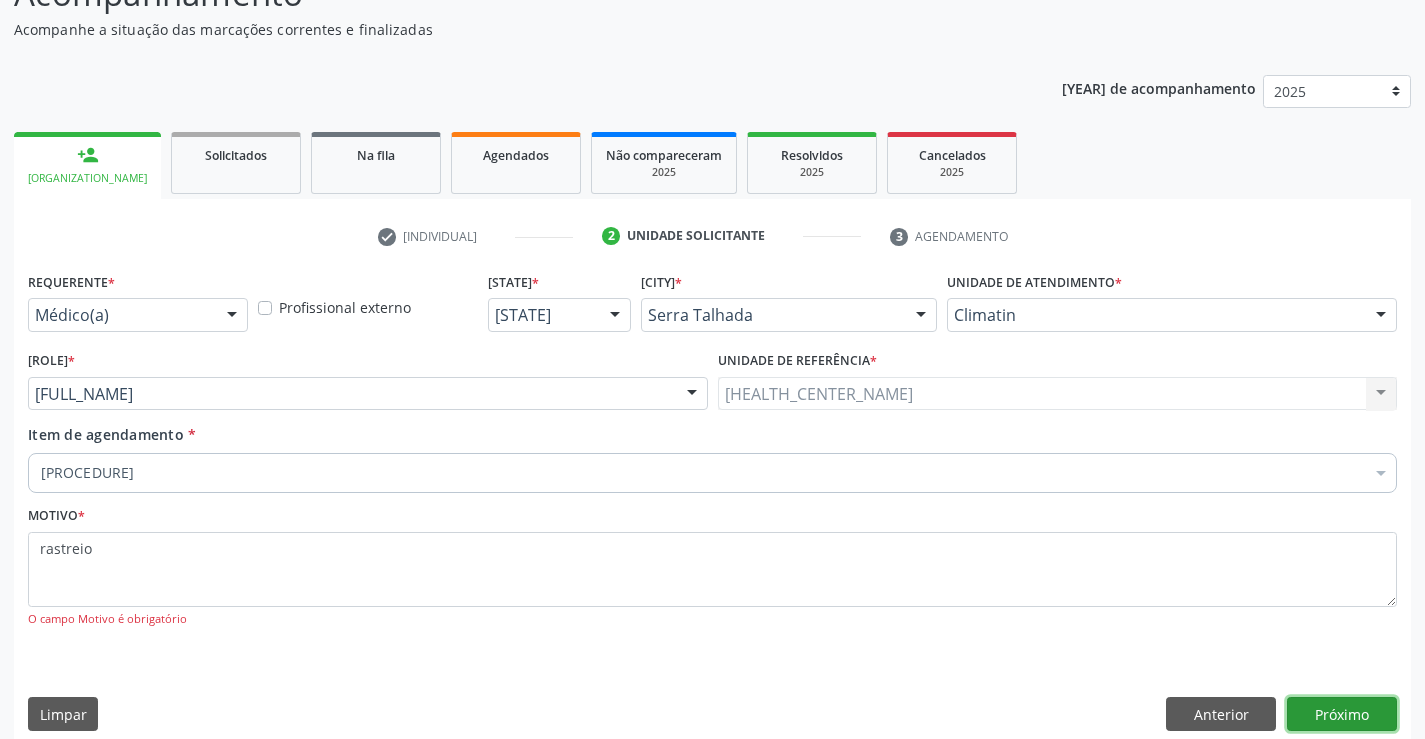 click on "Próximo" at bounding box center (1342, 714) 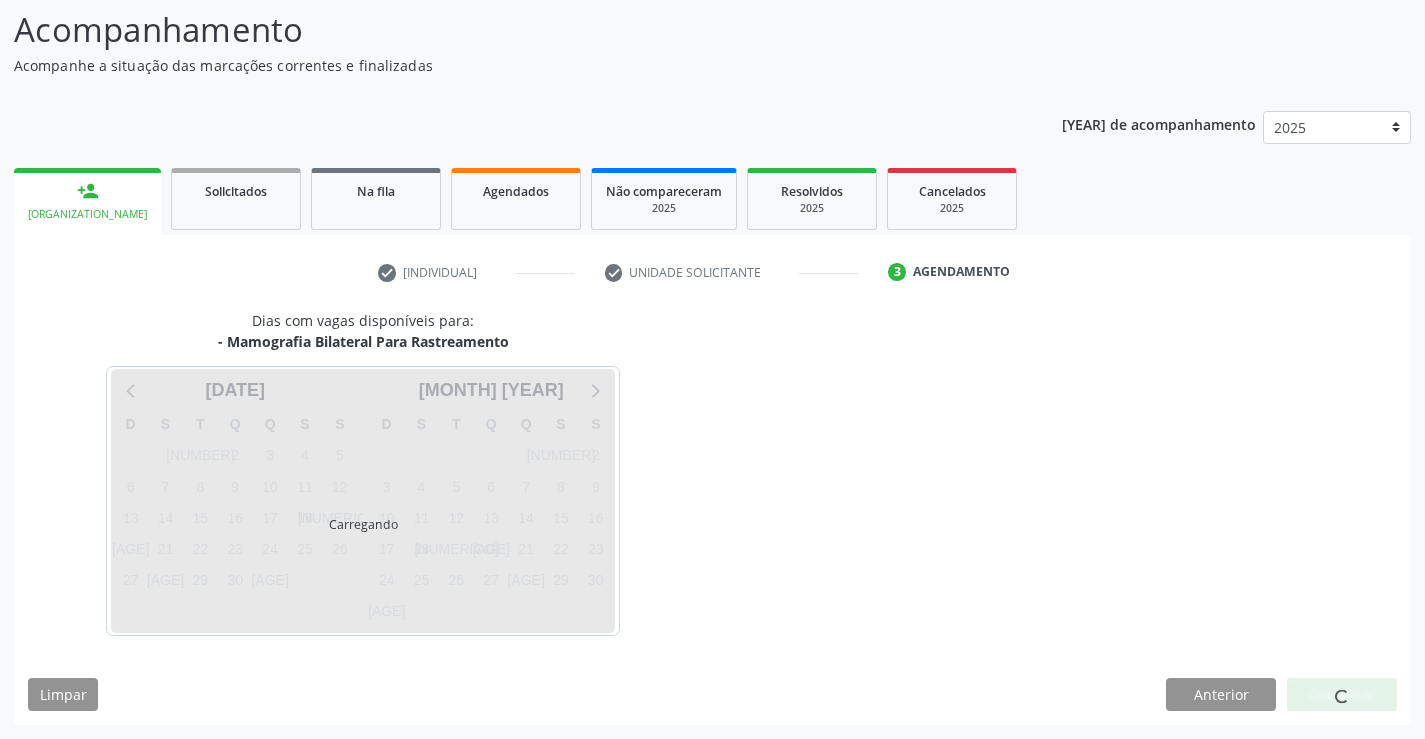 scroll, scrollTop: 131, scrollLeft: 0, axis: vertical 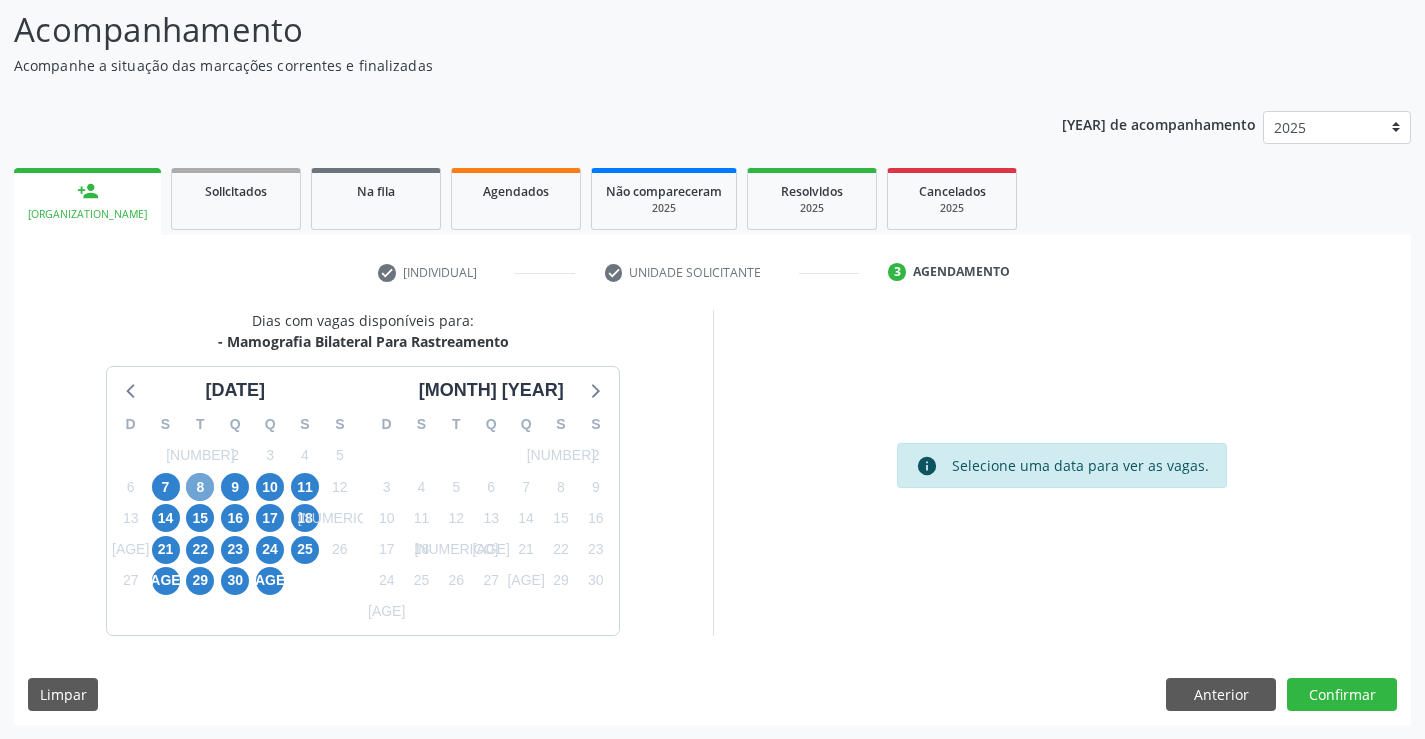 click on "8" at bounding box center (200, 487) 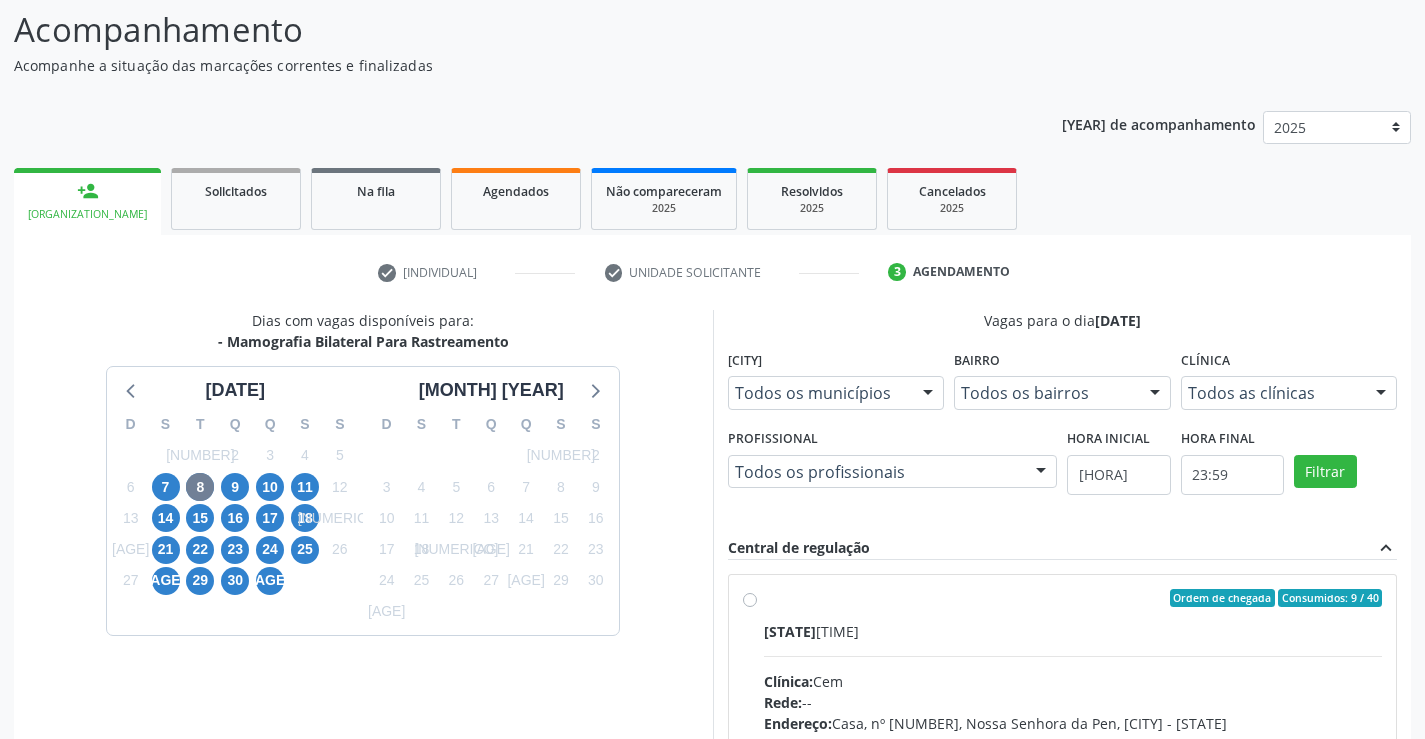 click on "Ordem de chegada
Consumidos: 9 / 40
Horário:   [TIME]
Clínica:  Cem
Rede:
--
Endereço:   Casa, nº 393, [LOCATION], [CITY] - PE
Telefone:   --
Profissional:
[FIRST] [LAST]
Informações adicionais sobre o atendimento
Idade de atendimento:
de 0 a 120 anos
Gênero(s) atendido(s):
Masculino e Feminino
Informações adicionais:
--" at bounding box center [1073, 742] 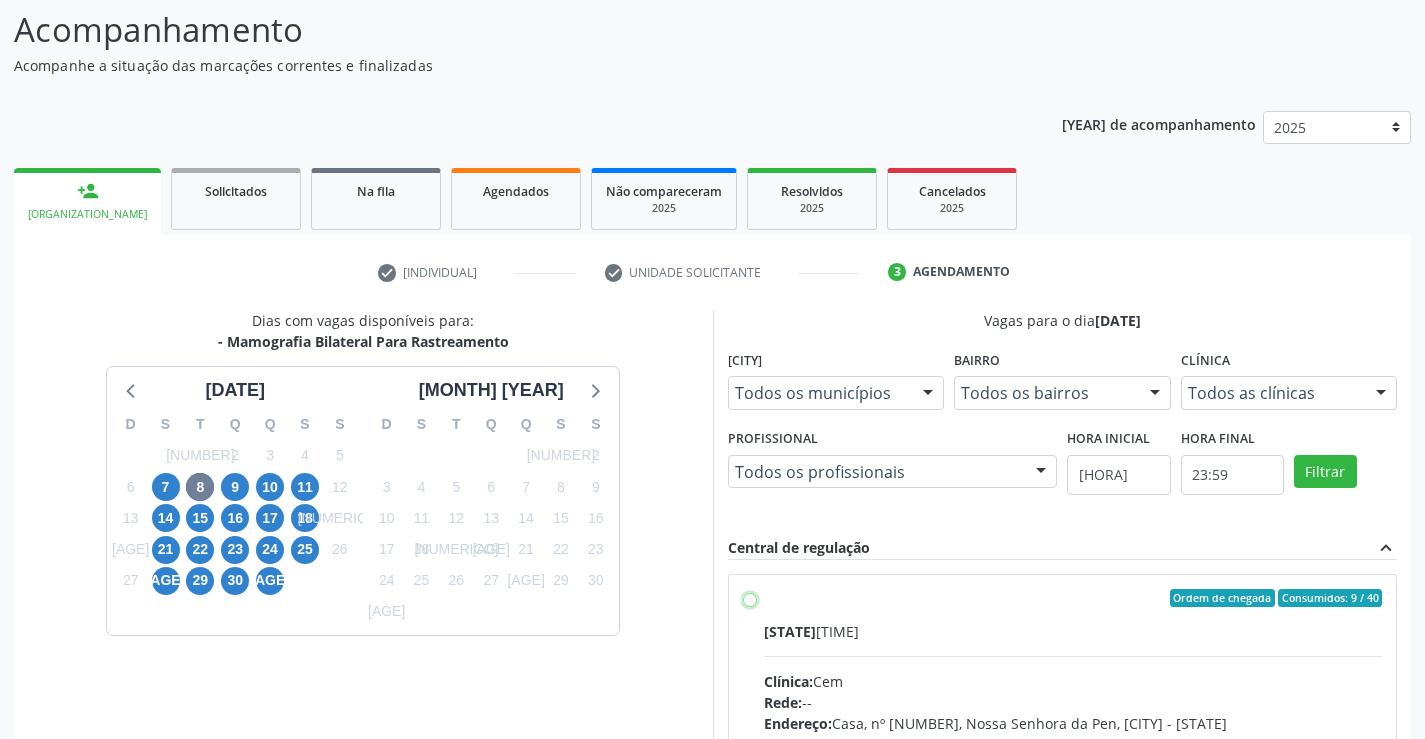 click on "Ordem de chegada
Consumidos: 9 / 40
Horário:   [TIME]
Clínica:  Cem
Rede:
--
Endereço:   Casa, nº 393, [LOCATION], [CITY] - PE
Telefone:   --
Profissional:
[FIRST] [LAST]
Informações adicionais sobre o atendimento
Idade de atendimento:
de 0 a 120 anos
Gênero(s) atendido(s):
Masculino e Feminino
Informações adicionais:
--" at bounding box center [750, 598] 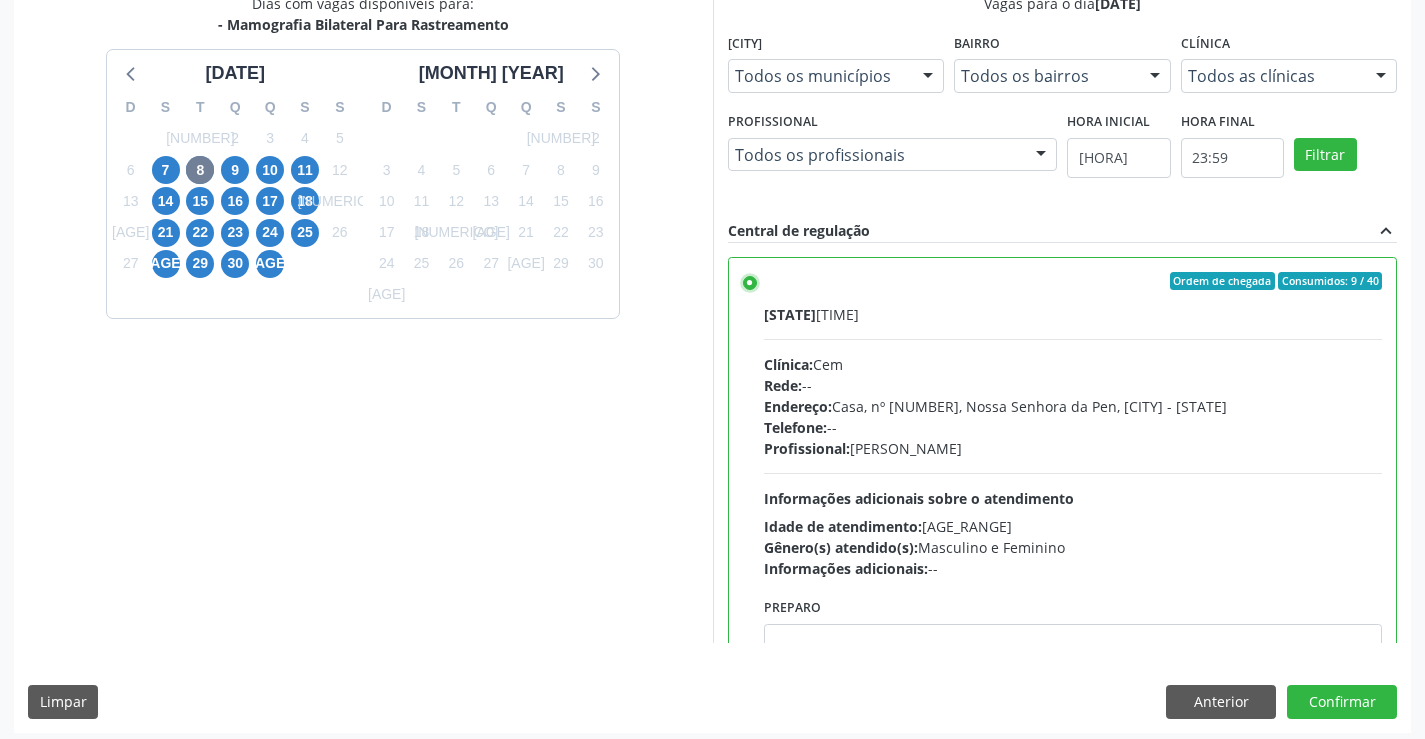 scroll, scrollTop: 456, scrollLeft: 0, axis: vertical 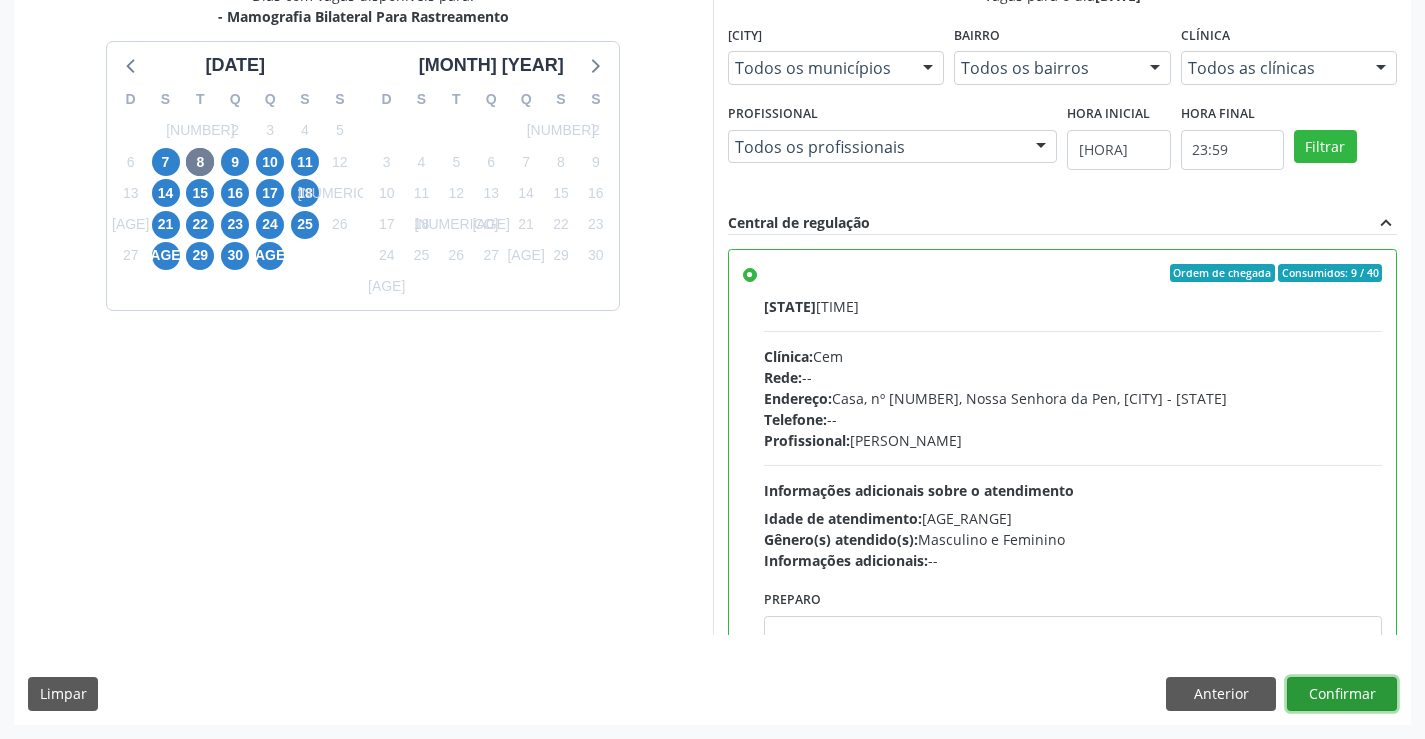 click on "Confirmar" at bounding box center (1342, 694) 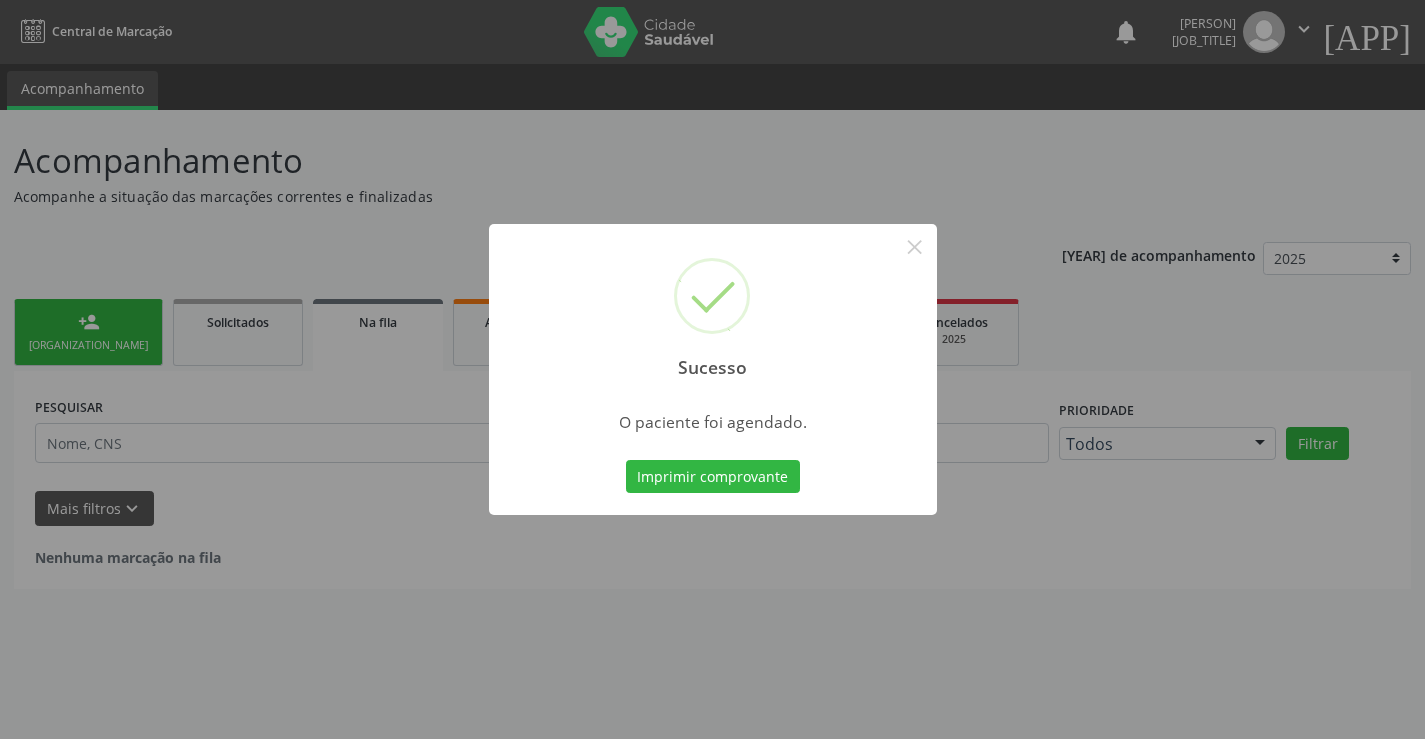 scroll, scrollTop: 0, scrollLeft: 0, axis: both 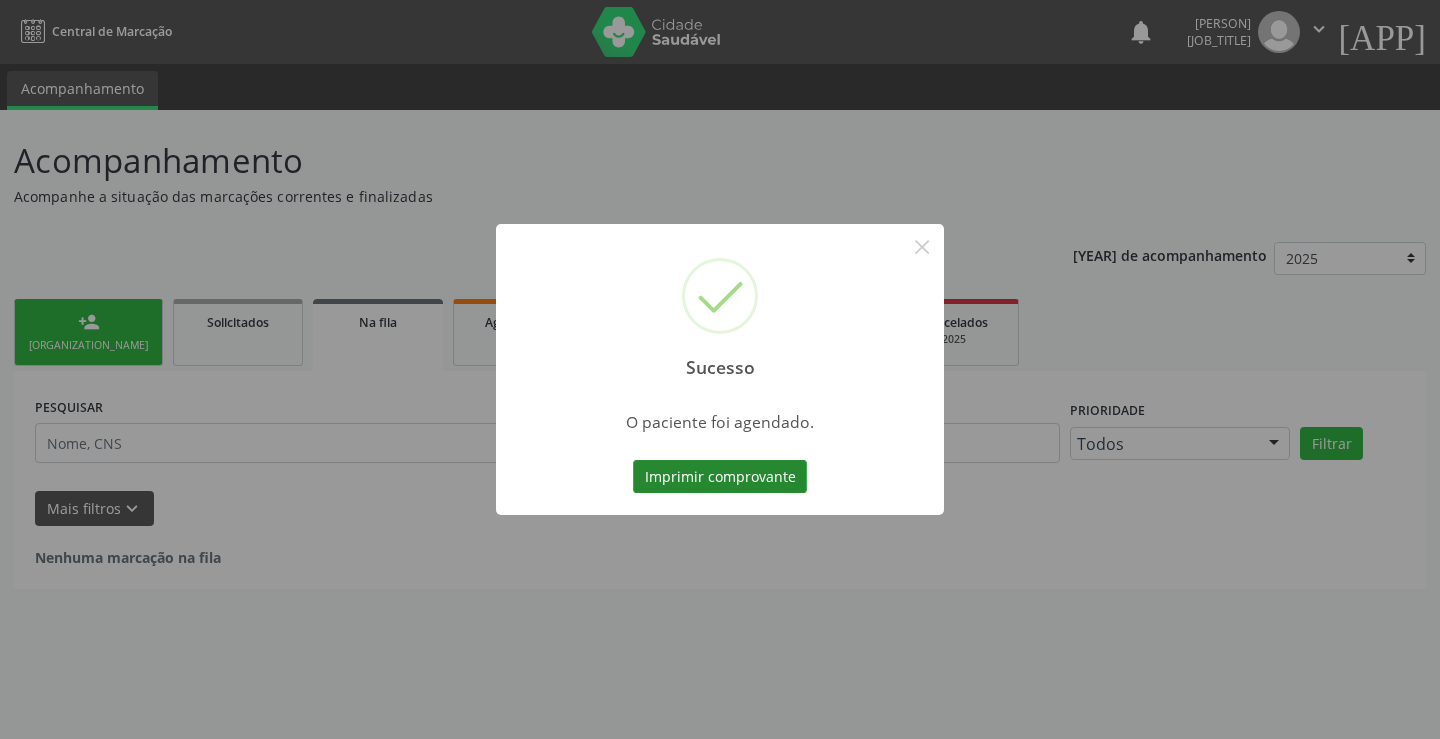 click on "Imprimir comprovante" at bounding box center [720, 477] 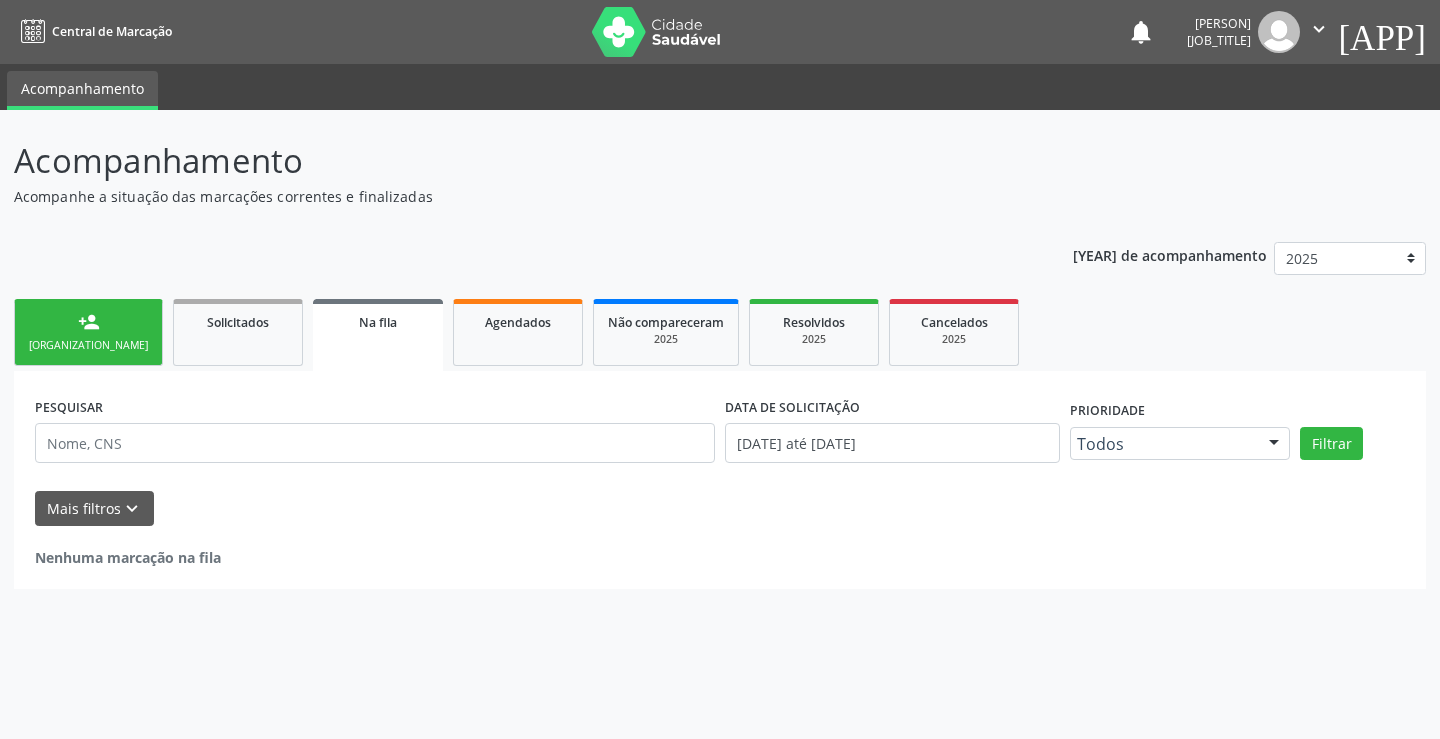 click on "Sucesso × O paciente foi agendado. Imprimir comprovante Cancel" at bounding box center [720, 369] 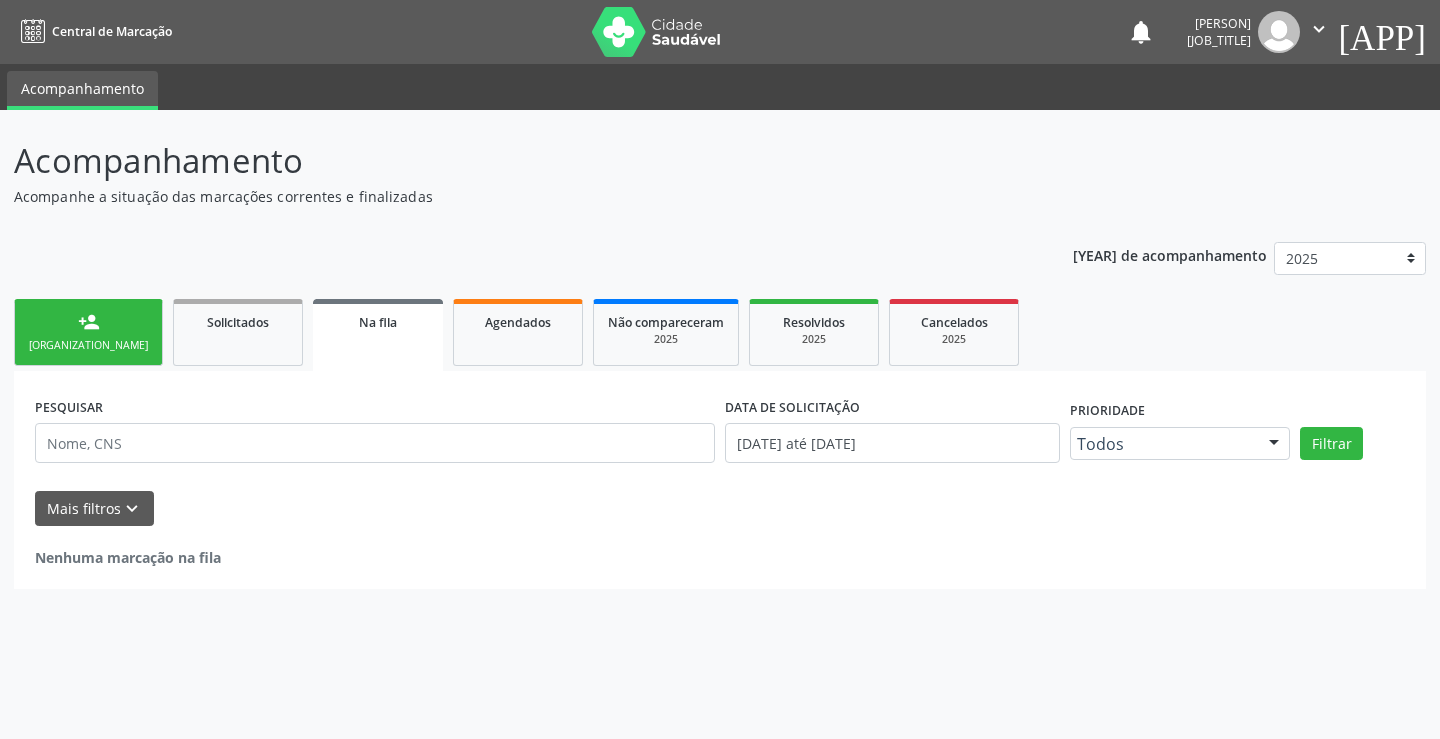 click on "person_add" at bounding box center (89, 322) 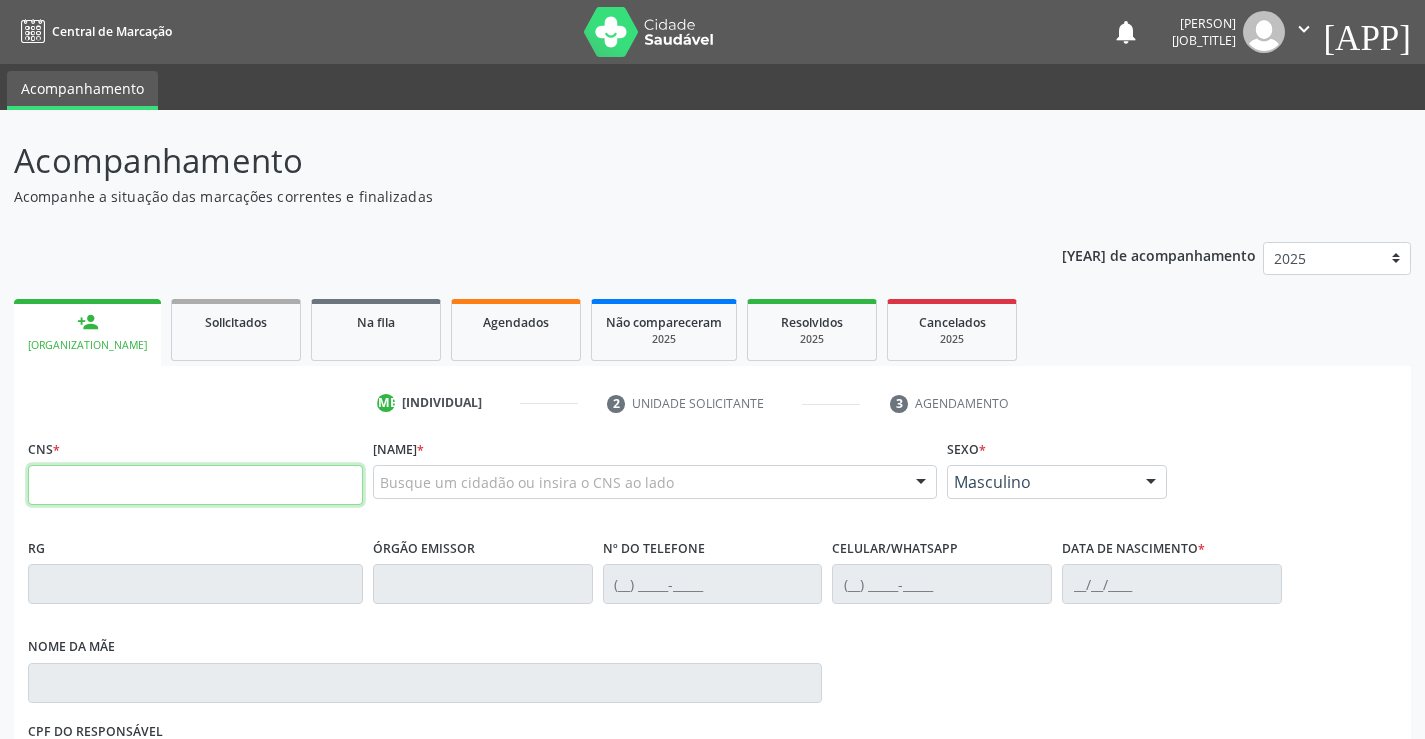 click at bounding box center [195, 485] 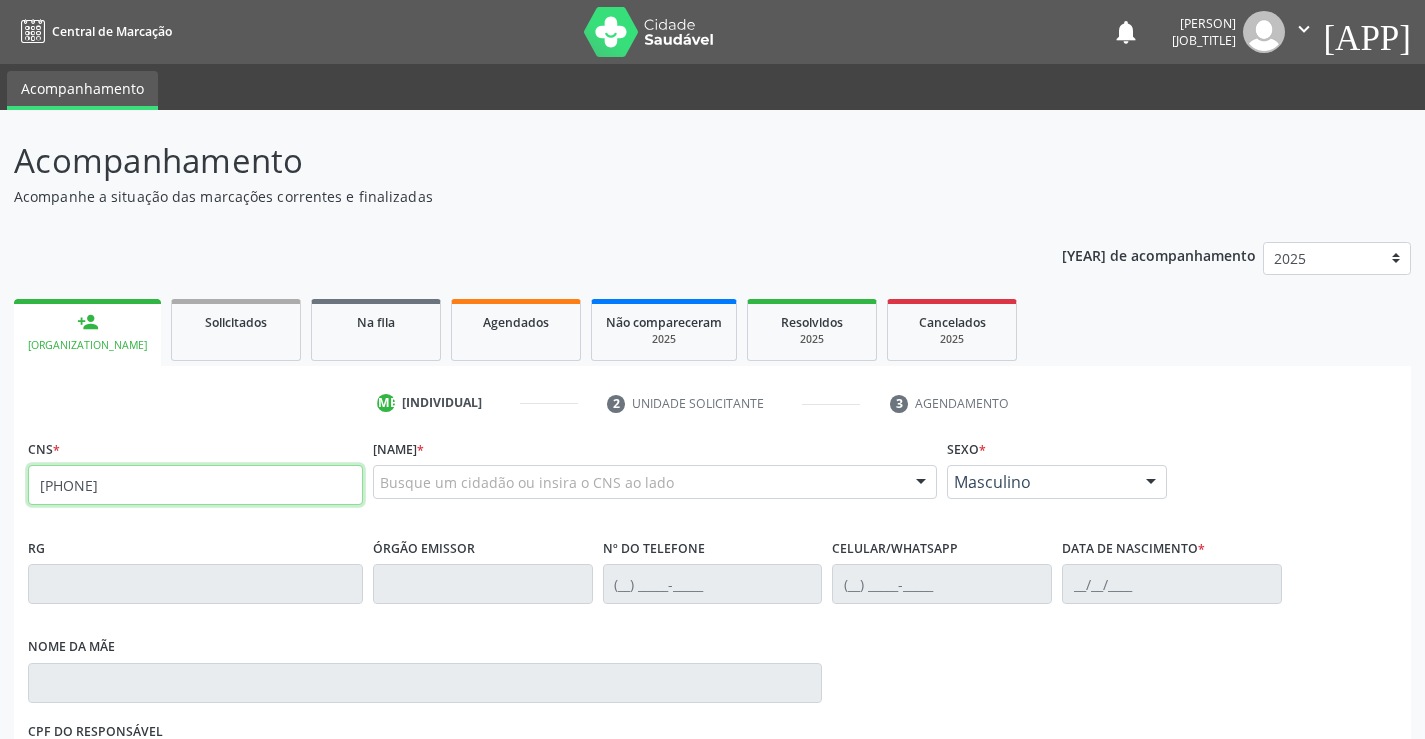 type on "[PHONE]" 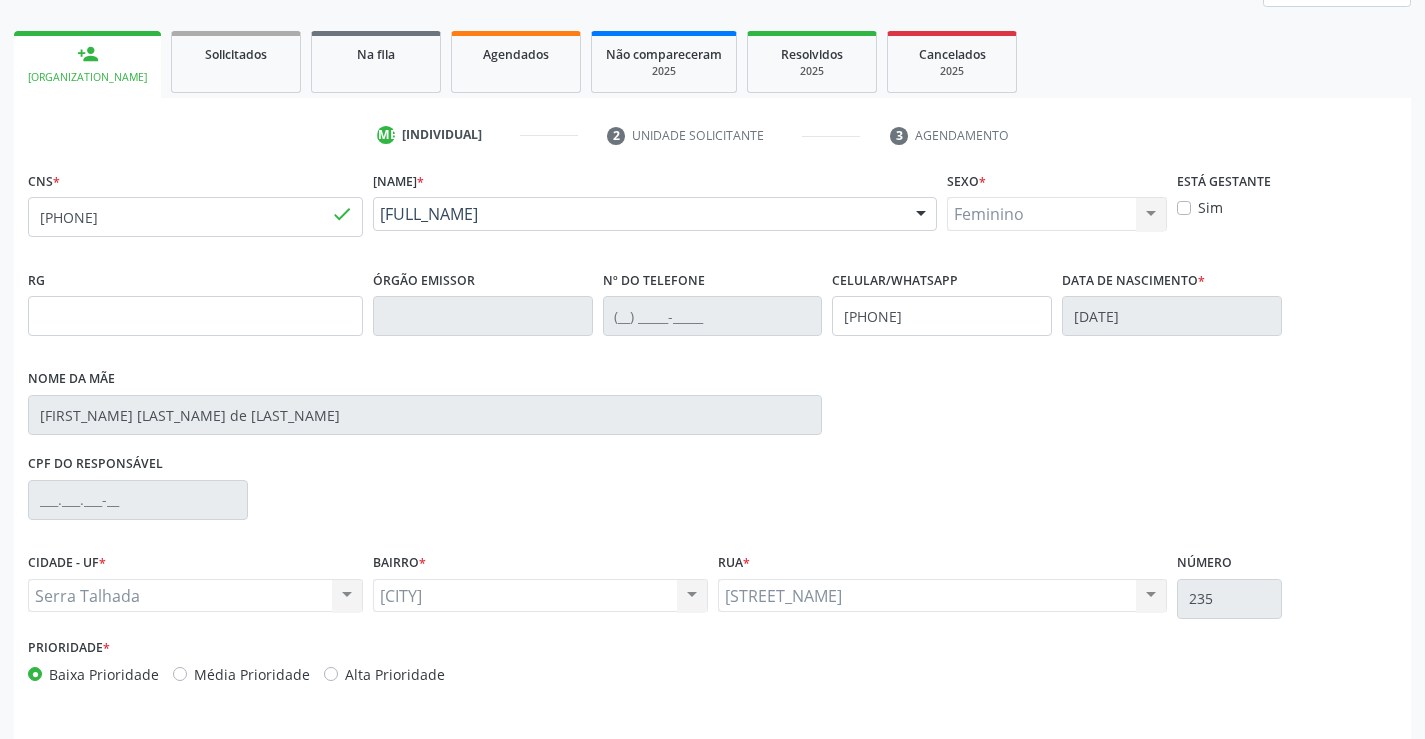 scroll, scrollTop: 331, scrollLeft: 0, axis: vertical 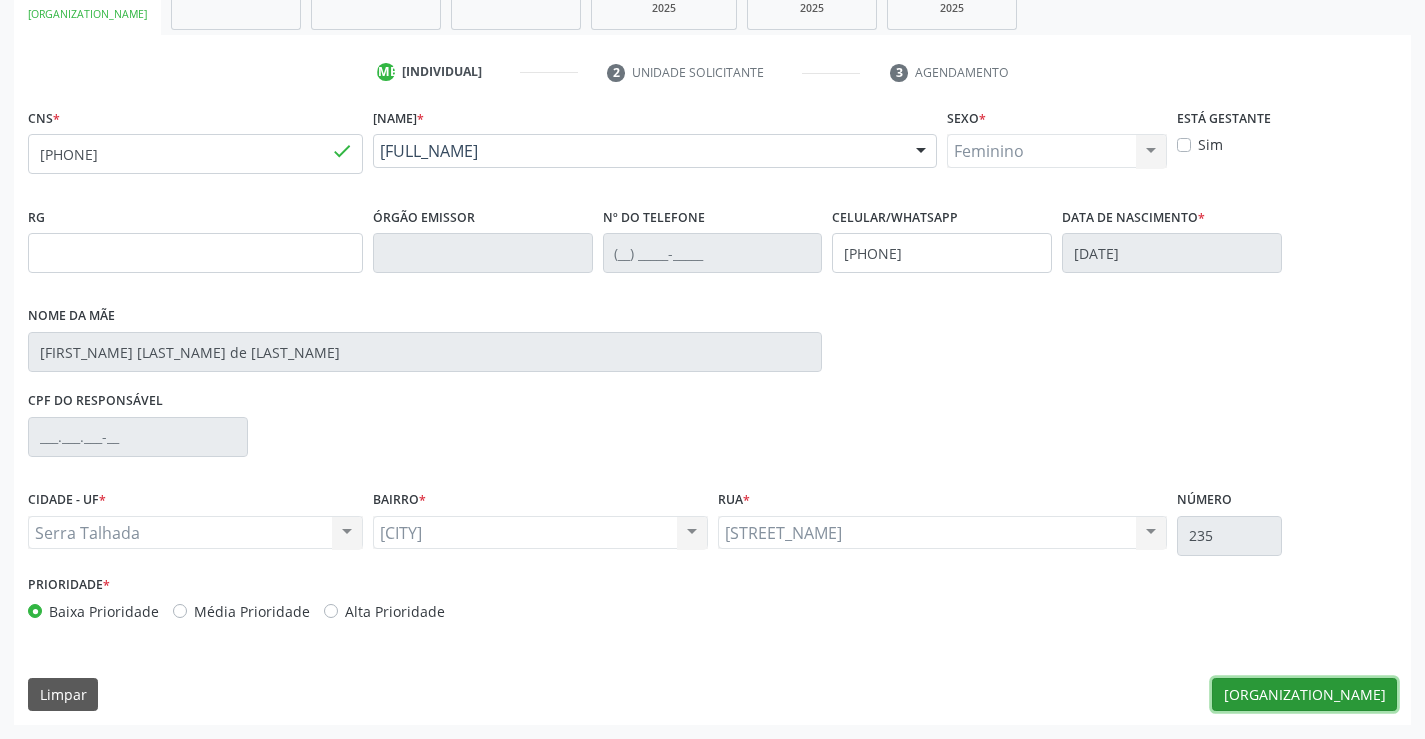 click on "[ORGANIZATION_NAME]" at bounding box center [1304, 695] 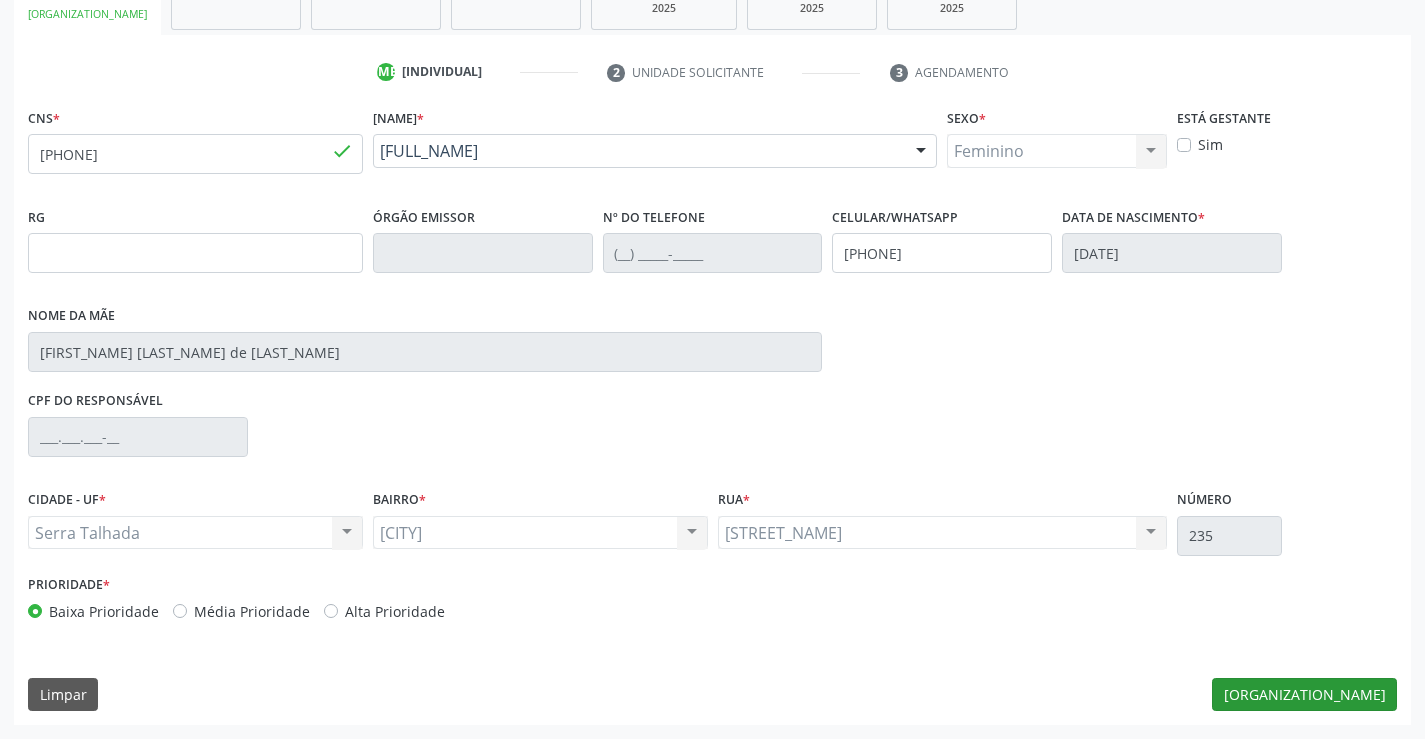 scroll, scrollTop: 167, scrollLeft: 0, axis: vertical 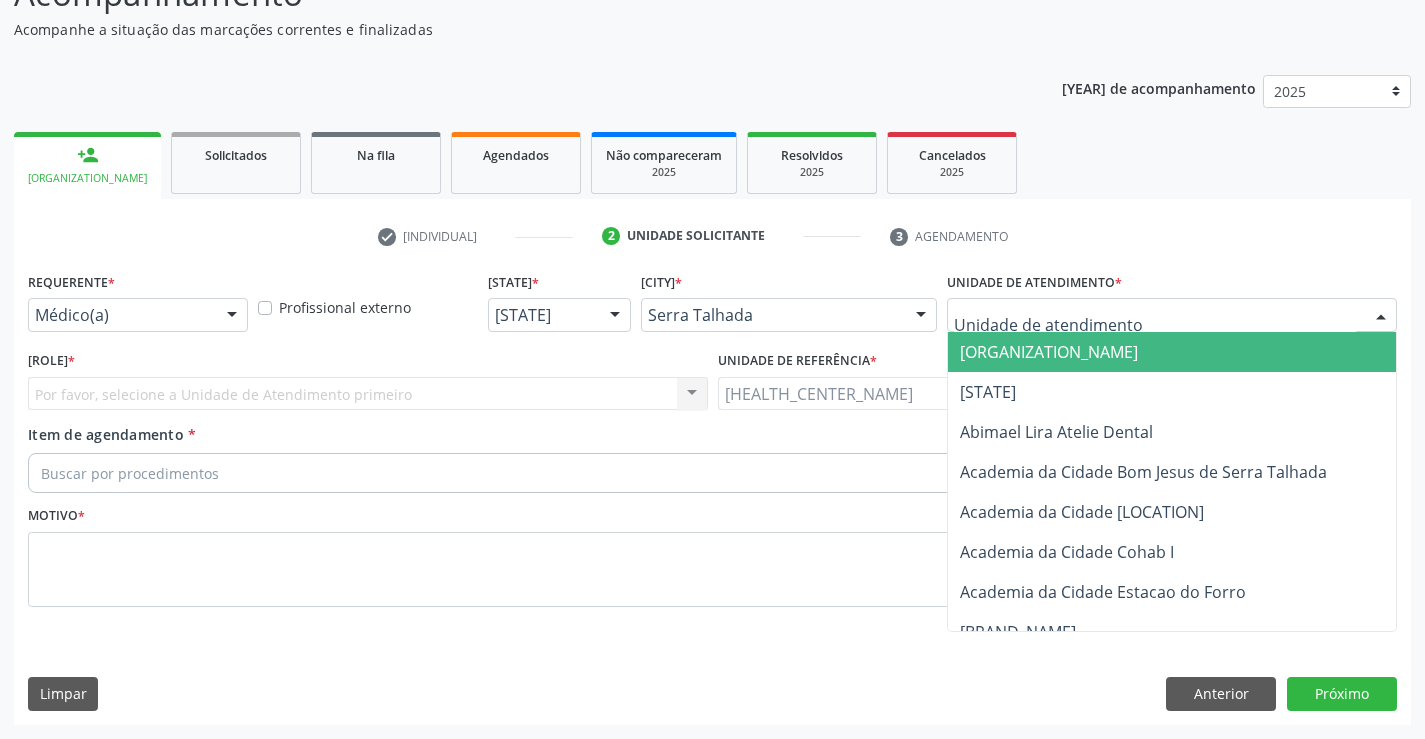 click at bounding box center [1172, 315] 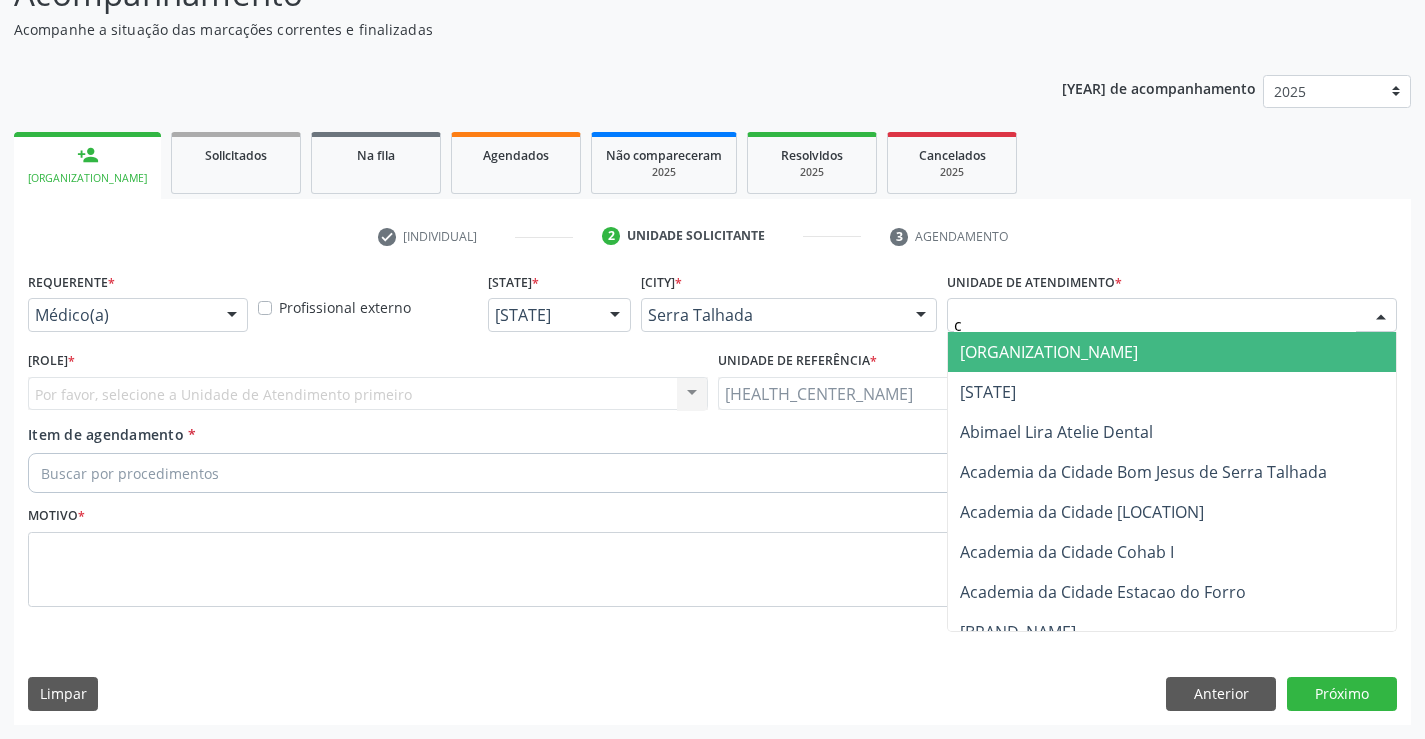 type on "cl" 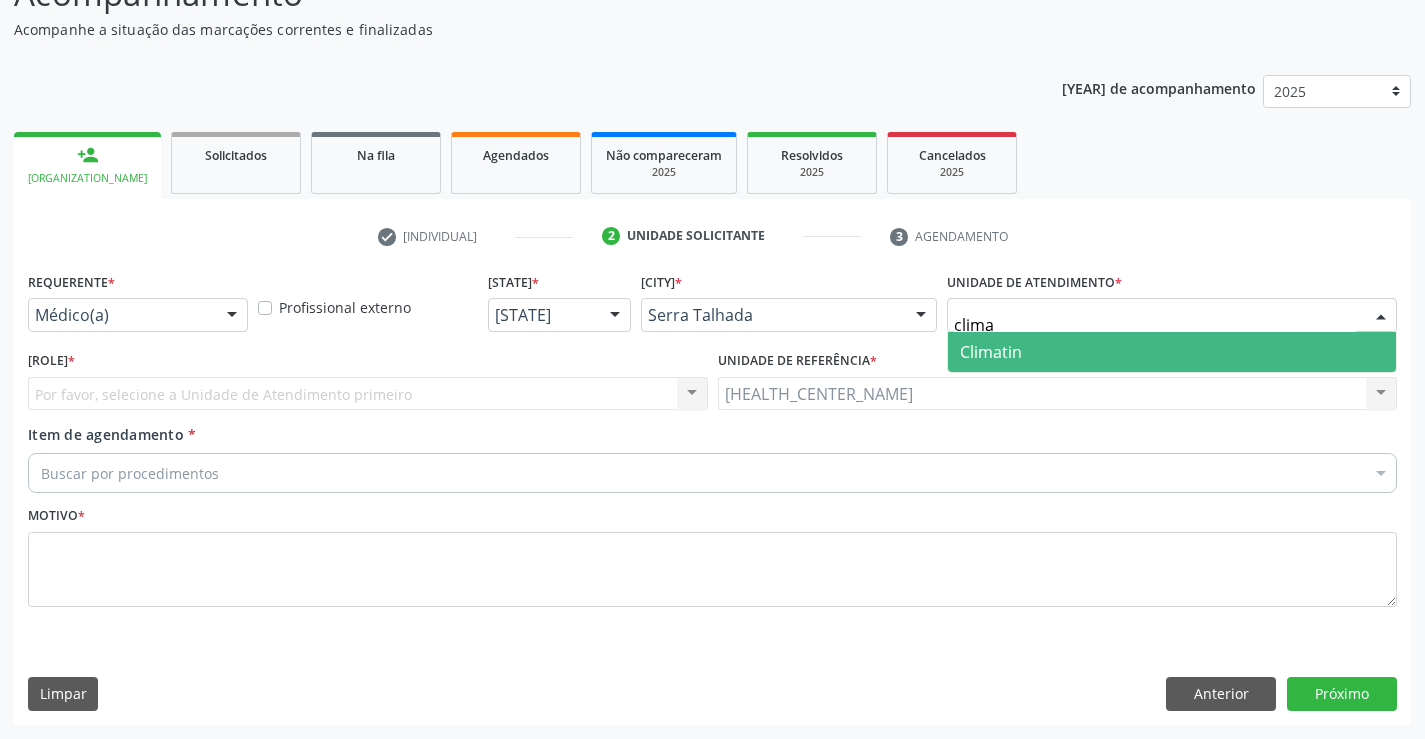 click on "Climatin" at bounding box center [1172, 352] 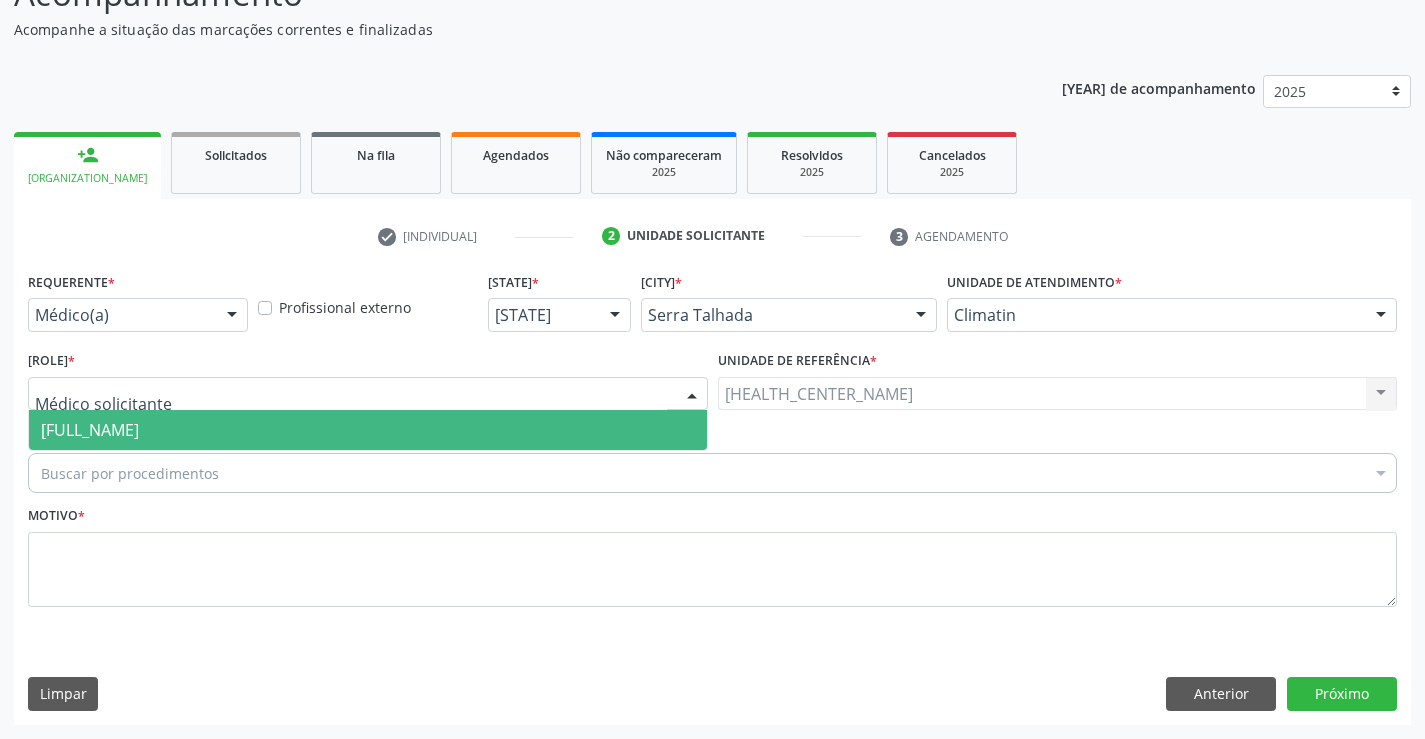 click on "[FULL_NAME]" at bounding box center (90, 430) 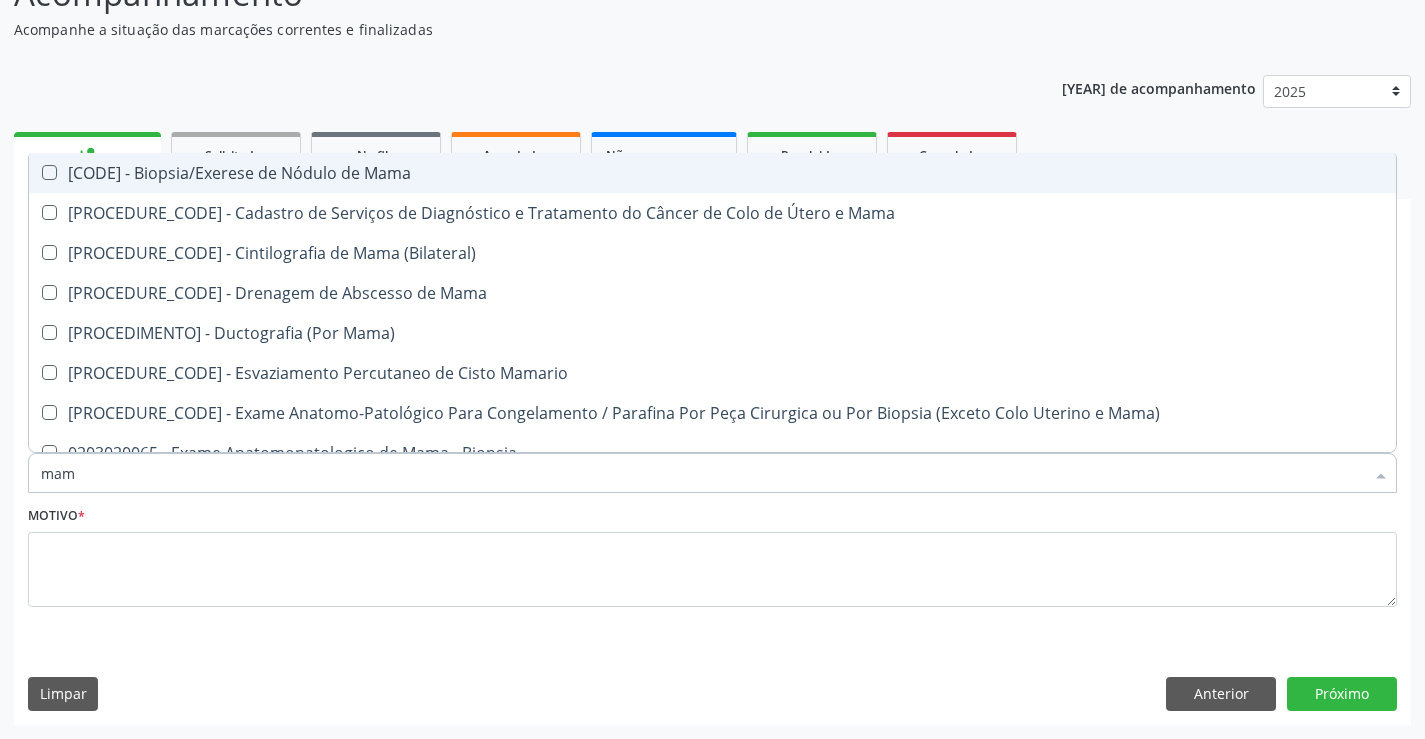 type on "mamo" 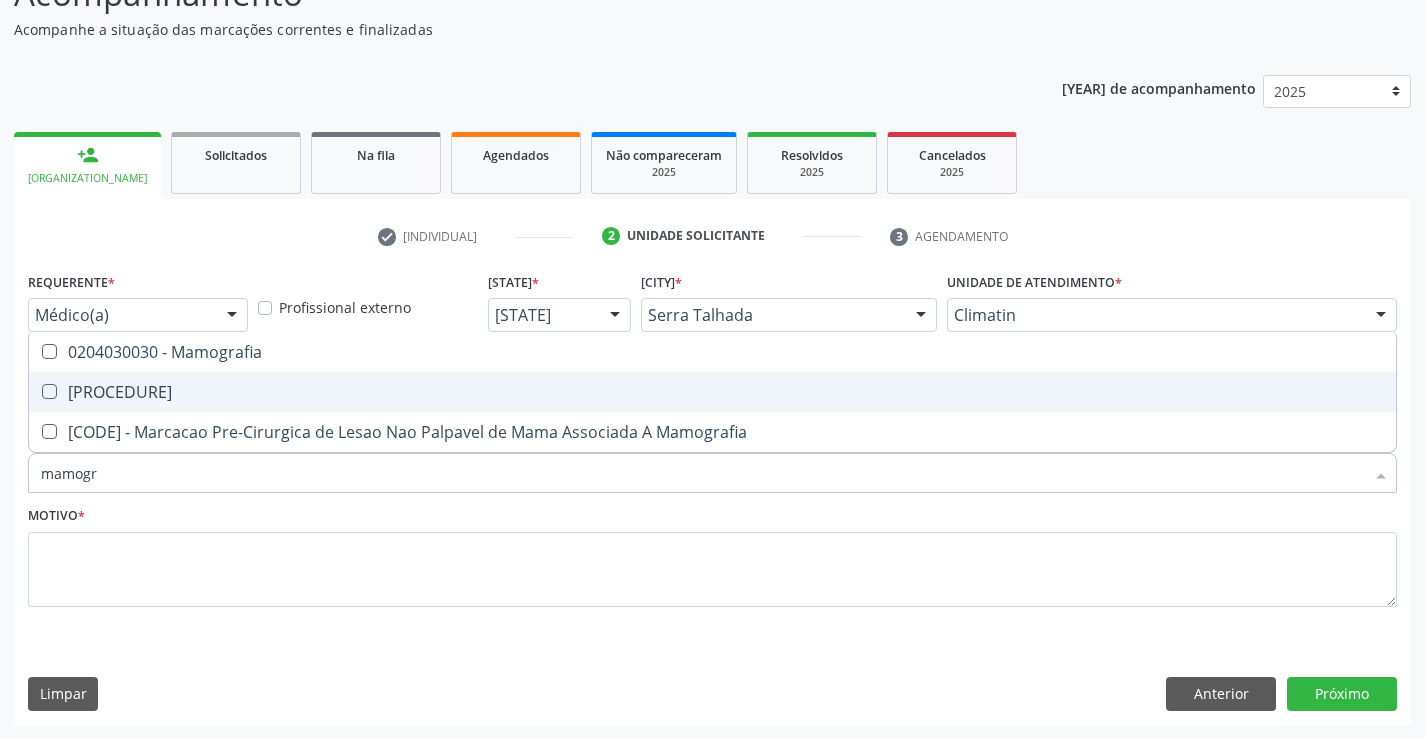 click at bounding box center [49, 391] 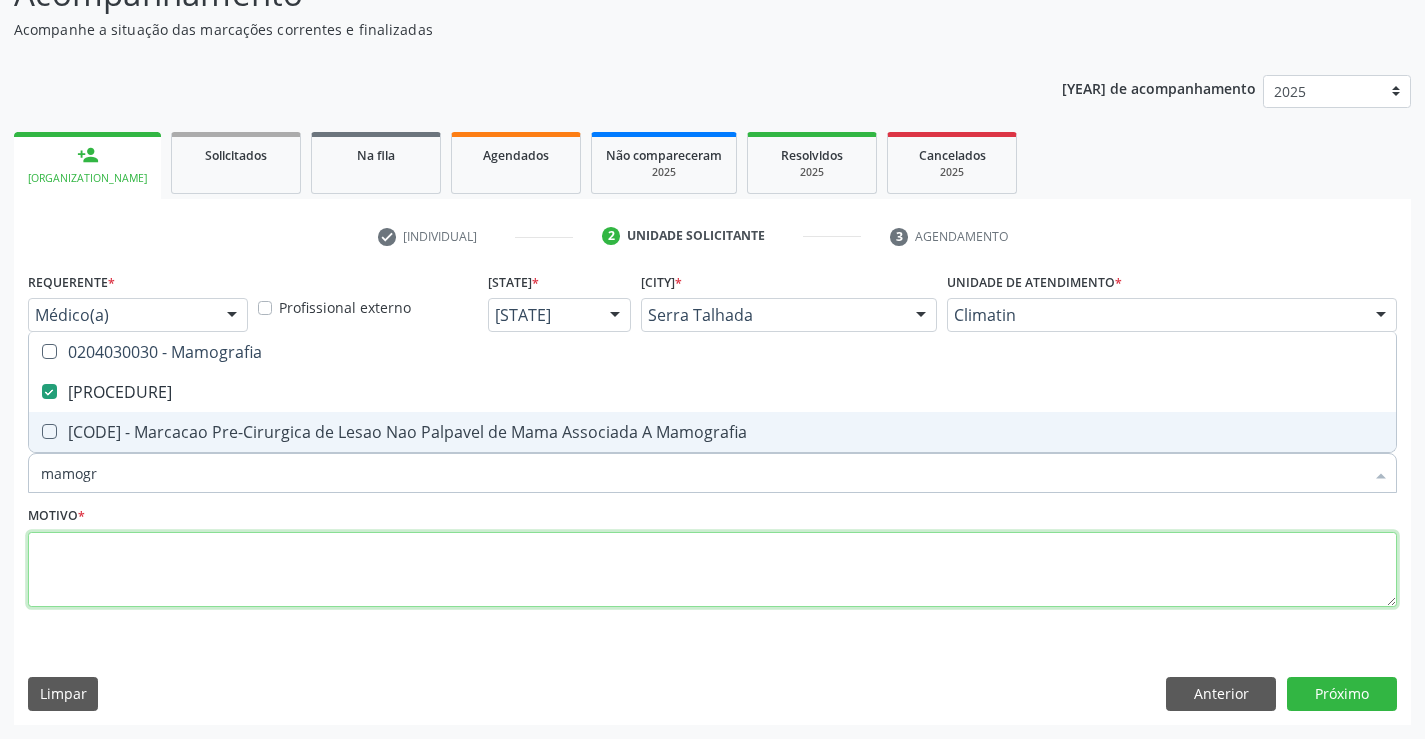 click at bounding box center [712, 570] 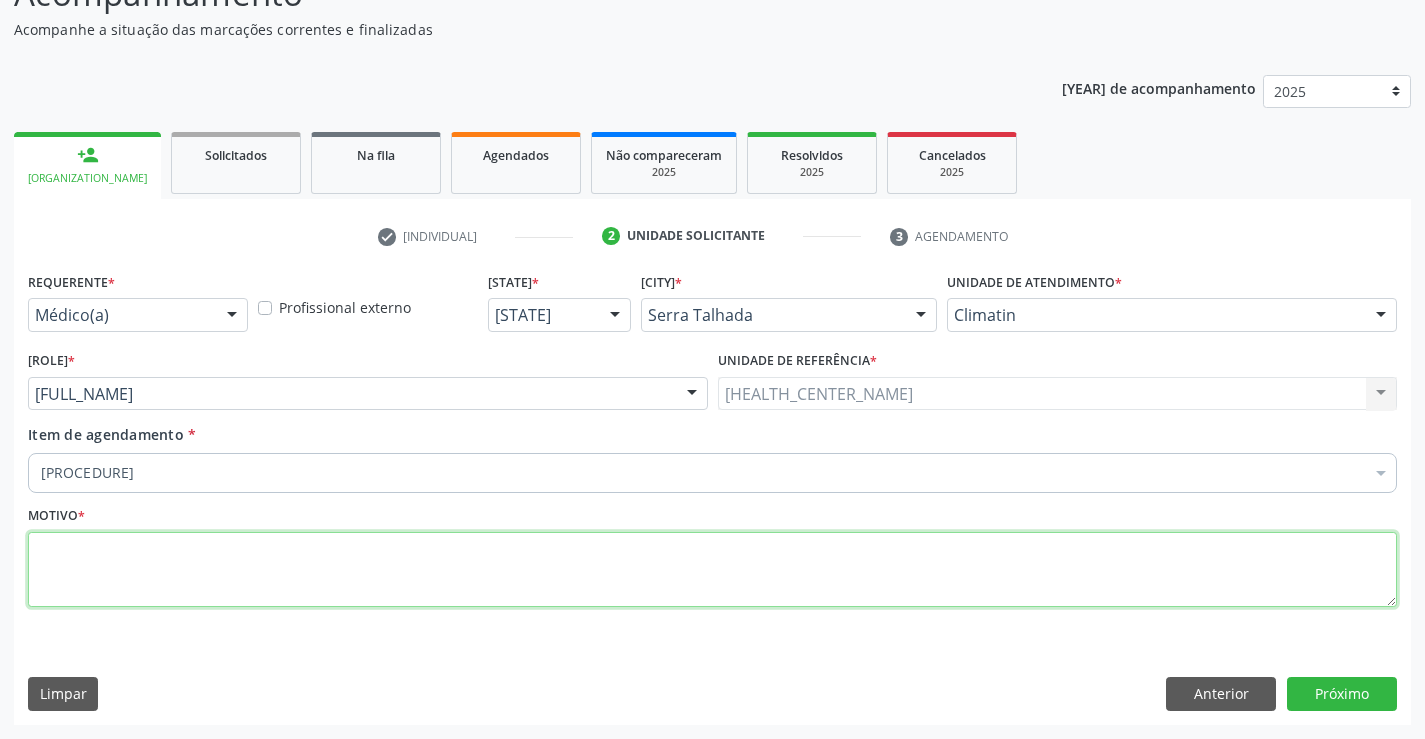 paste on "rastreio" 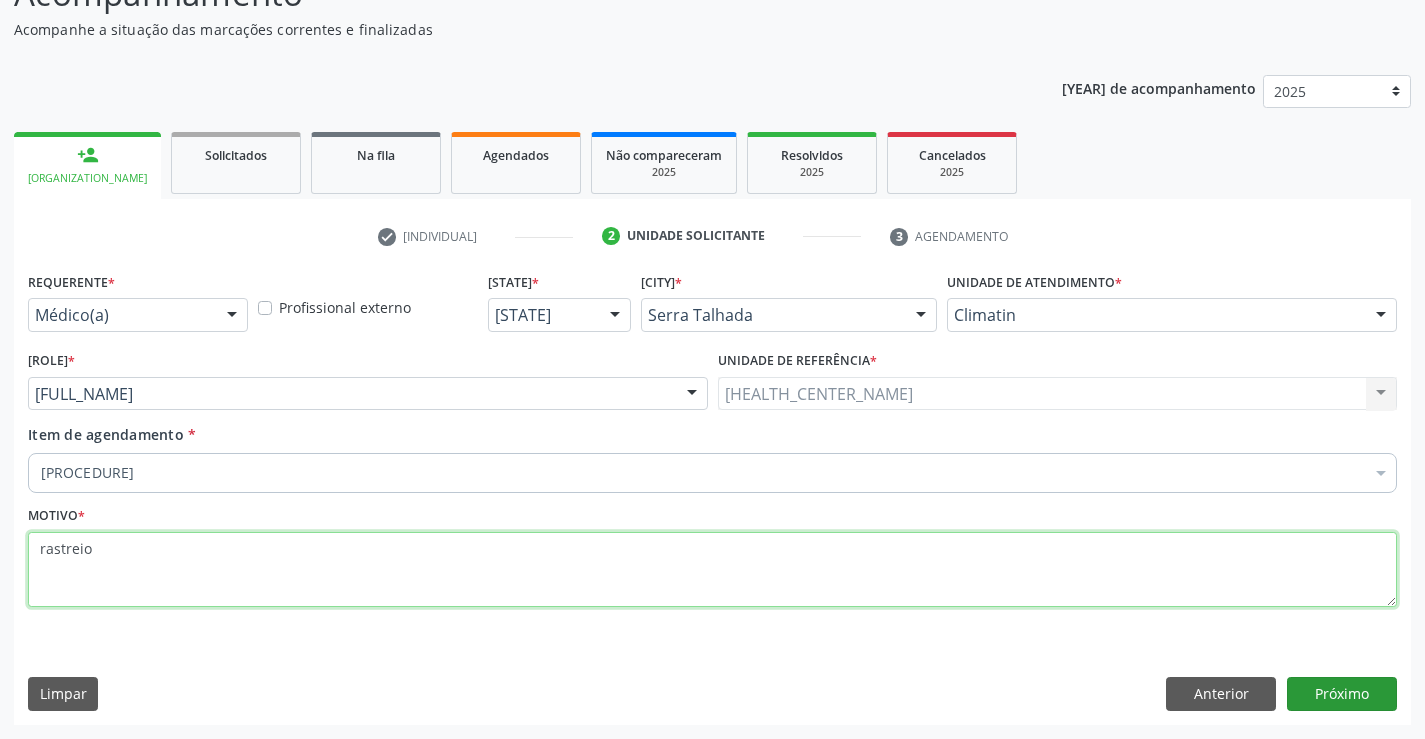 type on "rastreio" 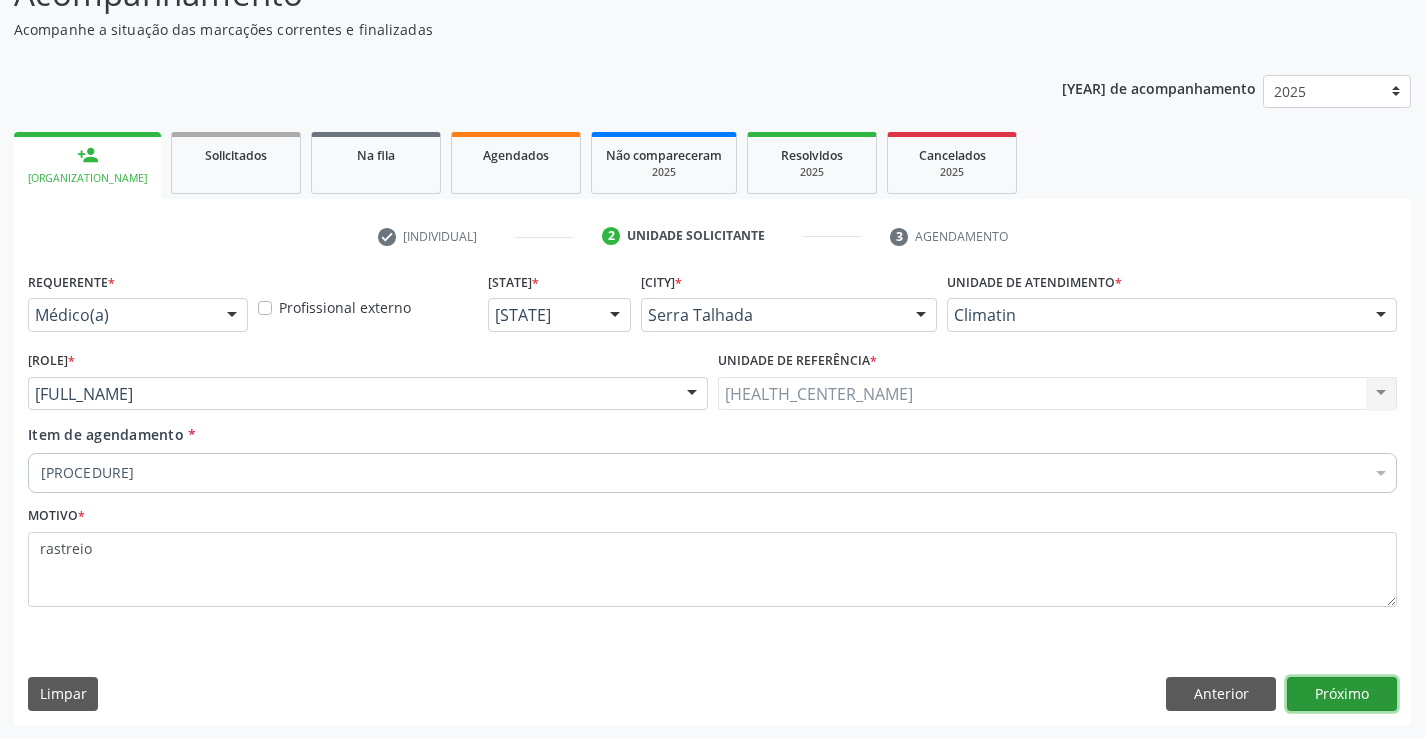 click on "Próximo" at bounding box center [1342, 694] 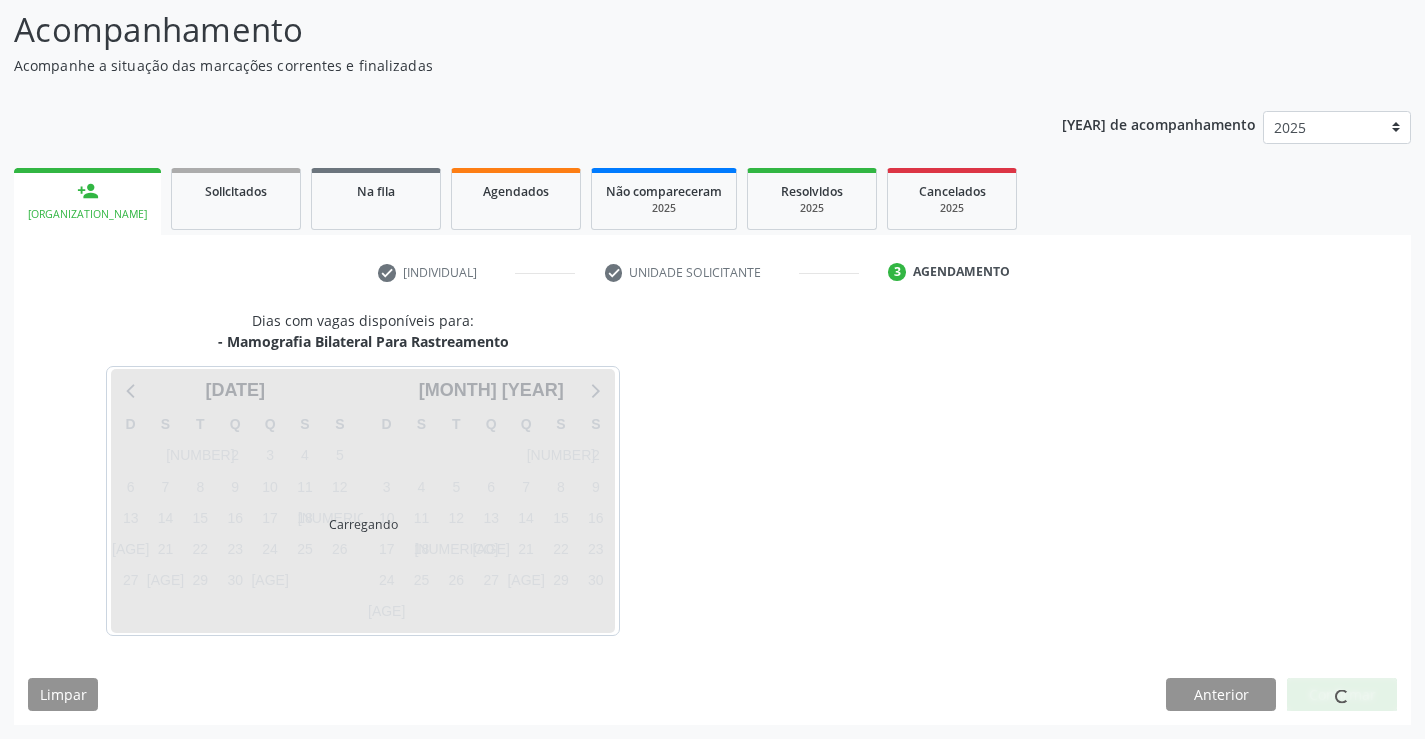 scroll, scrollTop: 131, scrollLeft: 0, axis: vertical 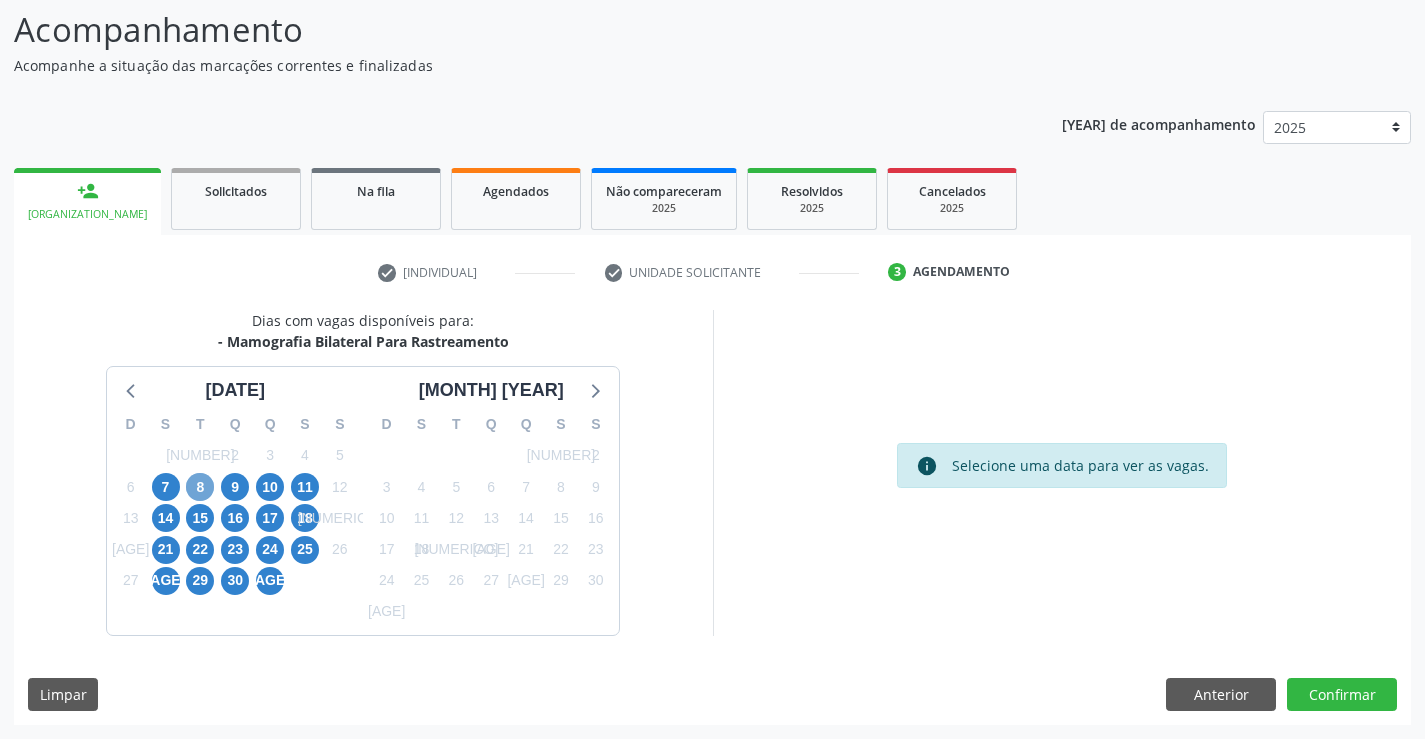 click on "8" at bounding box center [200, 487] 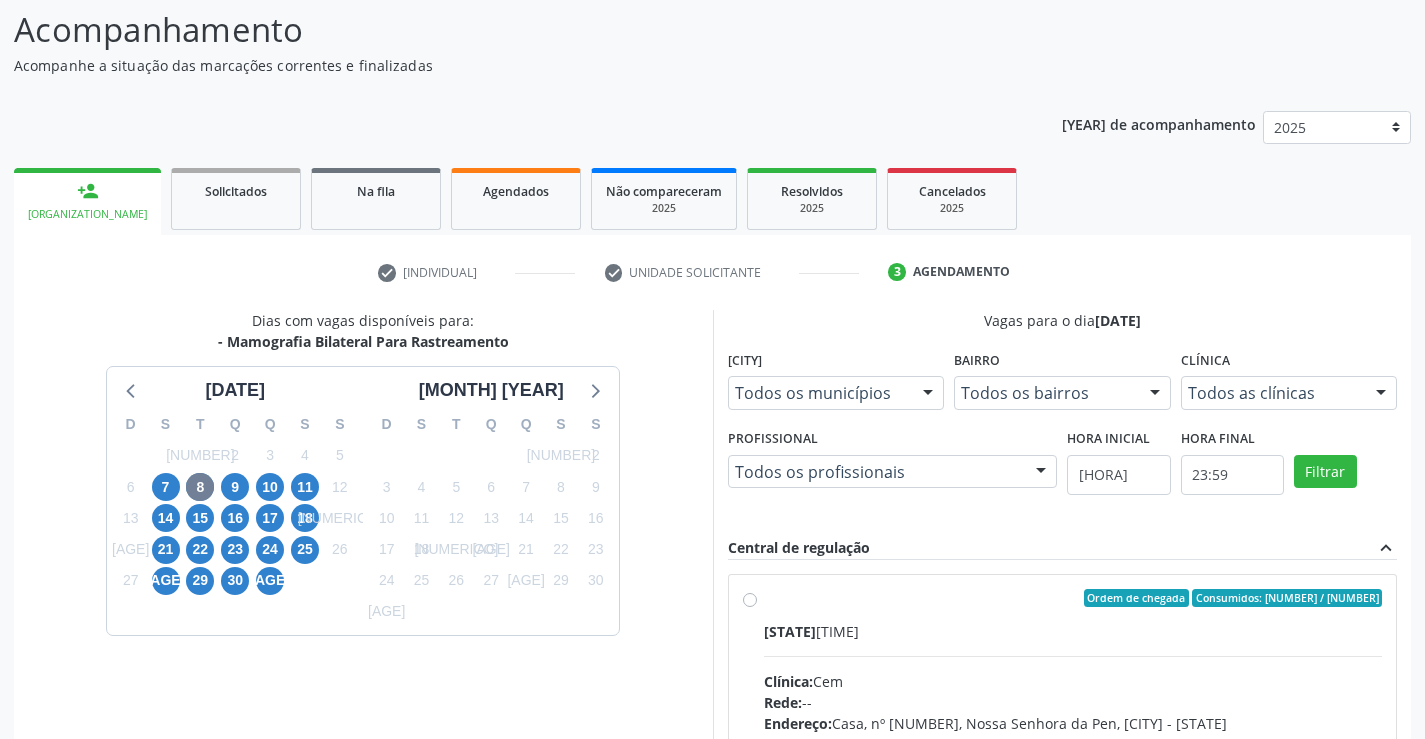 click on "[TEXT] [TEXT]
[TEXT]:   [TIME]
[TEXT]:  [TEXT]
[TEXT]:
[NAME]
[TEXT]
[TEXT]:
[TEXT] [NUMBER] [TEXT]
[TEXT]:
[TEXT] [TEXT]
[TEXT]:
[TEXT]" at bounding box center [1073, 742] 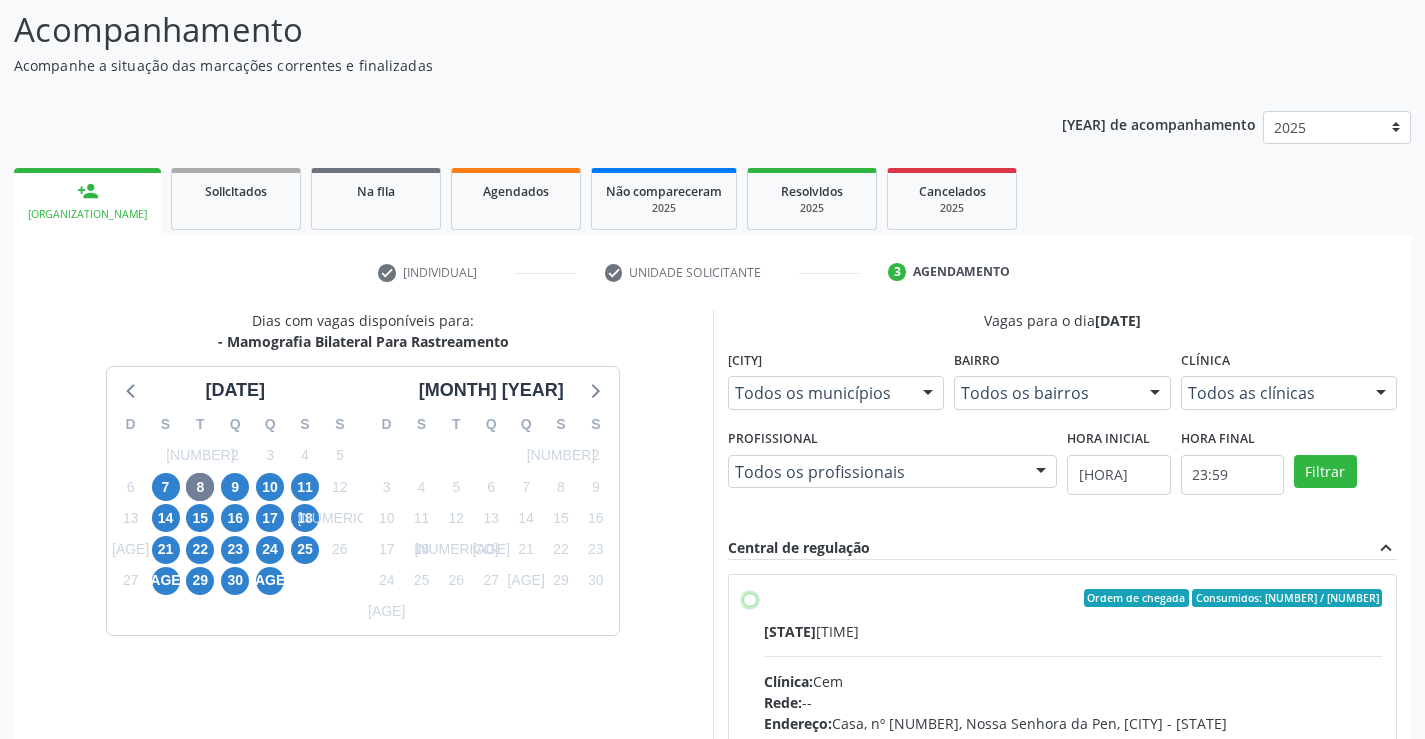 click on "[TEXT] [TEXT]
[TEXT]:   [TIME]
[TEXT]:  [TEXT]
[TEXT]:
[NAME]
[TEXT]
[TEXT]:
[TEXT] [NUMBER] [TEXT]
[TEXT]:
[TEXT] [TEXT]
[TEXT]:
[TEXT]" at bounding box center (750, 598) 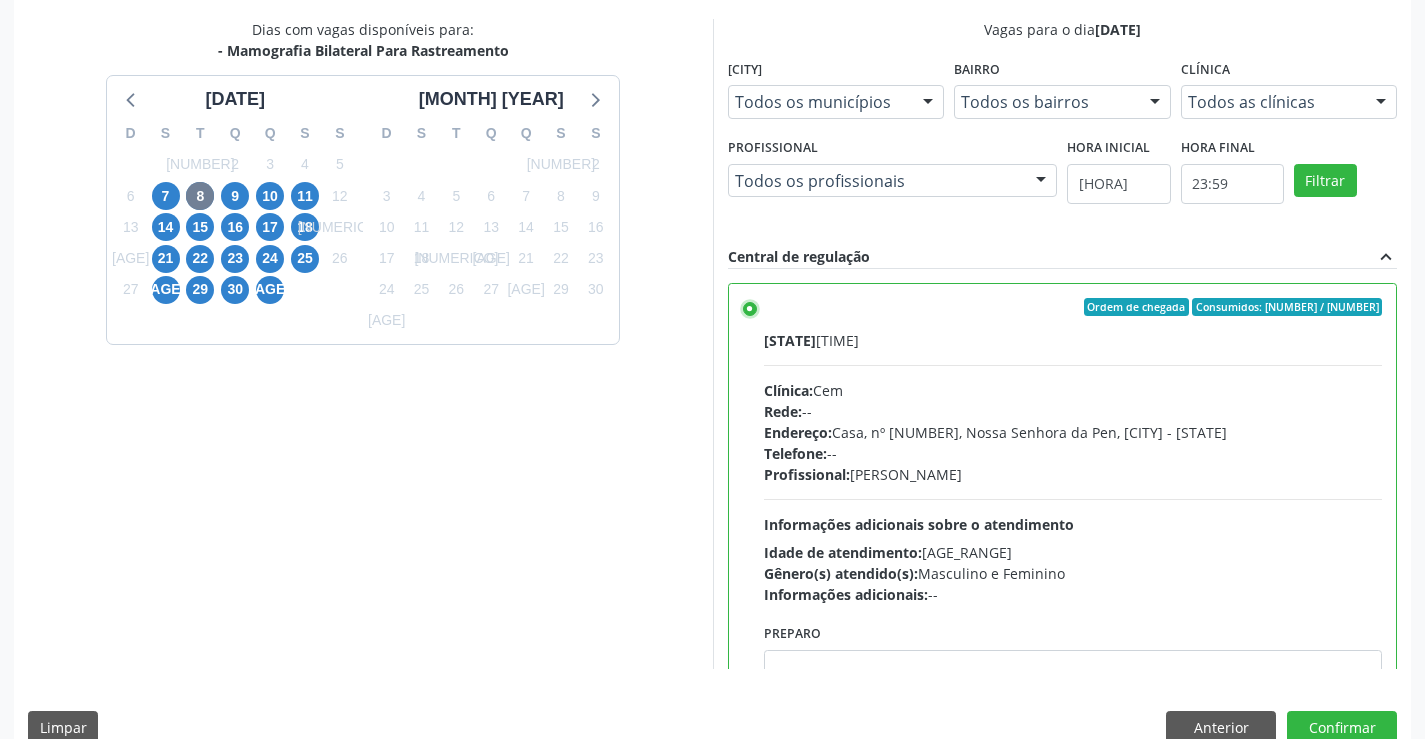 scroll, scrollTop: 456, scrollLeft: 0, axis: vertical 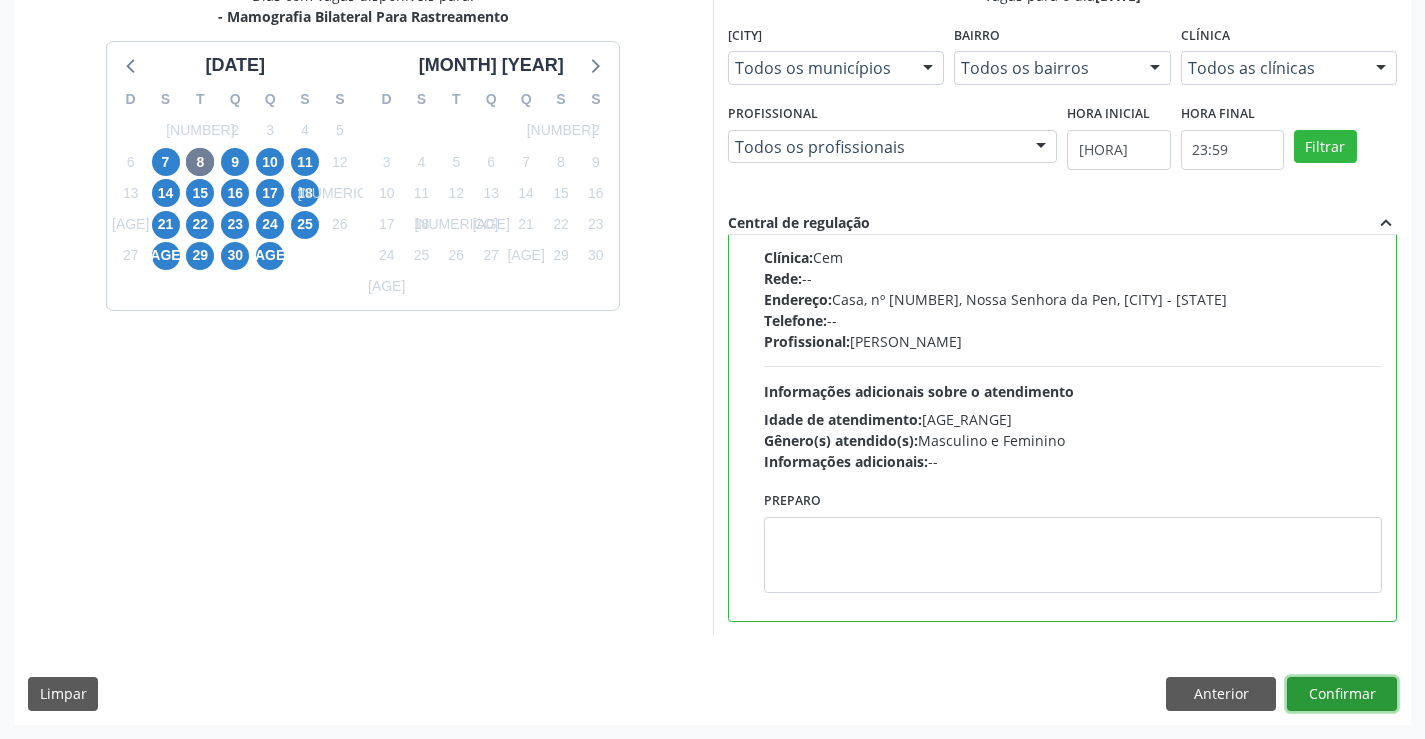 click on "Confirmar" at bounding box center (1342, 694) 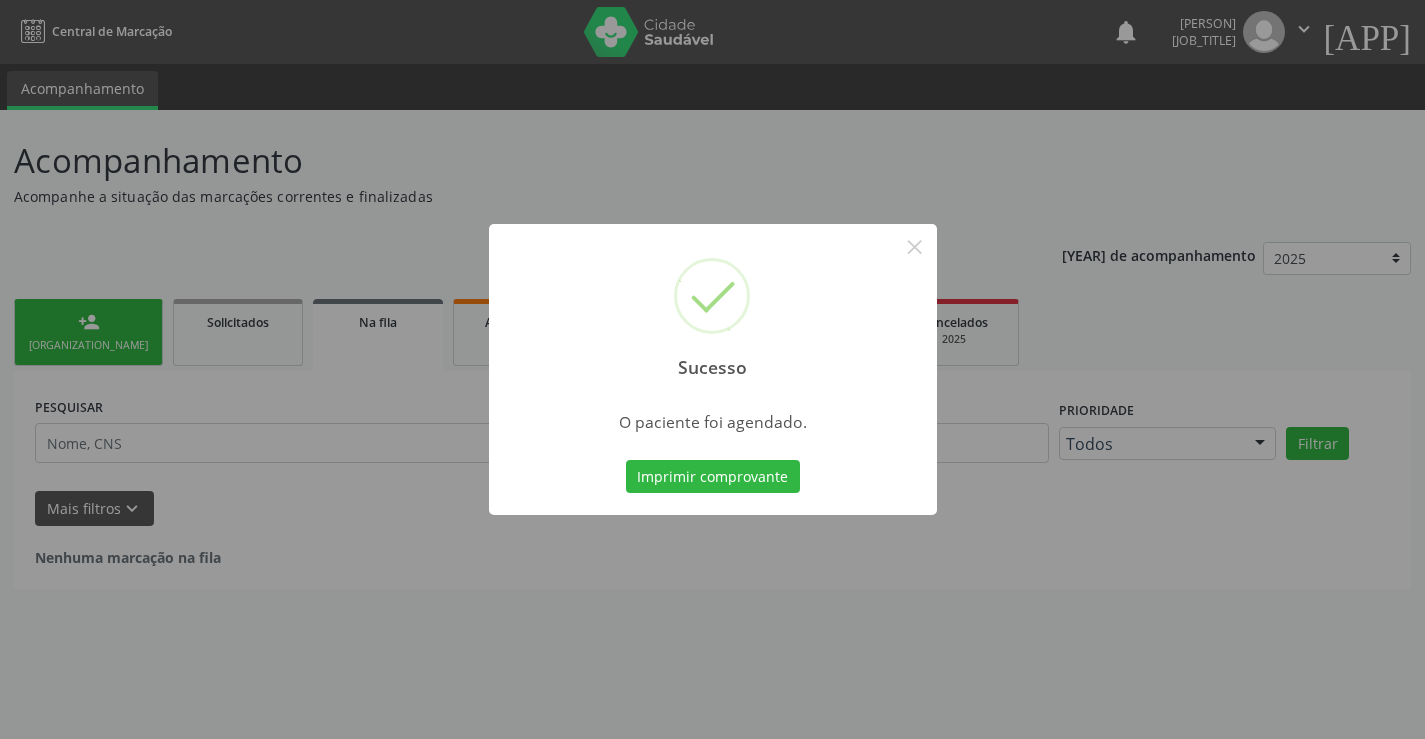 scroll, scrollTop: 0, scrollLeft: 0, axis: both 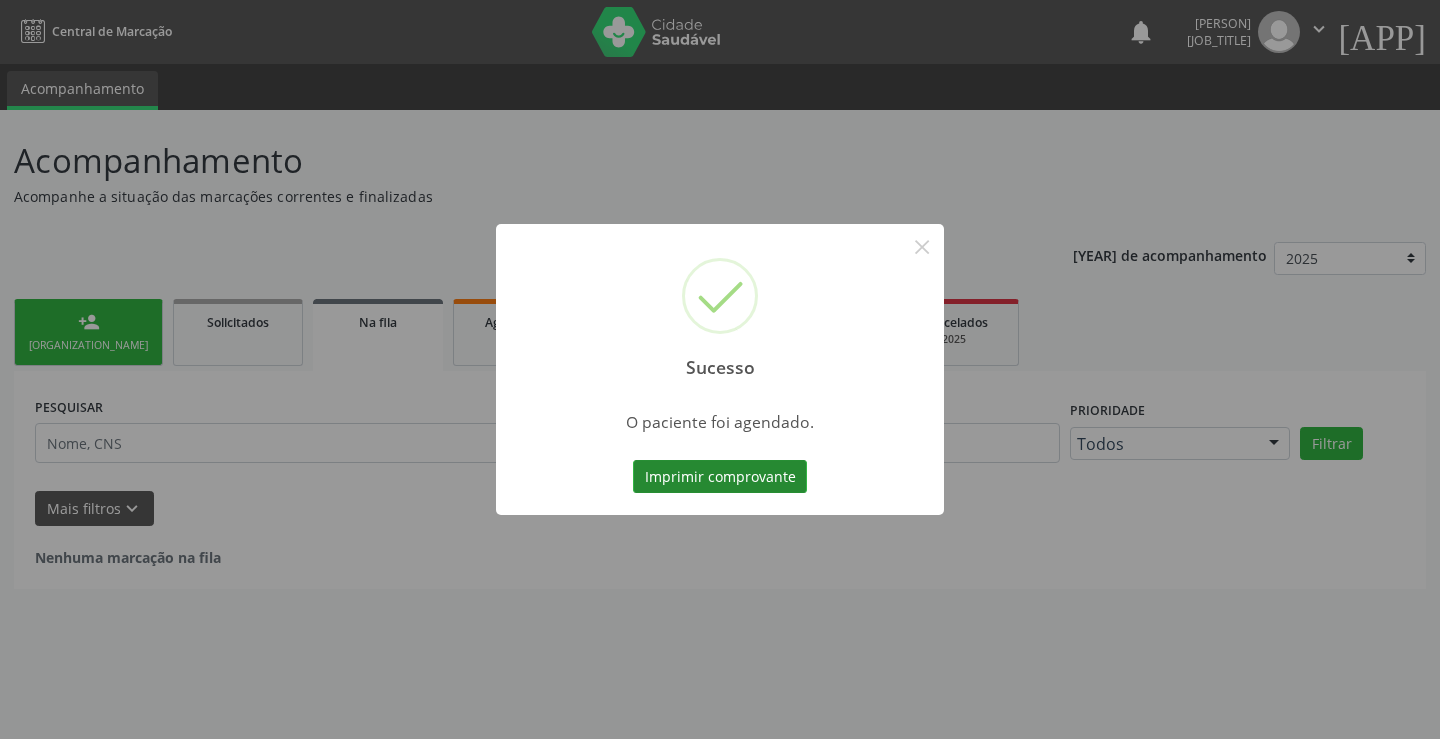 click on "Imprimir comprovante" at bounding box center (720, 477) 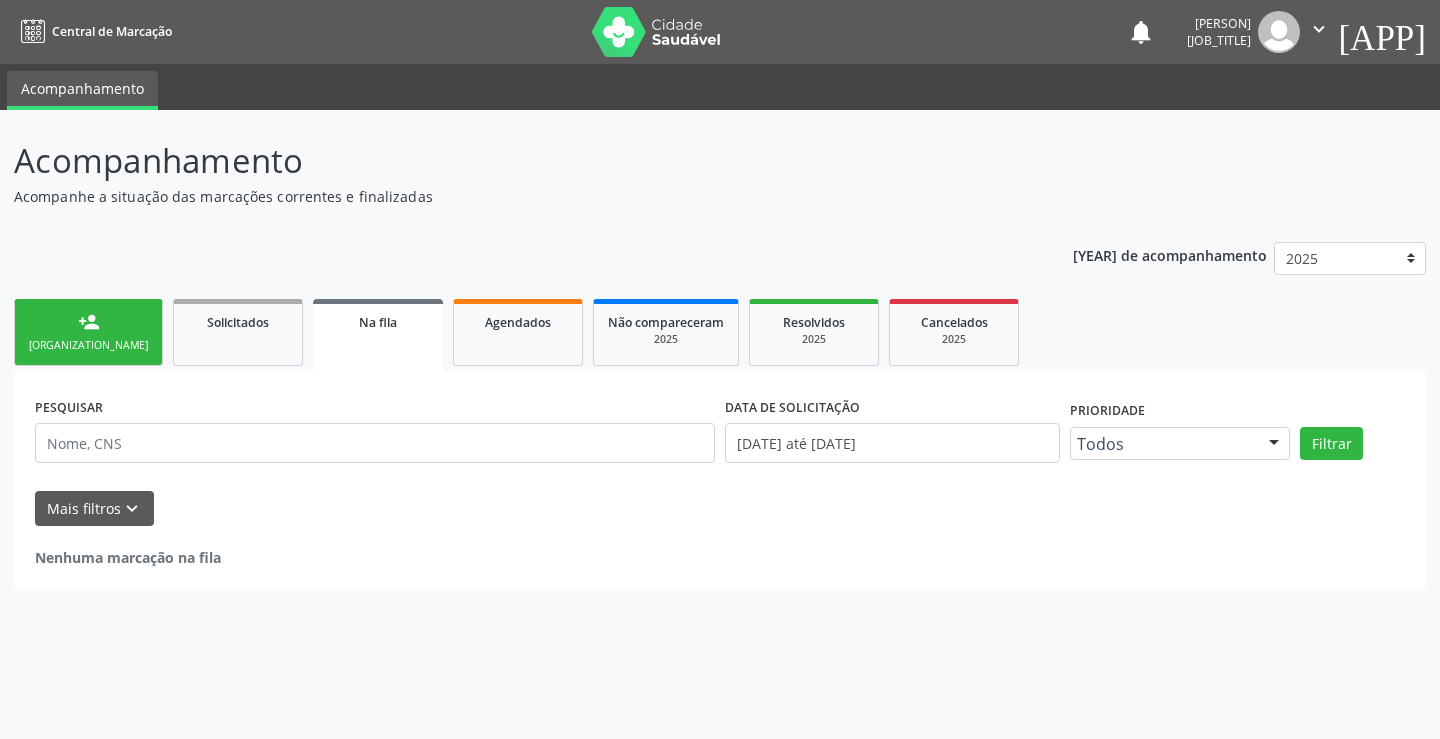 click on "person_add
Nova marcação" at bounding box center (88, 332) 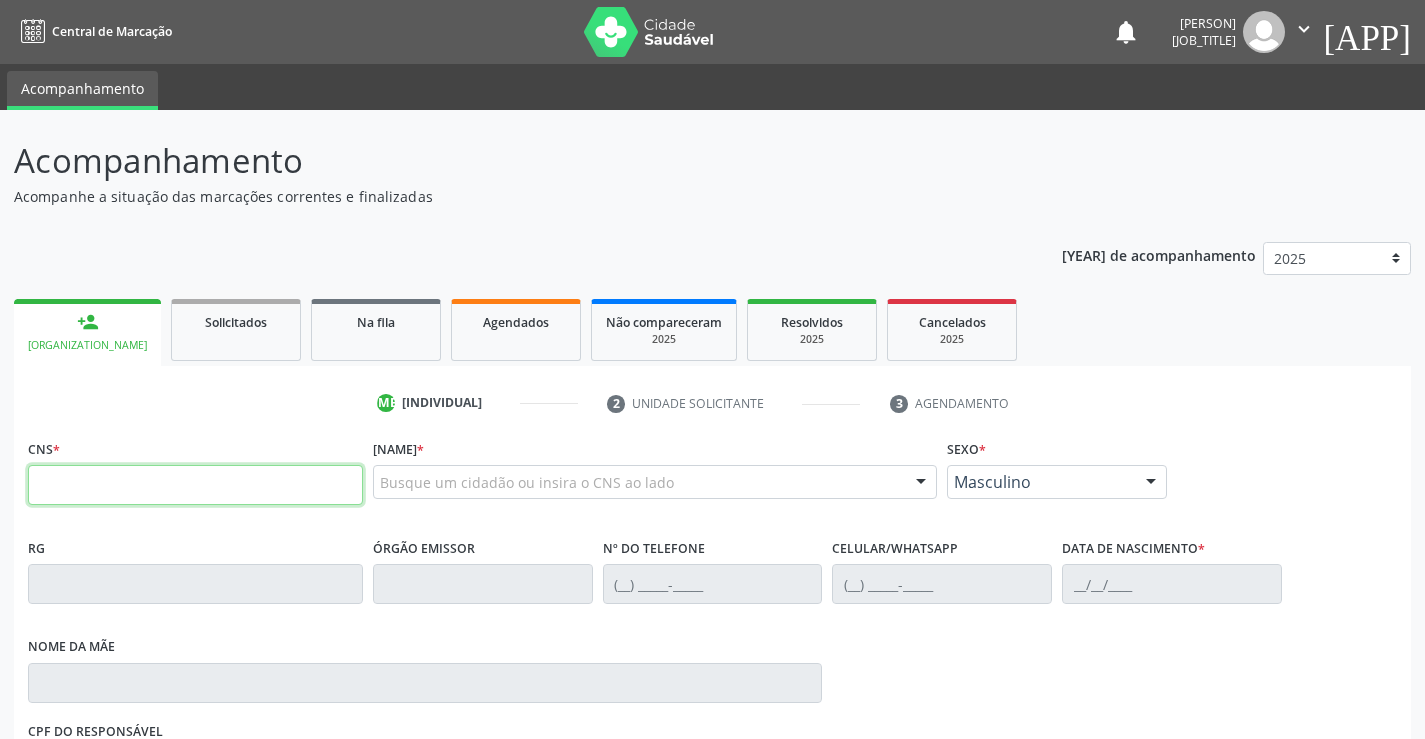 click at bounding box center [195, 485] 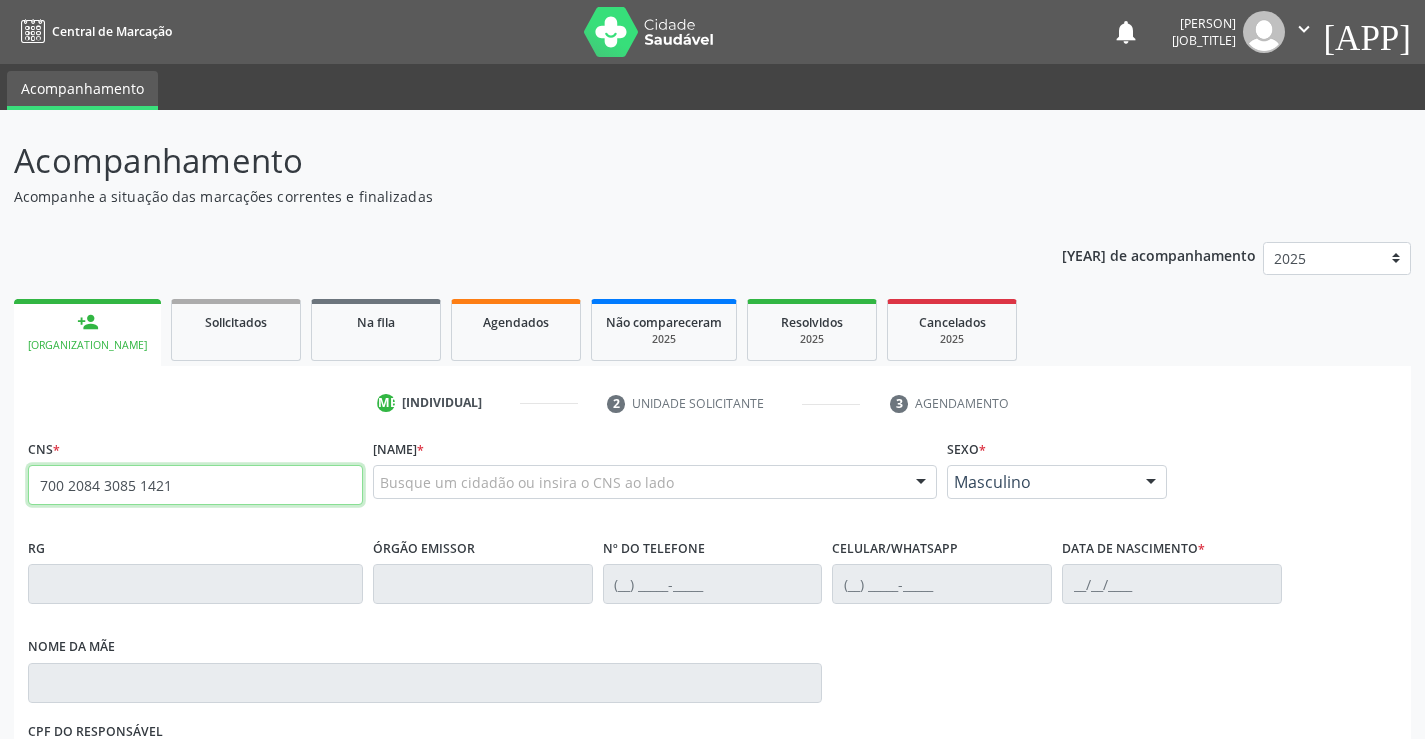 type on "700 2084 3085 1421" 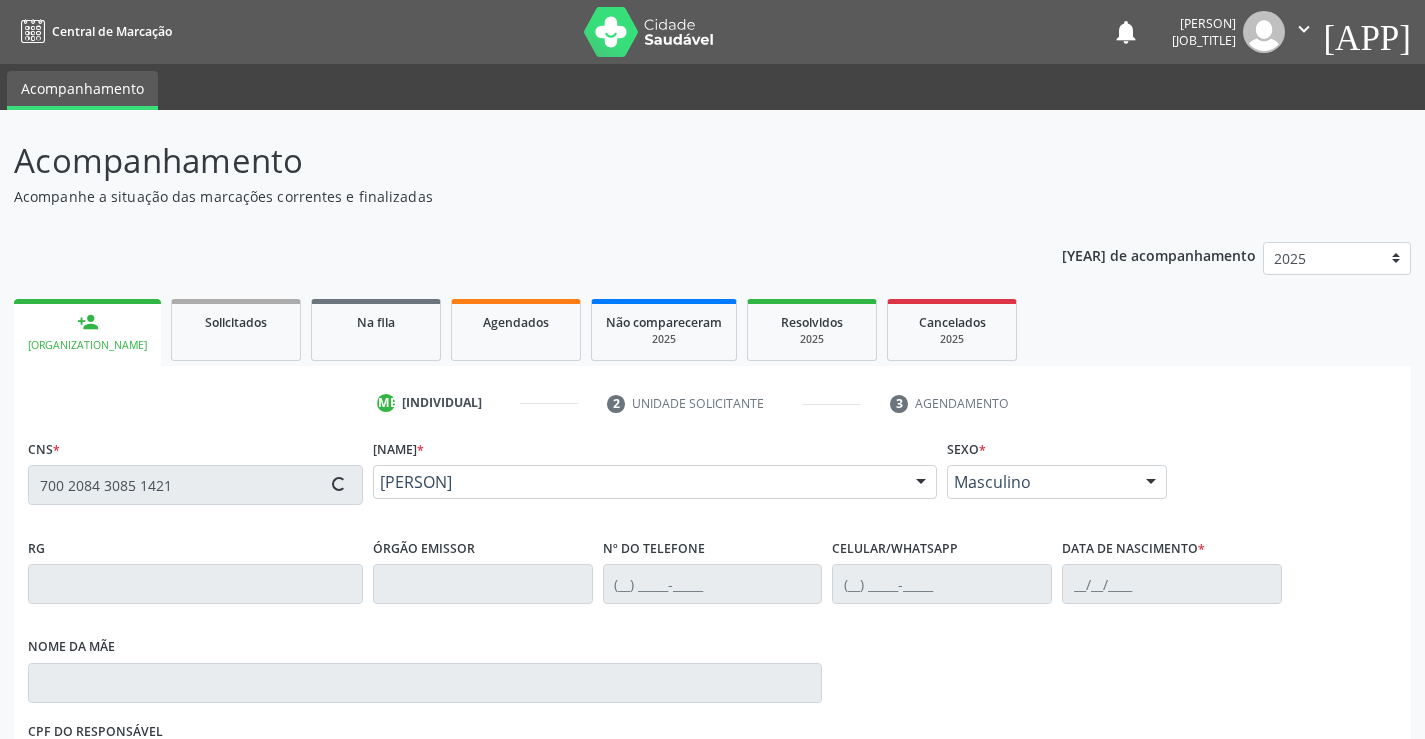 scroll, scrollTop: 331, scrollLeft: 0, axis: vertical 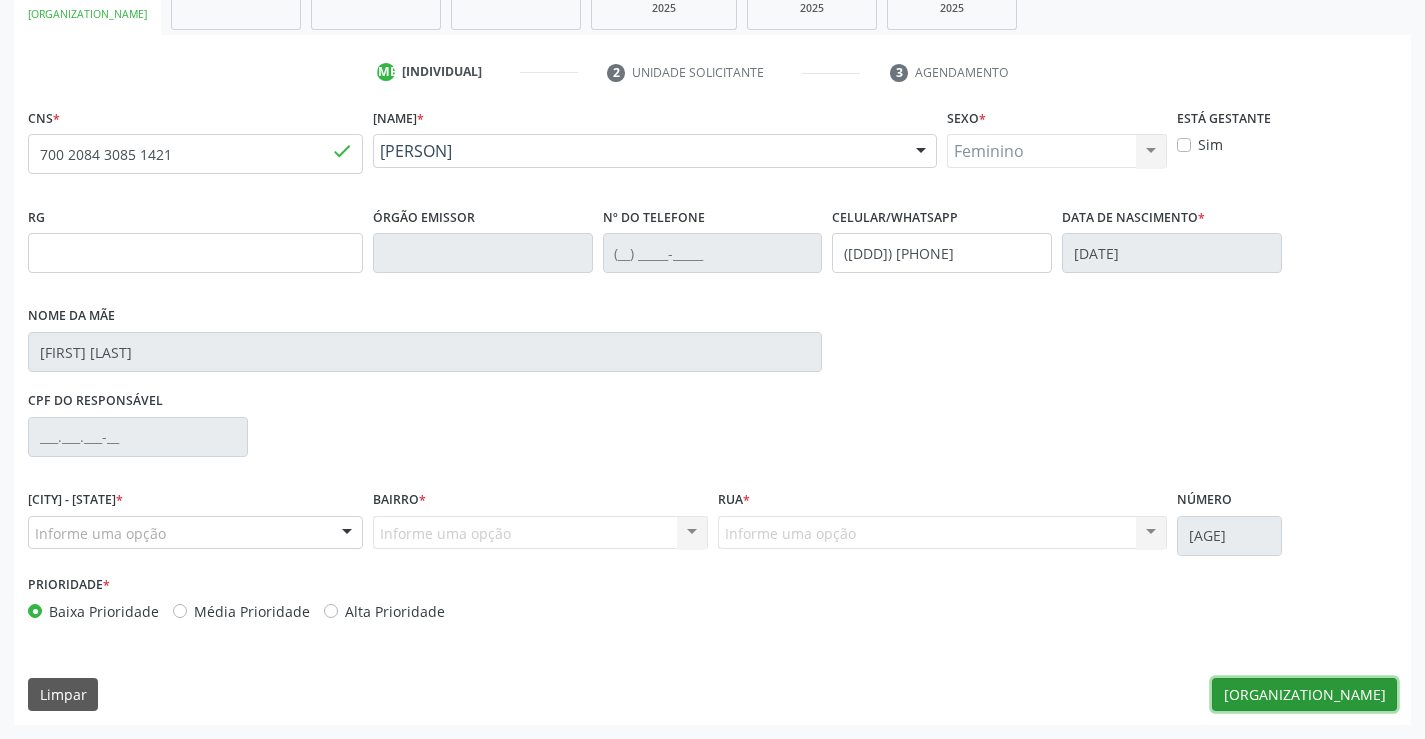 click on "[ORGANIZATION_NAME]" at bounding box center (1304, 695) 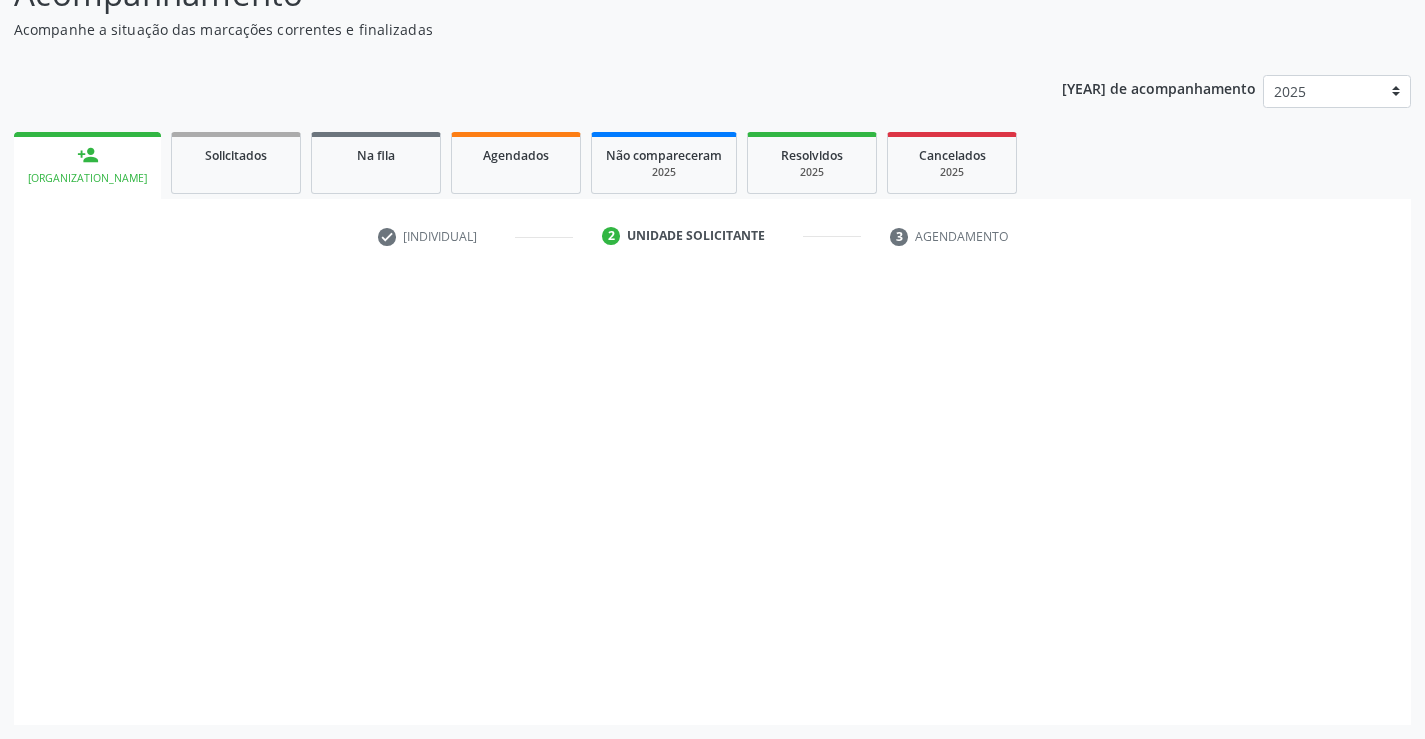 scroll, scrollTop: 167, scrollLeft: 0, axis: vertical 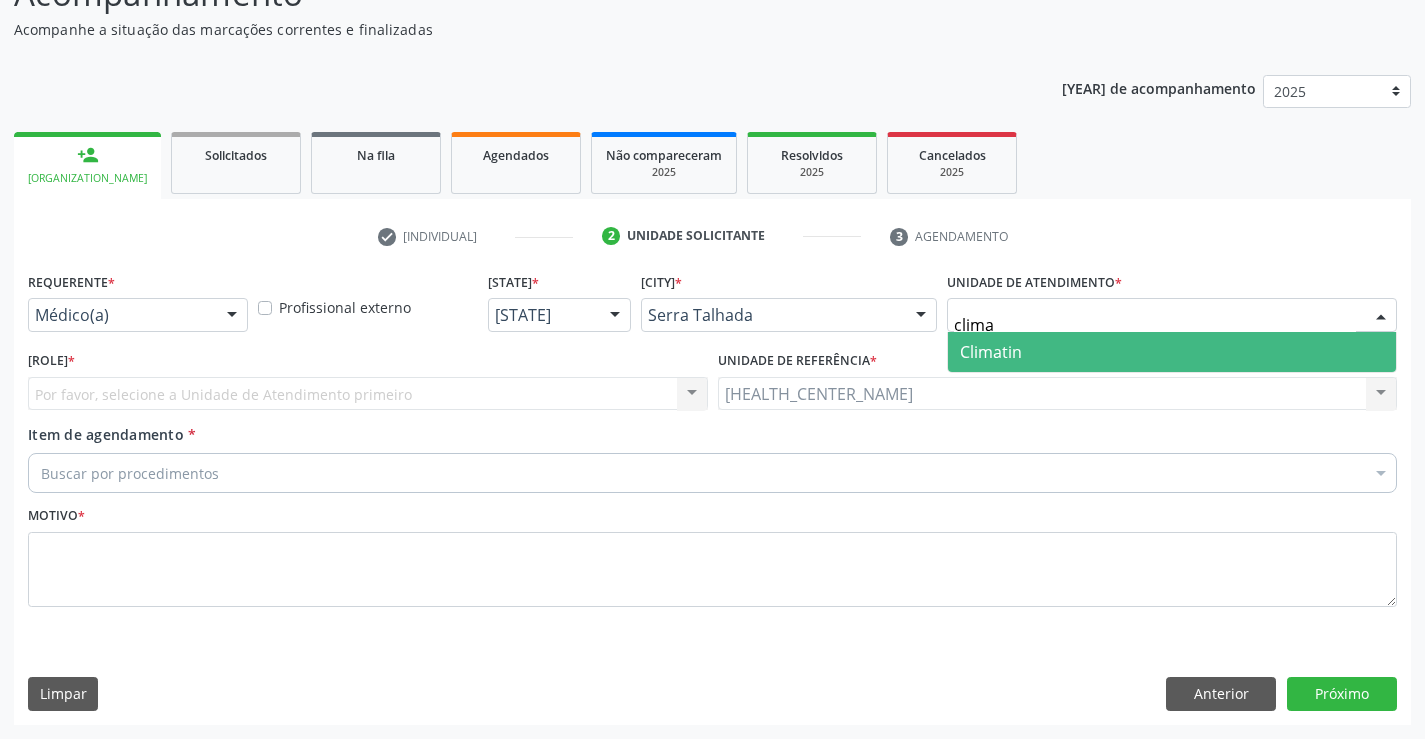 click on "Climatin" at bounding box center [1172, 352] 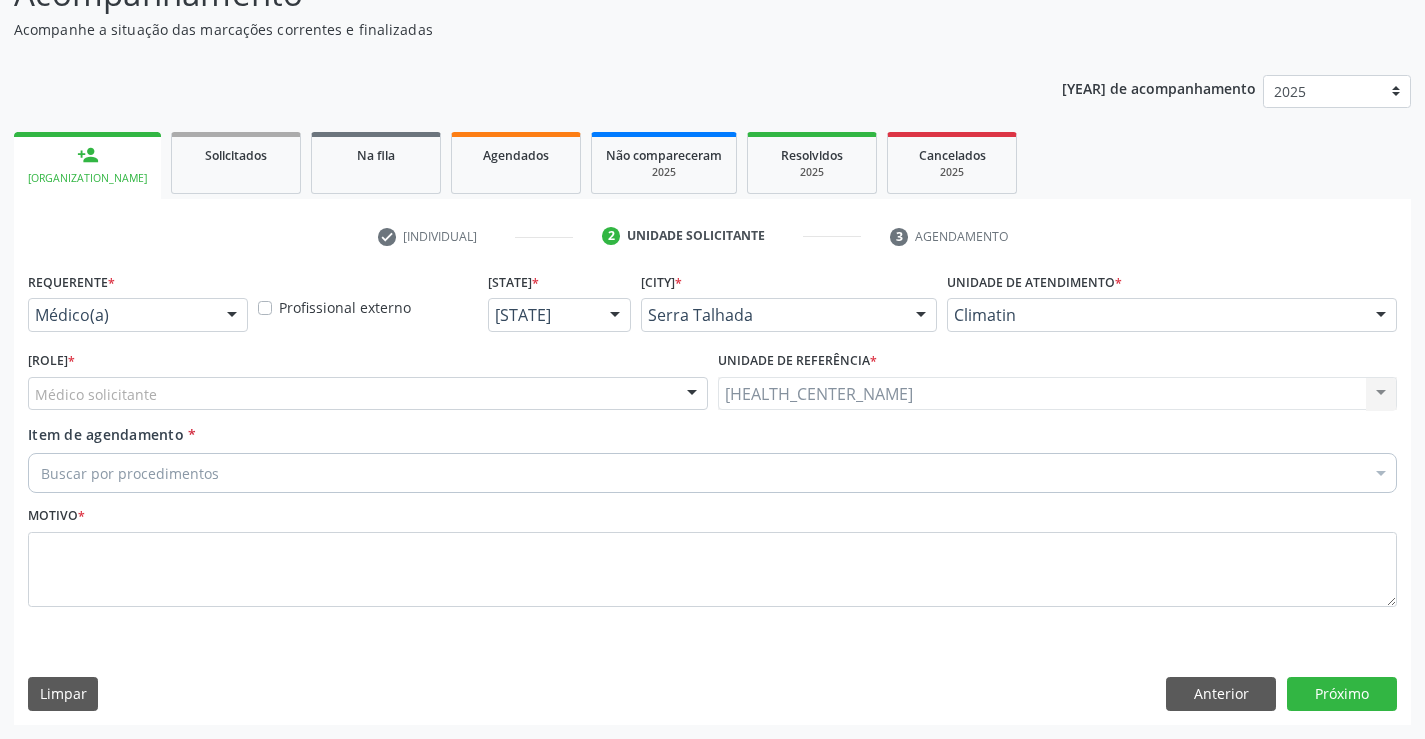 click on "Médico solicitante" at bounding box center [368, 394] 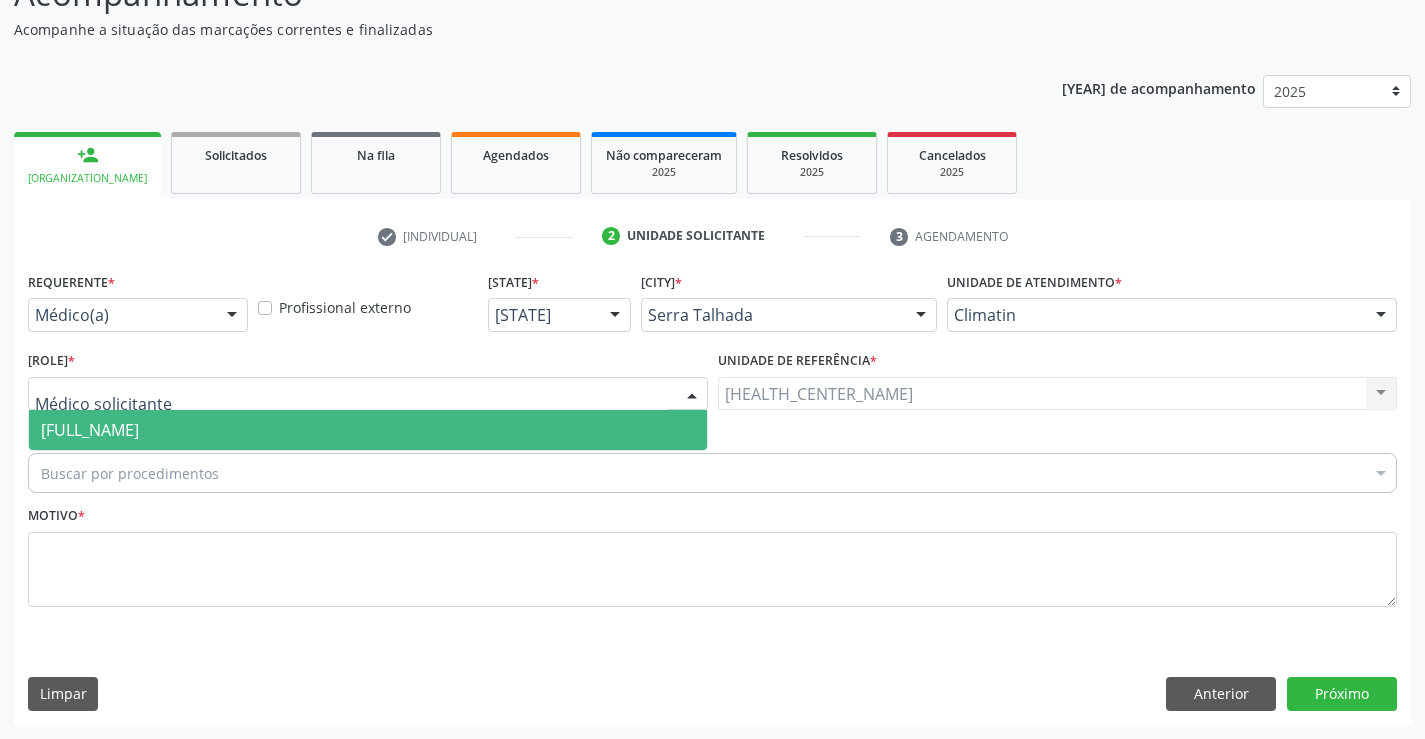 click on "[FULL_NAME]" at bounding box center [90, 430] 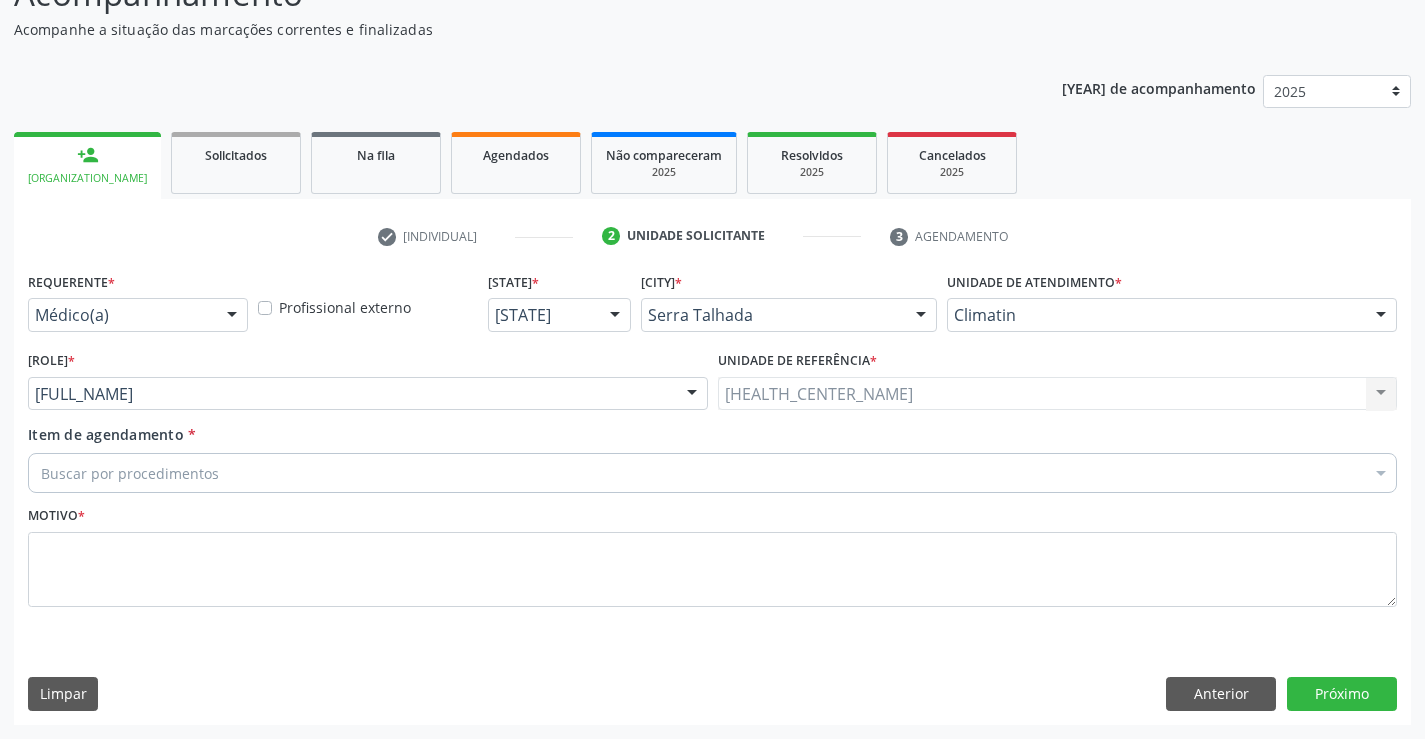 click on "Buscar por procedimentos" at bounding box center [712, 473] 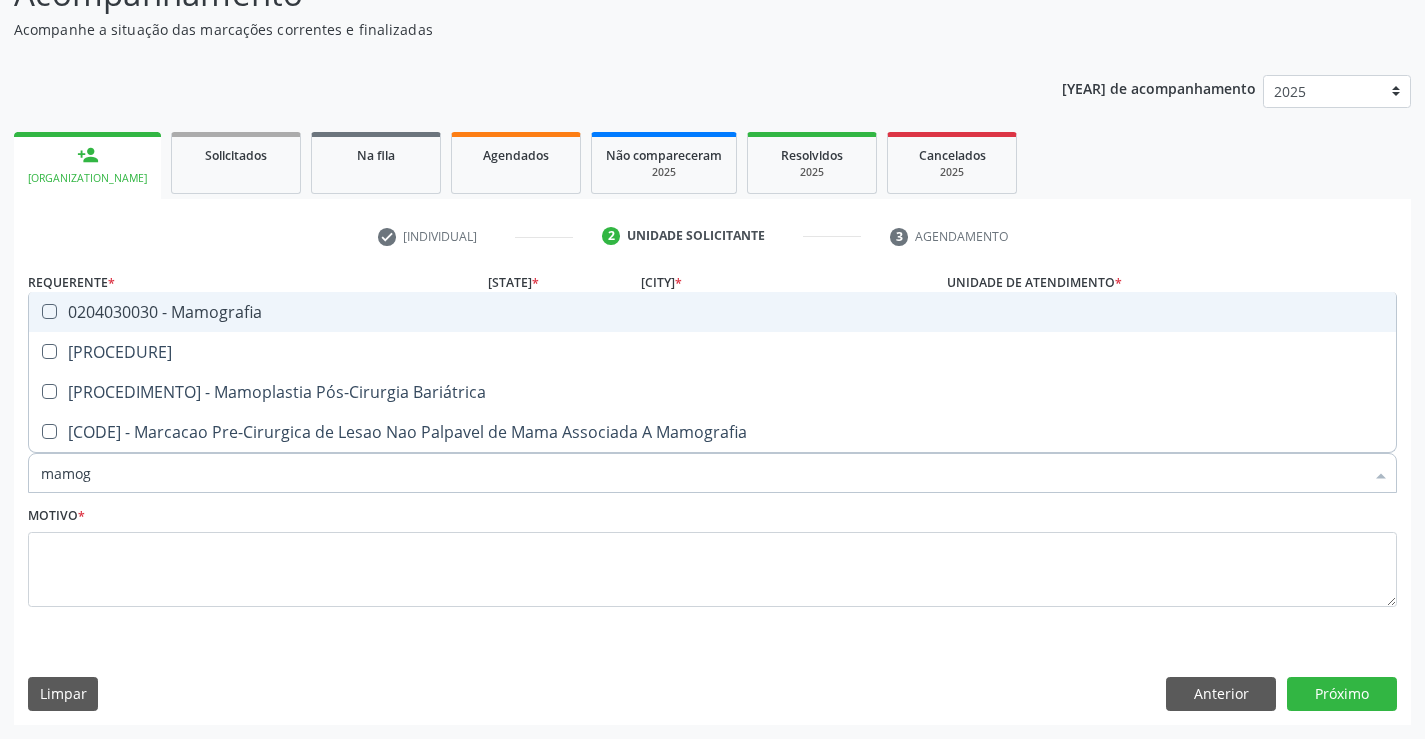 type on "mamogr" 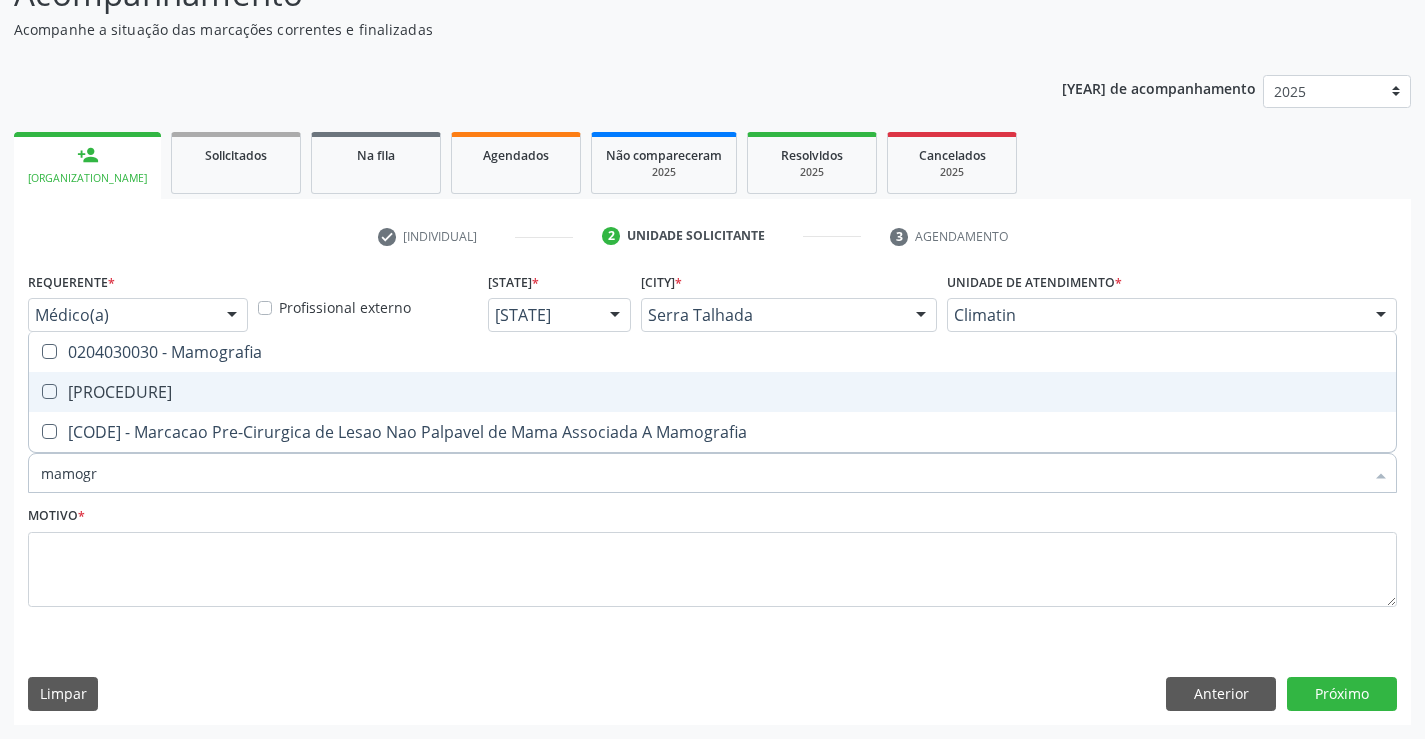 click at bounding box center (49, 391) 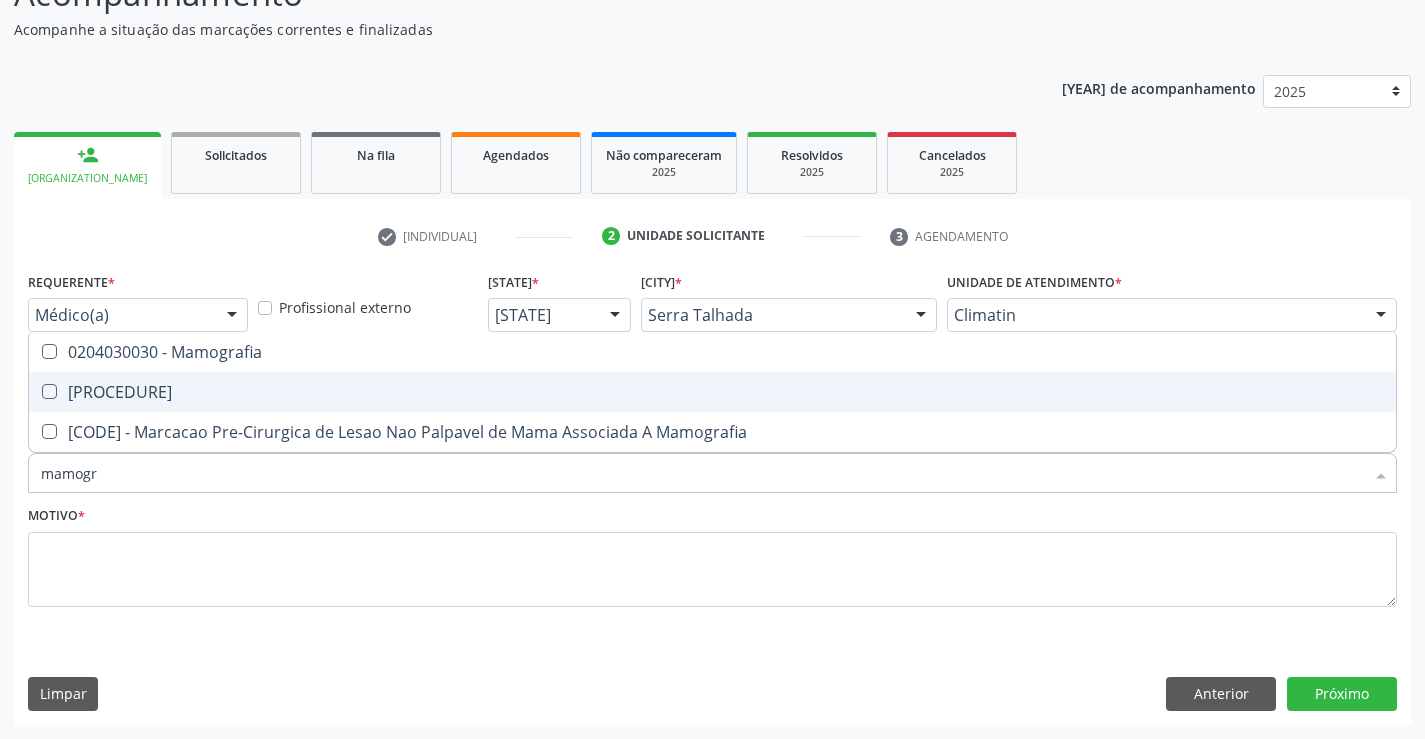 click at bounding box center [35, 391] 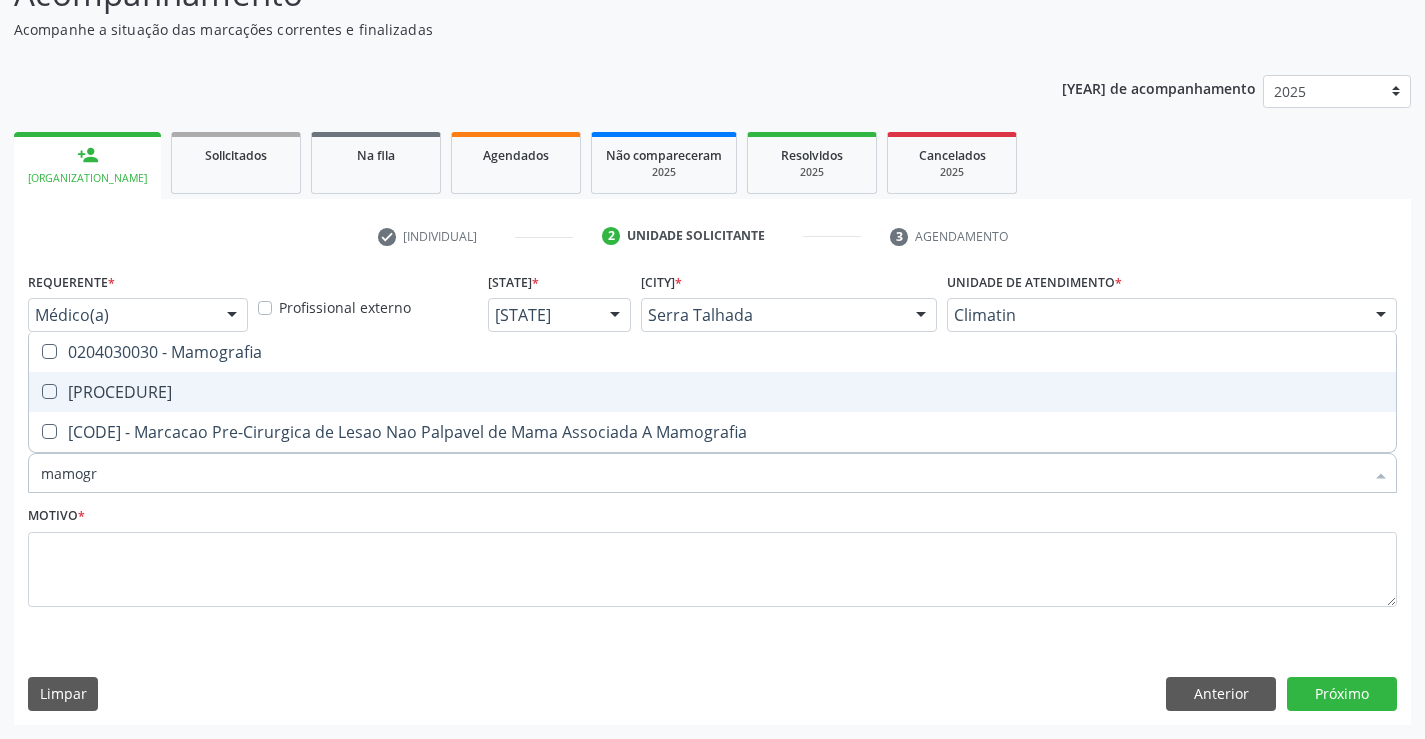 checkbox on "true" 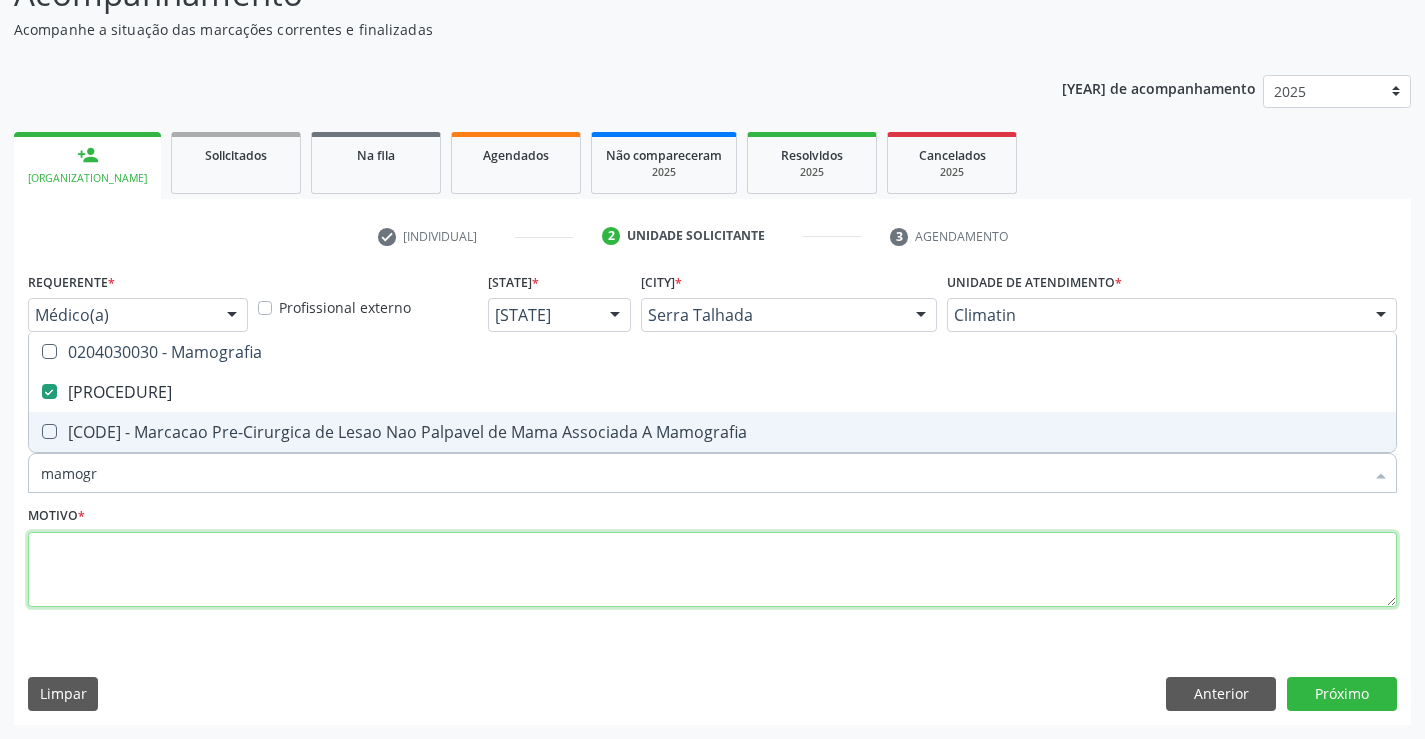 click at bounding box center [712, 570] 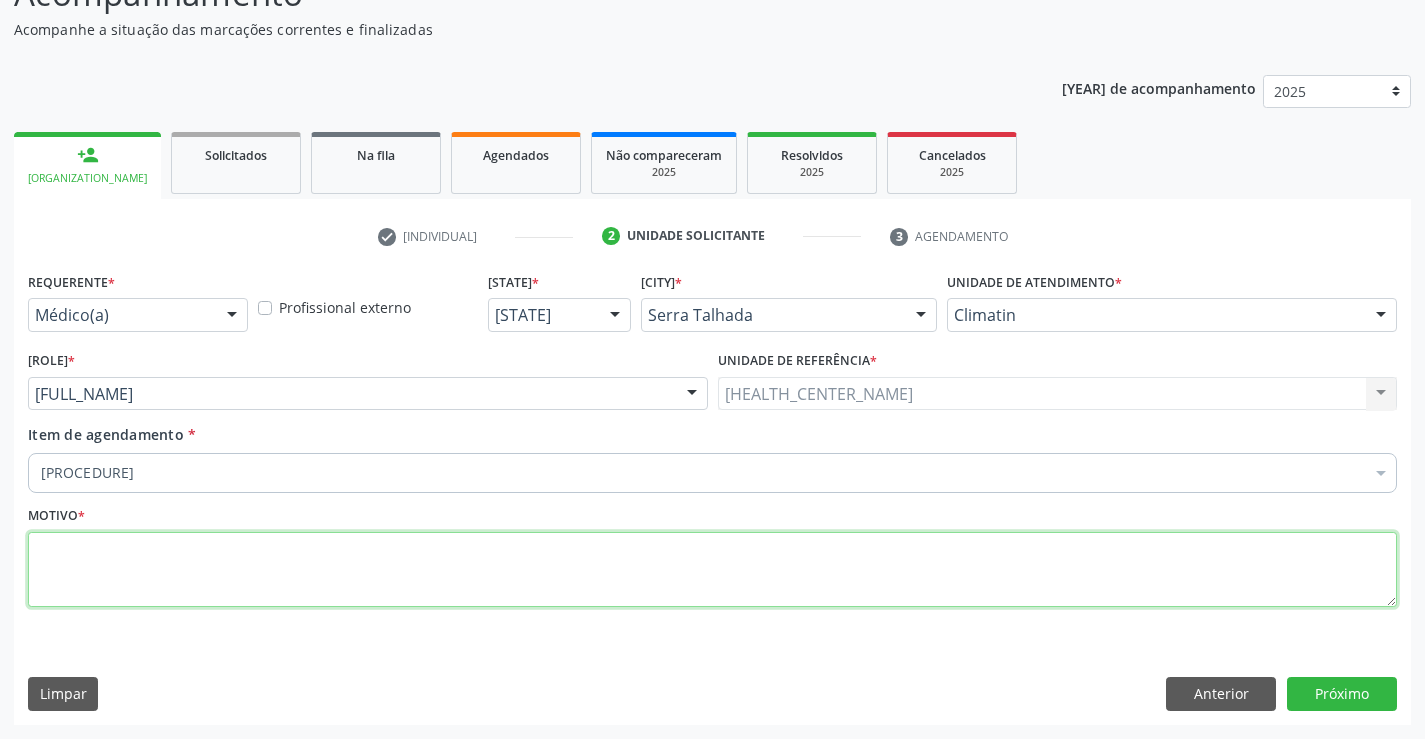 paste on "rastreio" 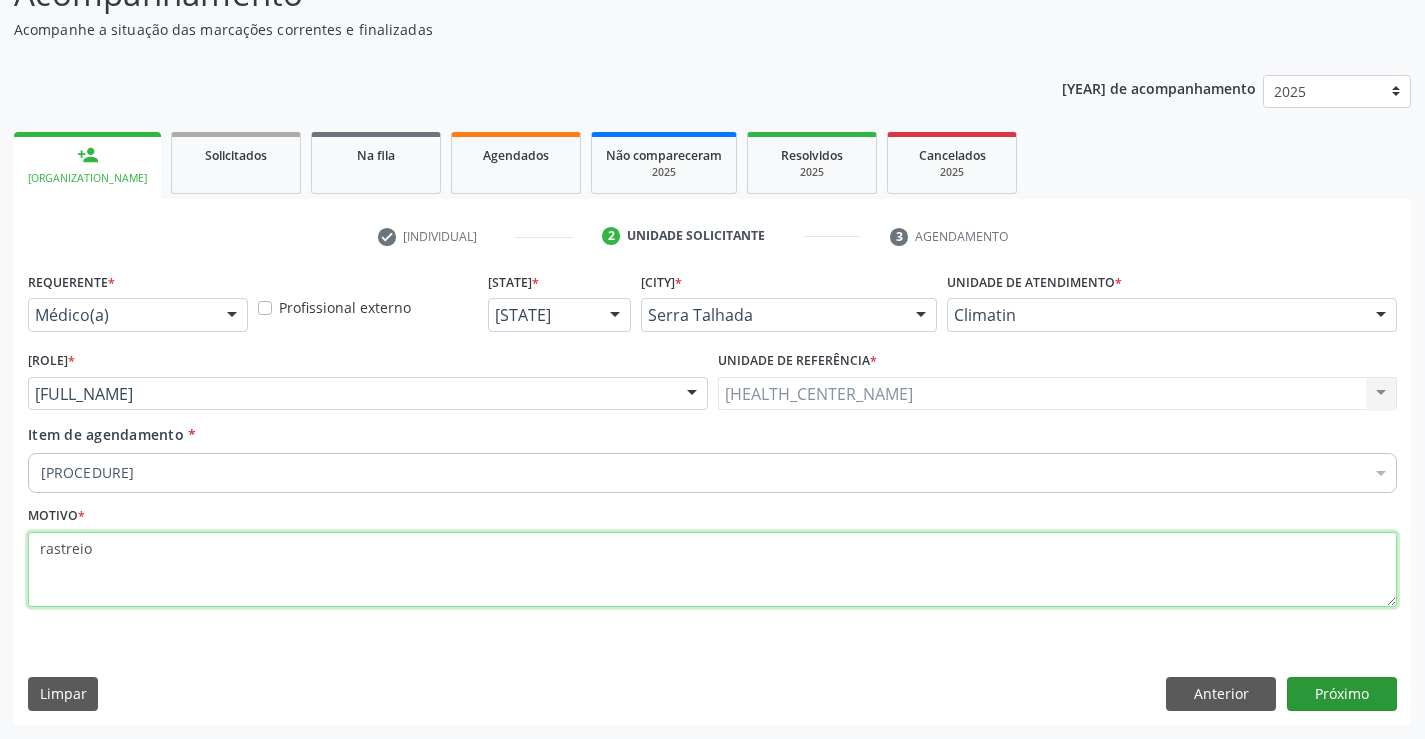 type on "rastreio" 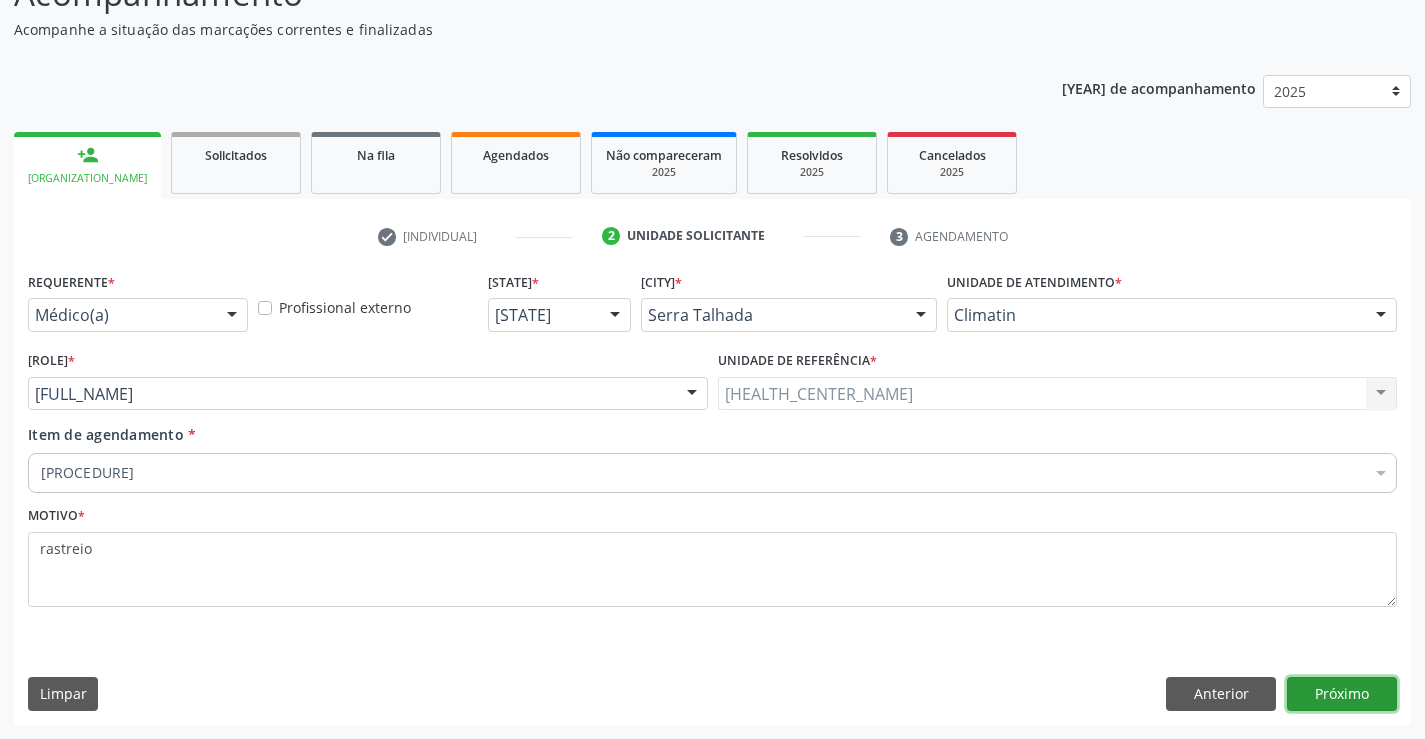 click on "Próximo" at bounding box center [1342, 694] 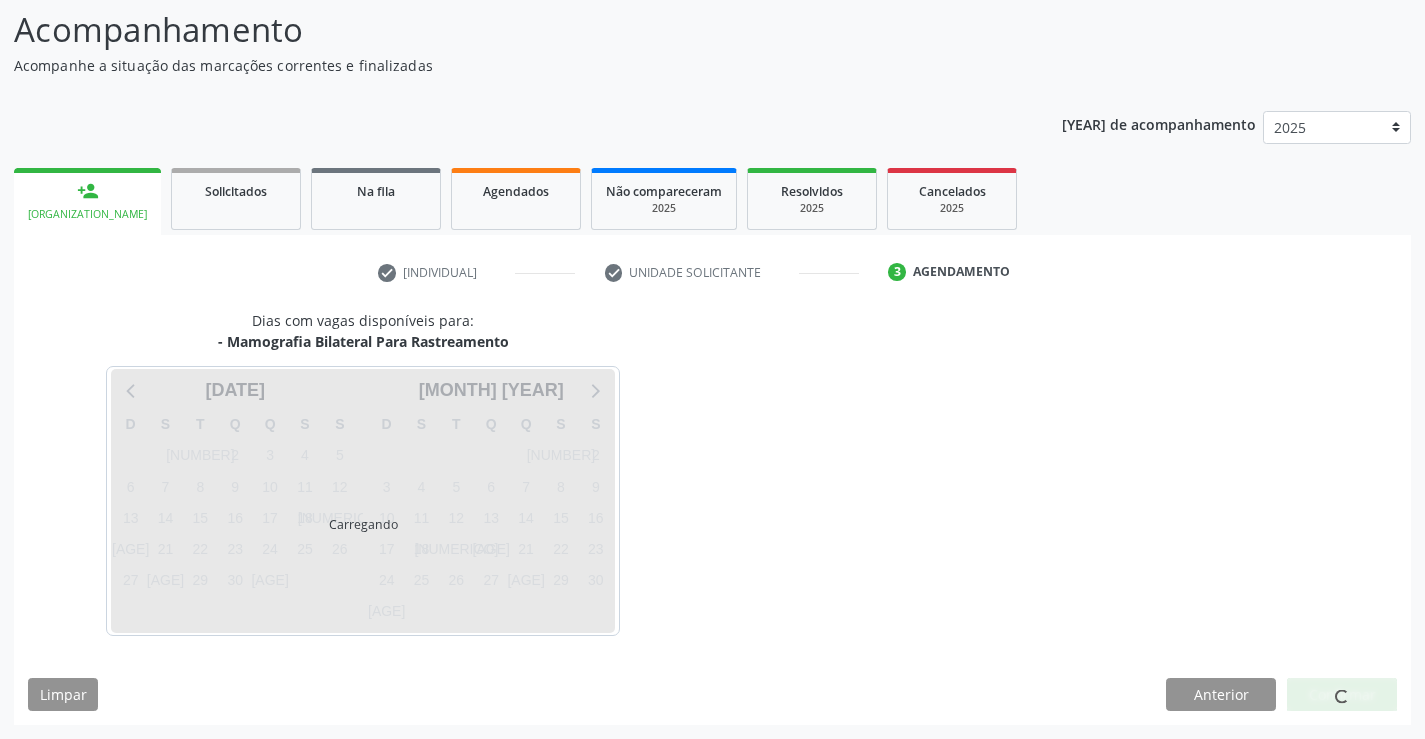scroll, scrollTop: 131, scrollLeft: 0, axis: vertical 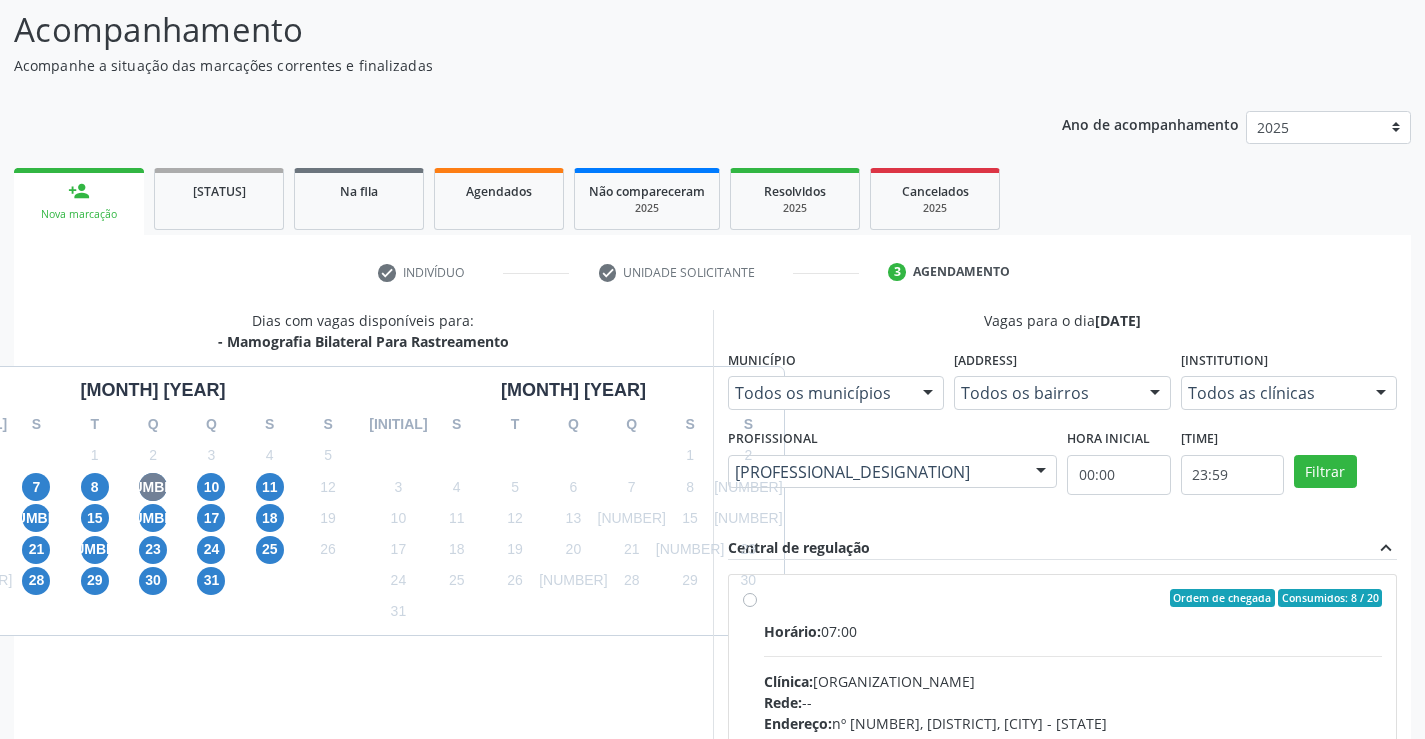 click on "Ordem de chegada
Consumidos: 8 / 20
Horário:   07:00
Clínica:  Climatin
Rede:
--
Endereço:   nº 00640, Centro, [CITY], [STATE]
Telefone:   [PHONE]
Profissional:
[FIRST] [LAST] [LAST] [LAST]
Informações adicionais sobre o atendimento
Idade de atendimento:
de 0 a 120 anos
Gênero(s) atendido(s):
Masculino e Feminino
Informações adicionais:
--" at bounding box center [1073, 742] 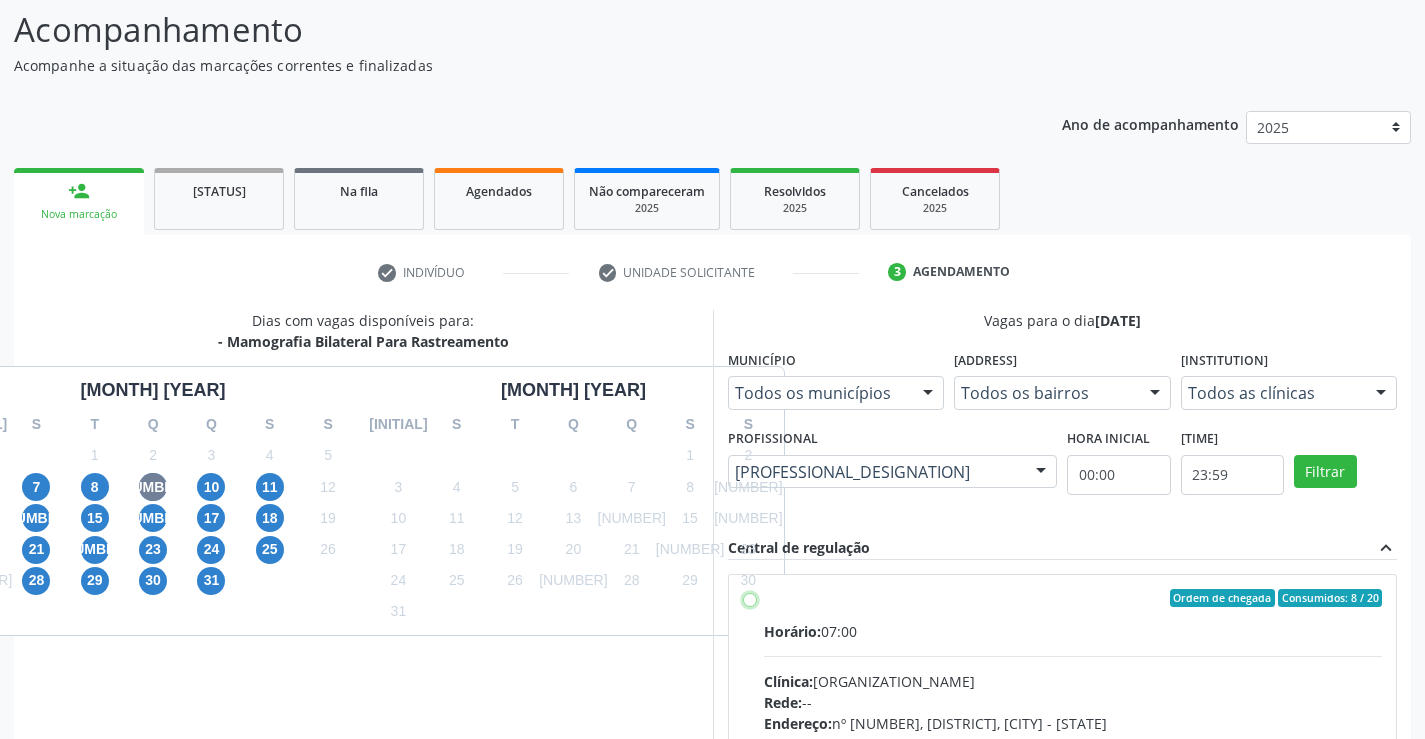 click on "Ordem de chegada
Consumidos: 8 / 20
Horário:   07:00
Clínica:  Climatin
Rede:
--
Endereço:   nº 00640, Centro, [CITY], [STATE]
Telefone:   [PHONE]
Profissional:
[FIRST] [LAST] [LAST] [LAST]
Informações adicionais sobre o atendimento
Idade de atendimento:
de 0 a 120 anos
Gênero(s) atendido(s):
Masculino e Feminino
Informações adicionais:
--" at bounding box center [750, 598] 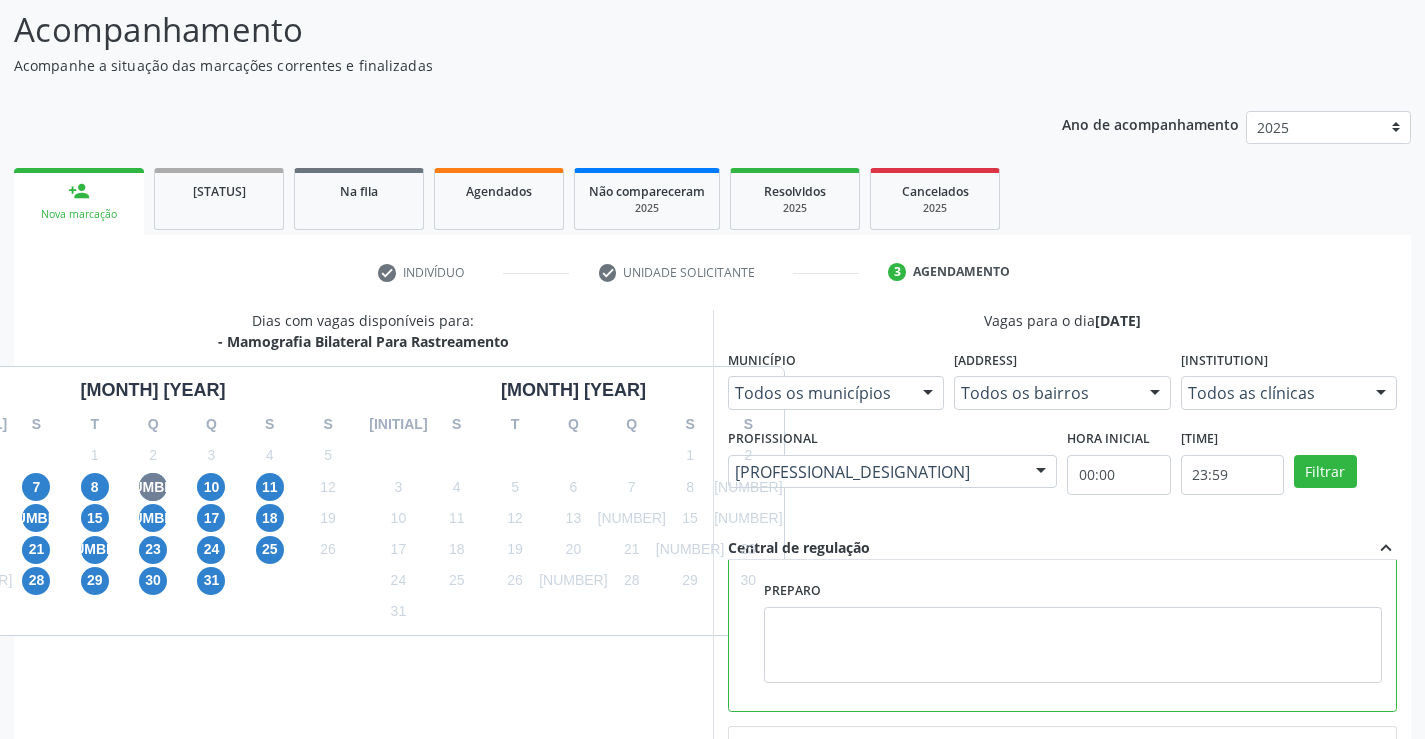 scroll, scrollTop: 450, scrollLeft: 0, axis: vertical 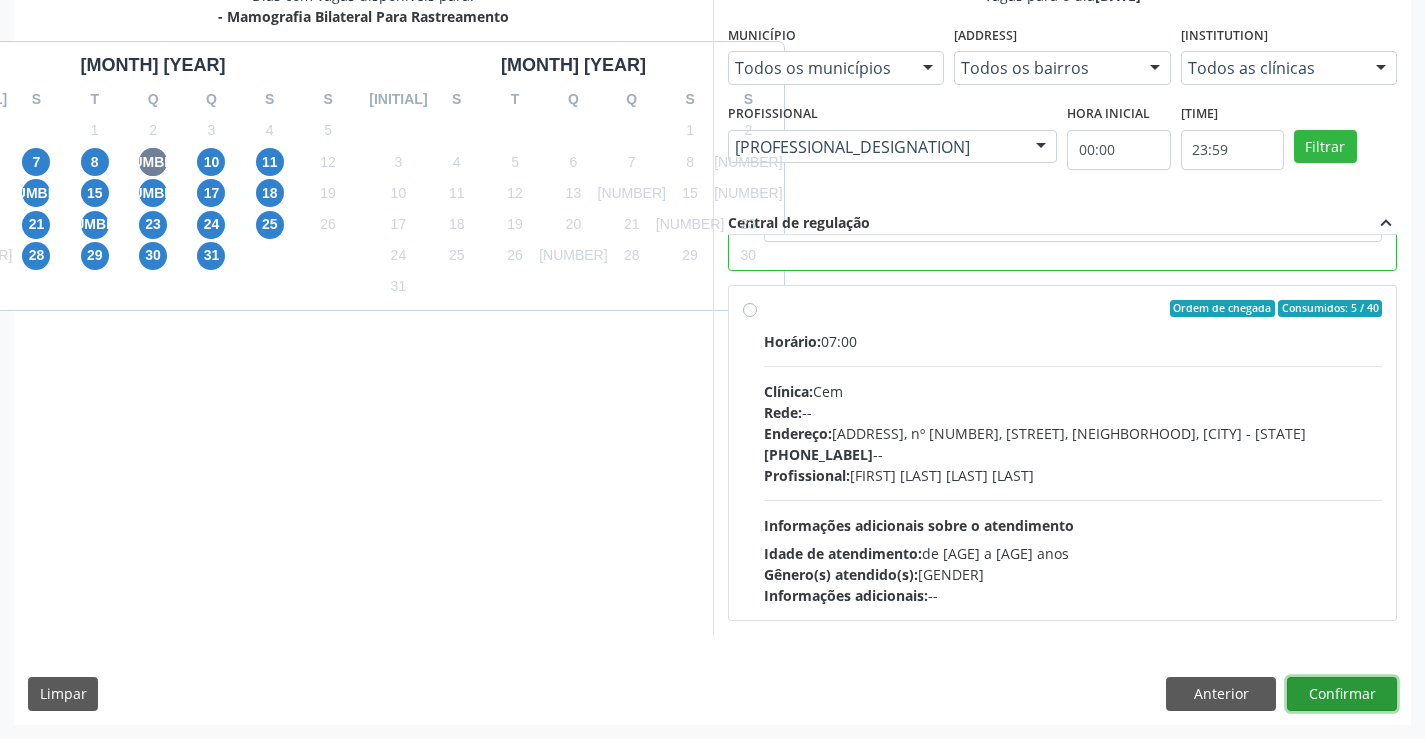 click on "Confirmar" at bounding box center [1342, 694] 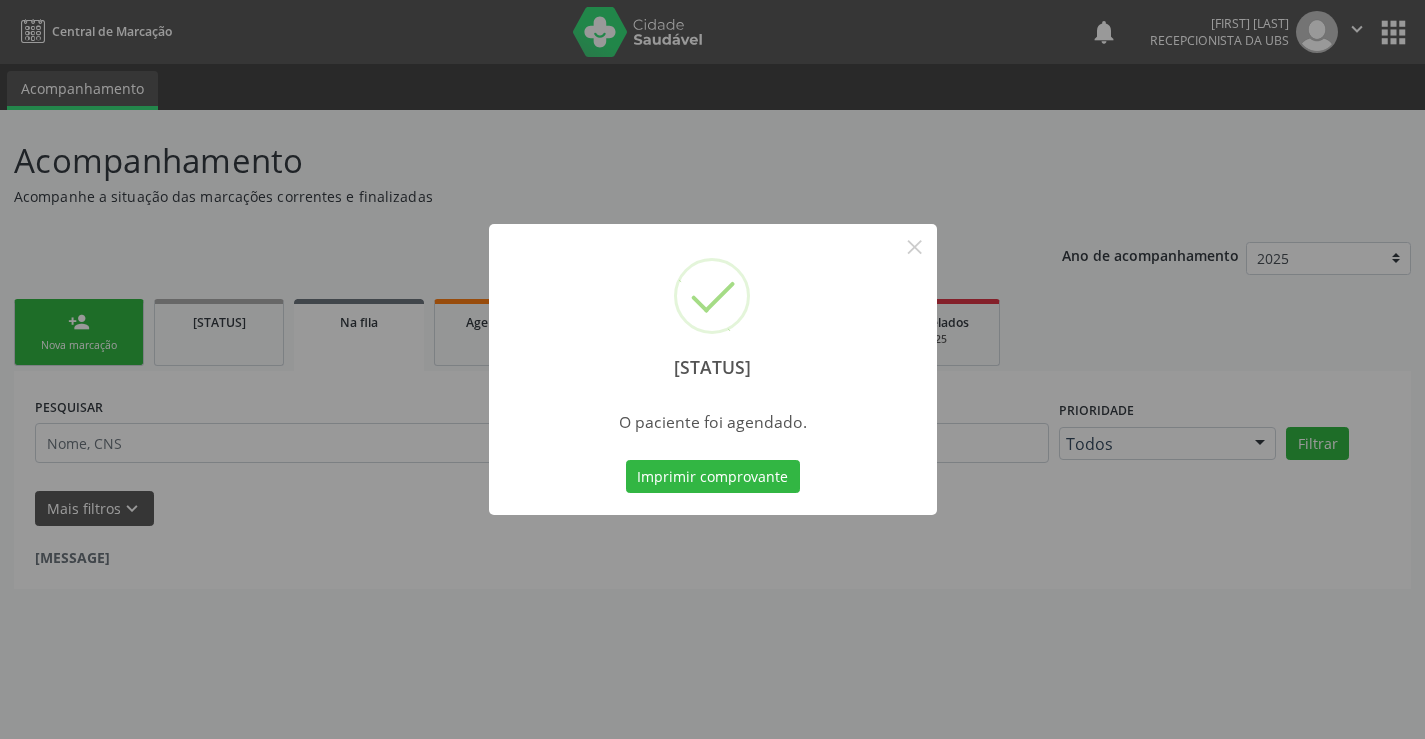 scroll, scrollTop: 0, scrollLeft: 0, axis: both 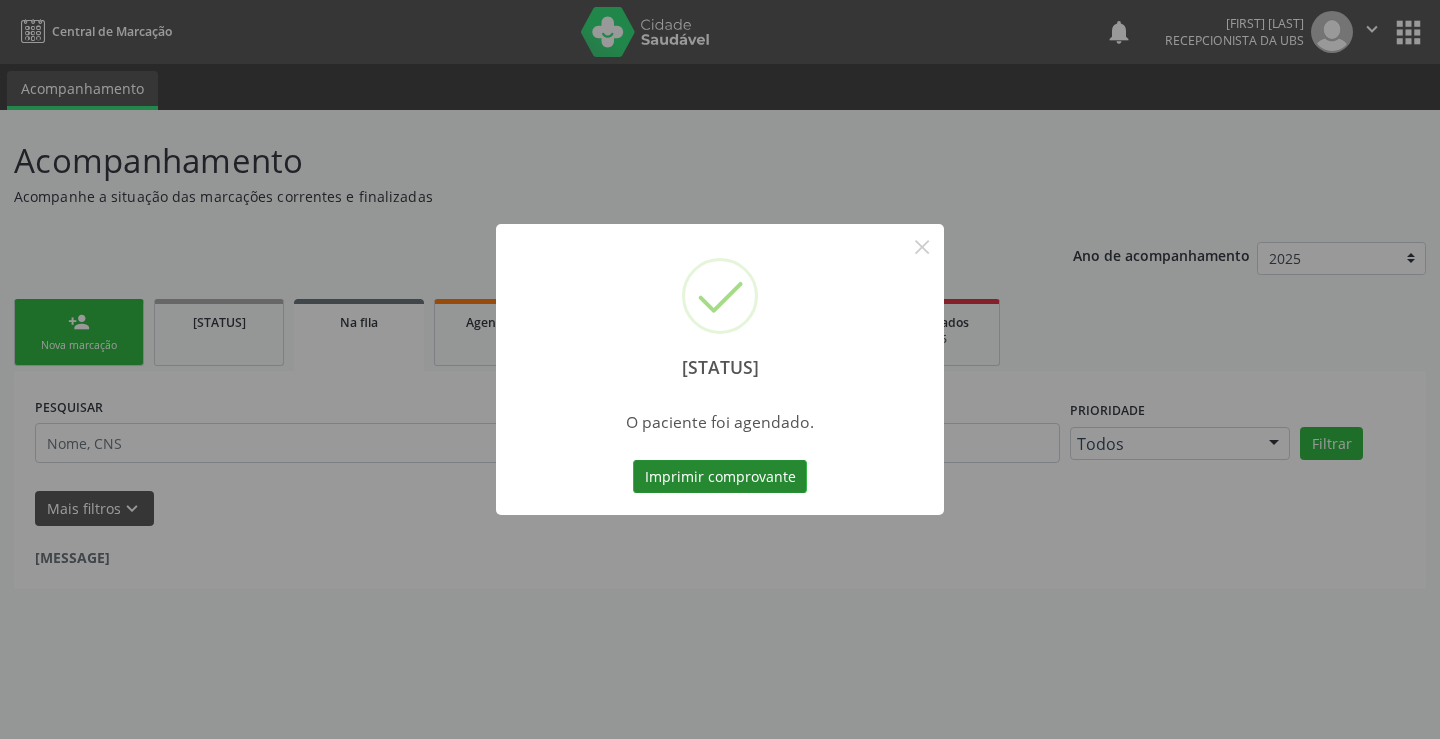 click on "Imprimir comprovante" at bounding box center [720, 477] 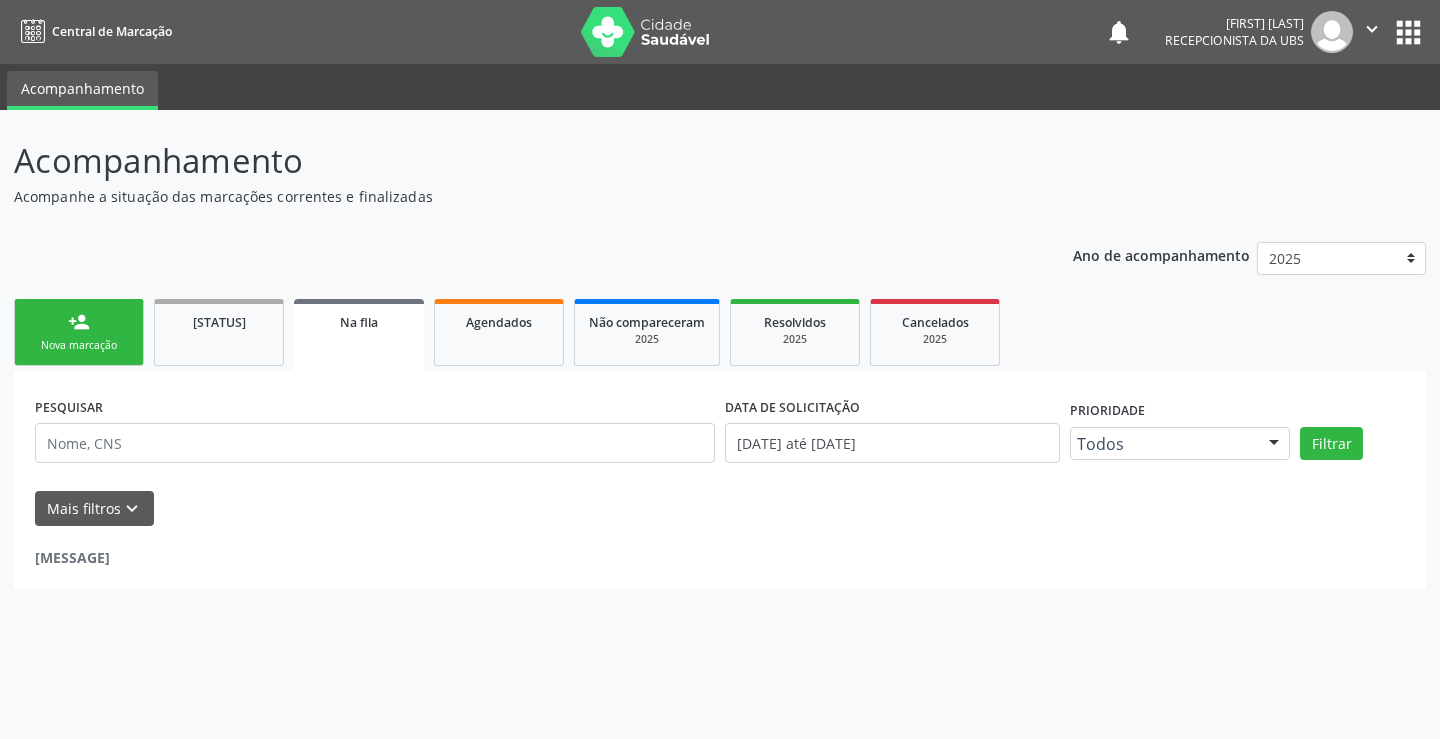 click on "person_add
Nova marcação" at bounding box center [79, 332] 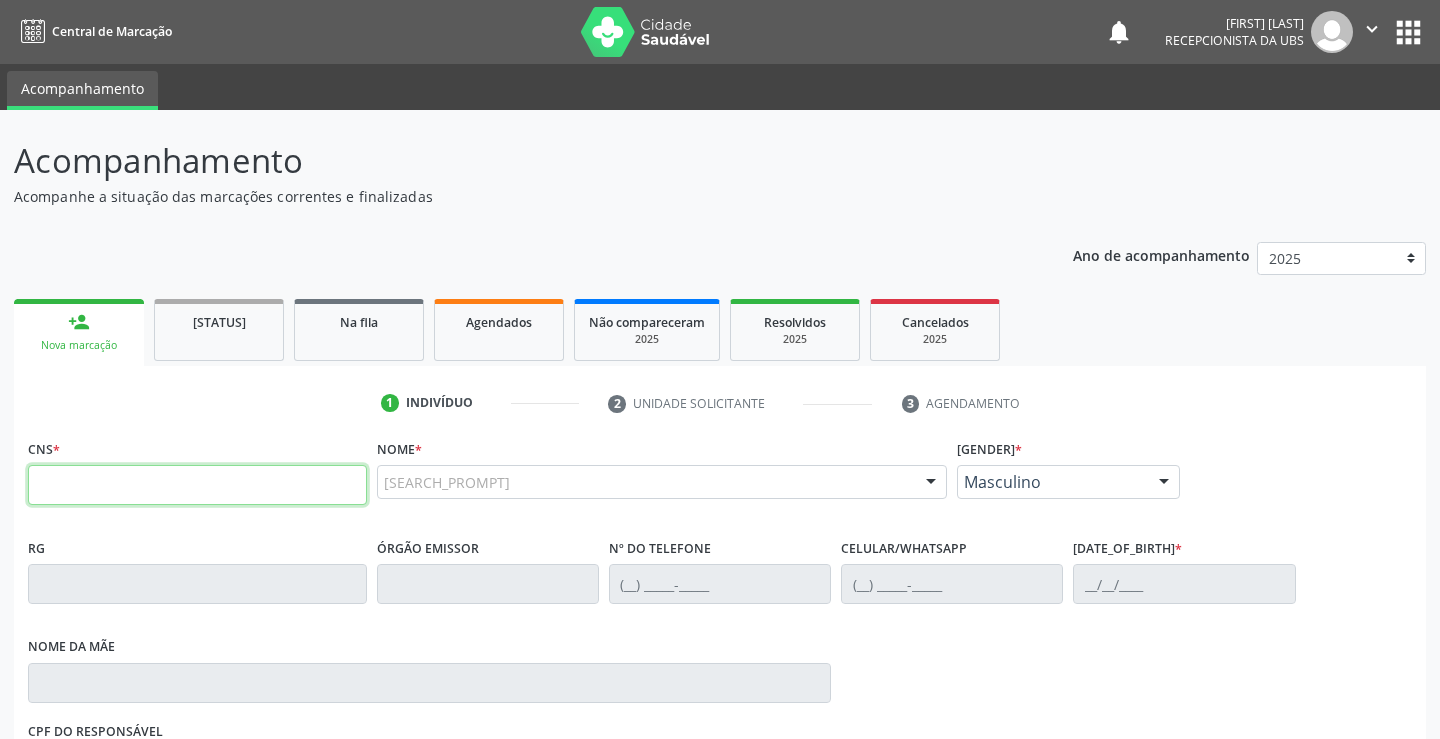 click at bounding box center [197, 485] 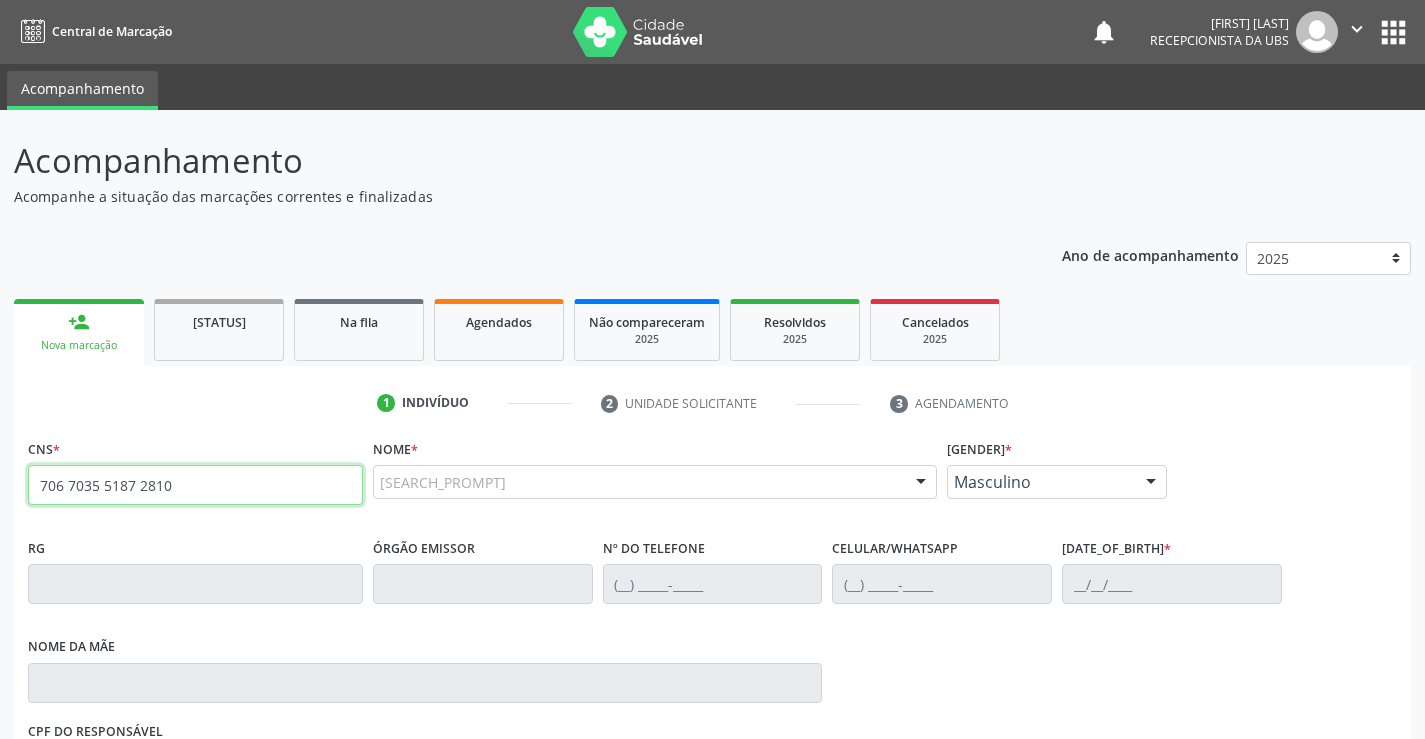 type on "706 7035 5187 2810" 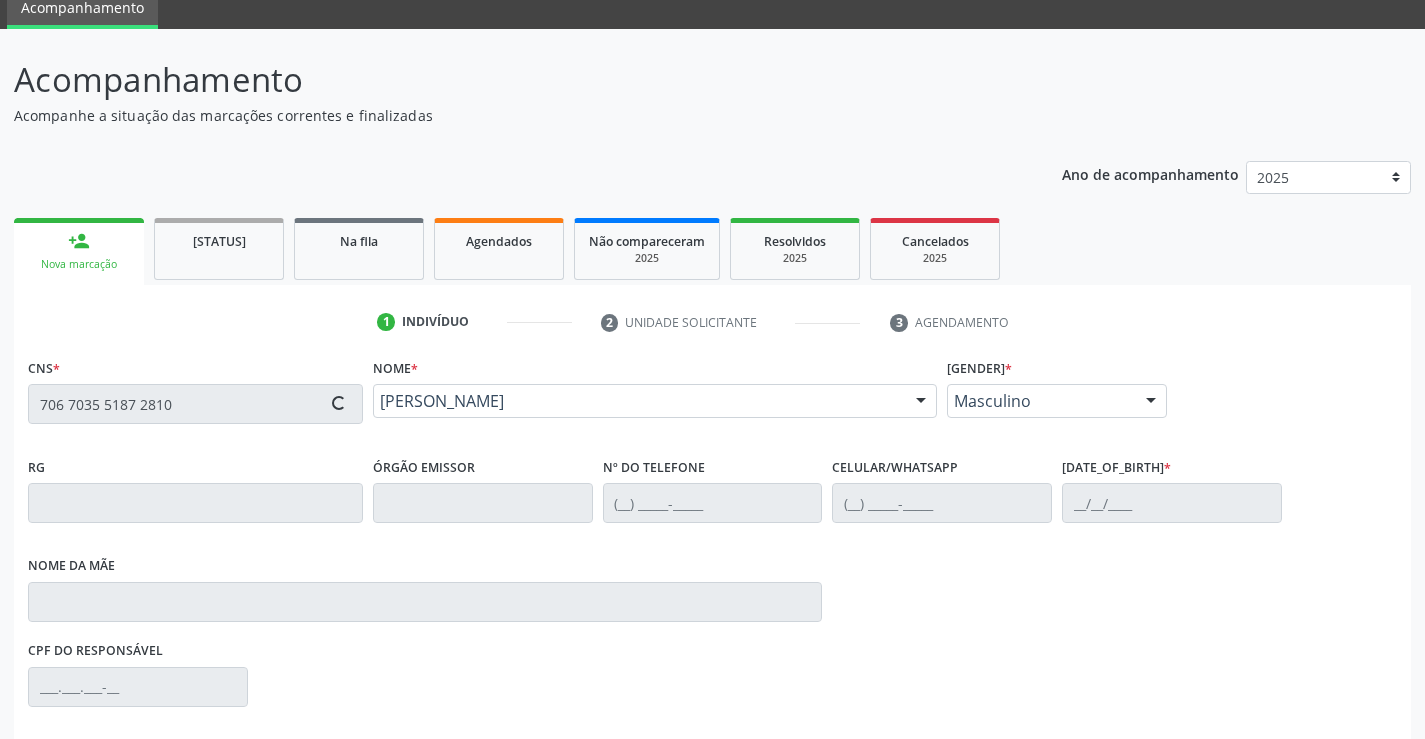 scroll, scrollTop: 331, scrollLeft: 0, axis: vertical 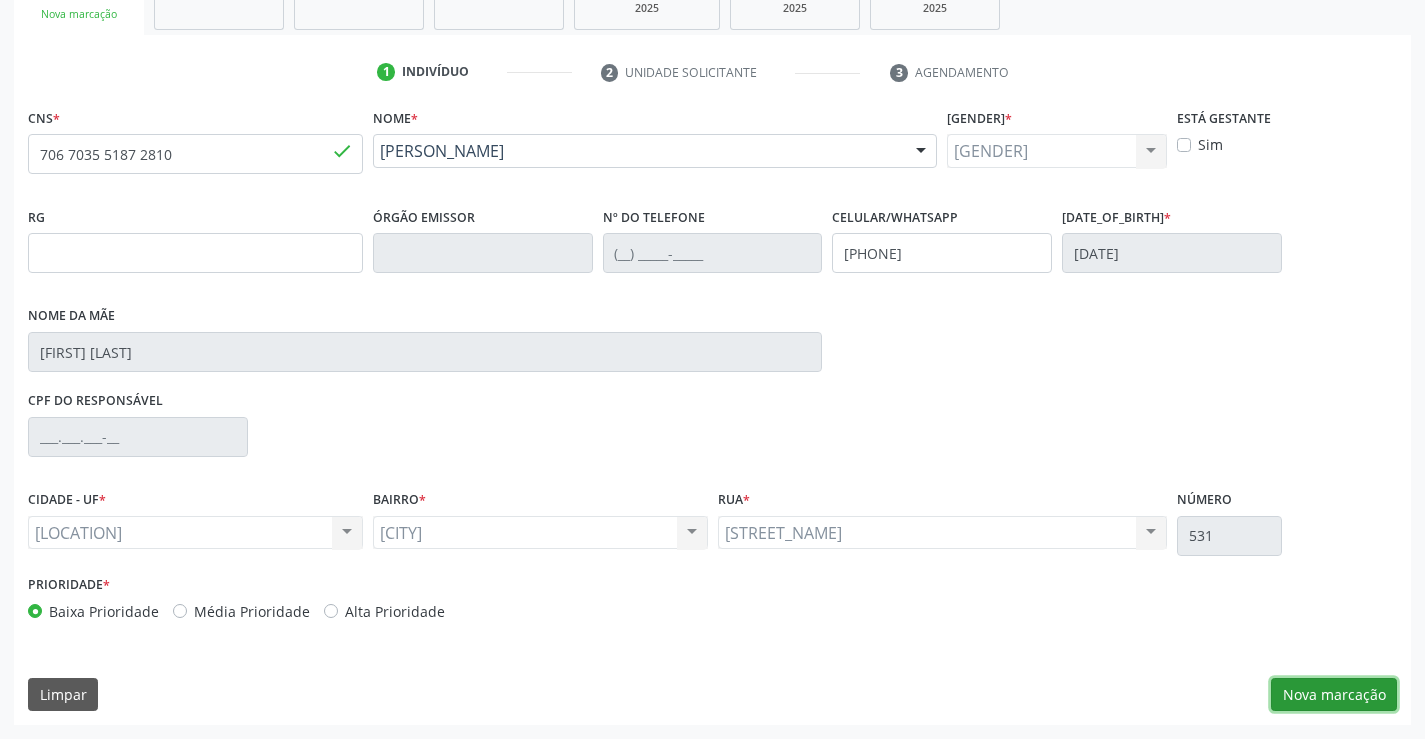 click on "[ORGANIZATION_NAME]" at bounding box center [1334, 695] 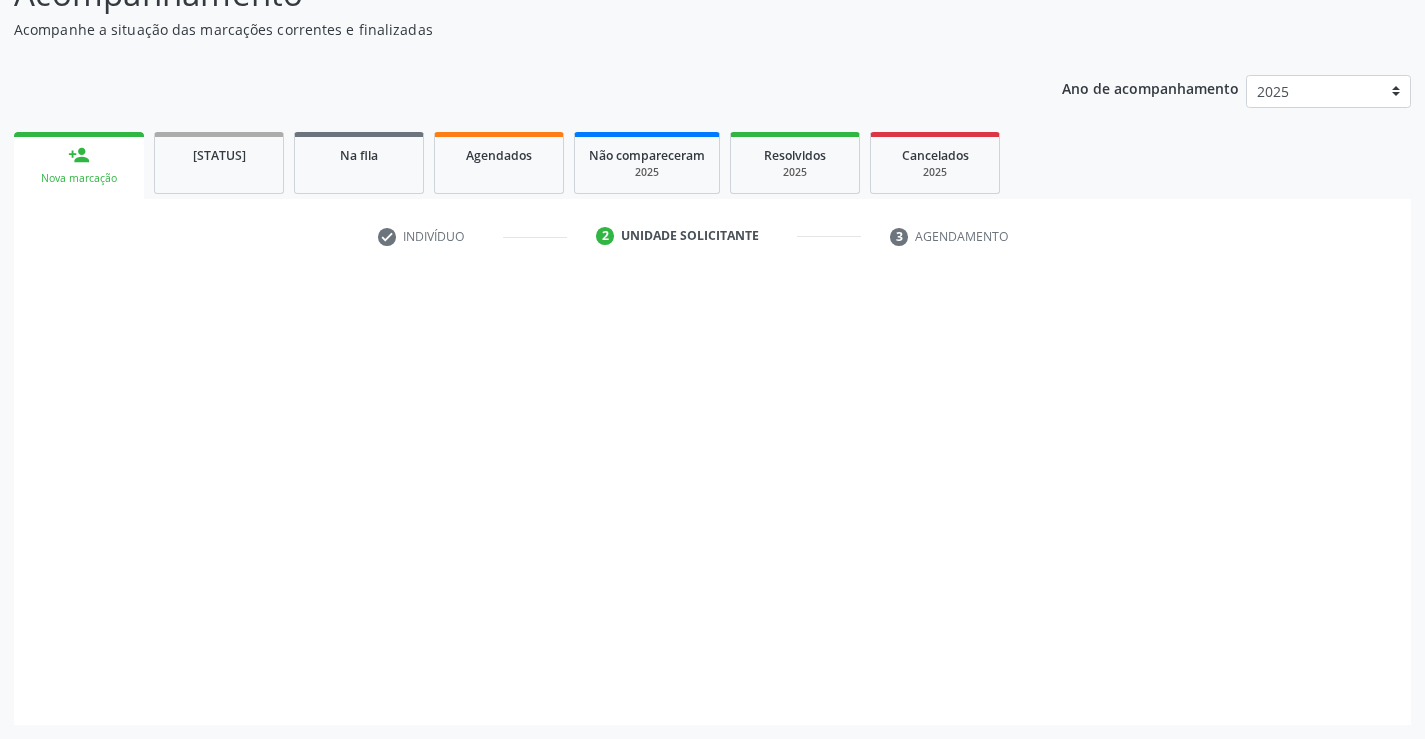 scroll, scrollTop: 167, scrollLeft: 0, axis: vertical 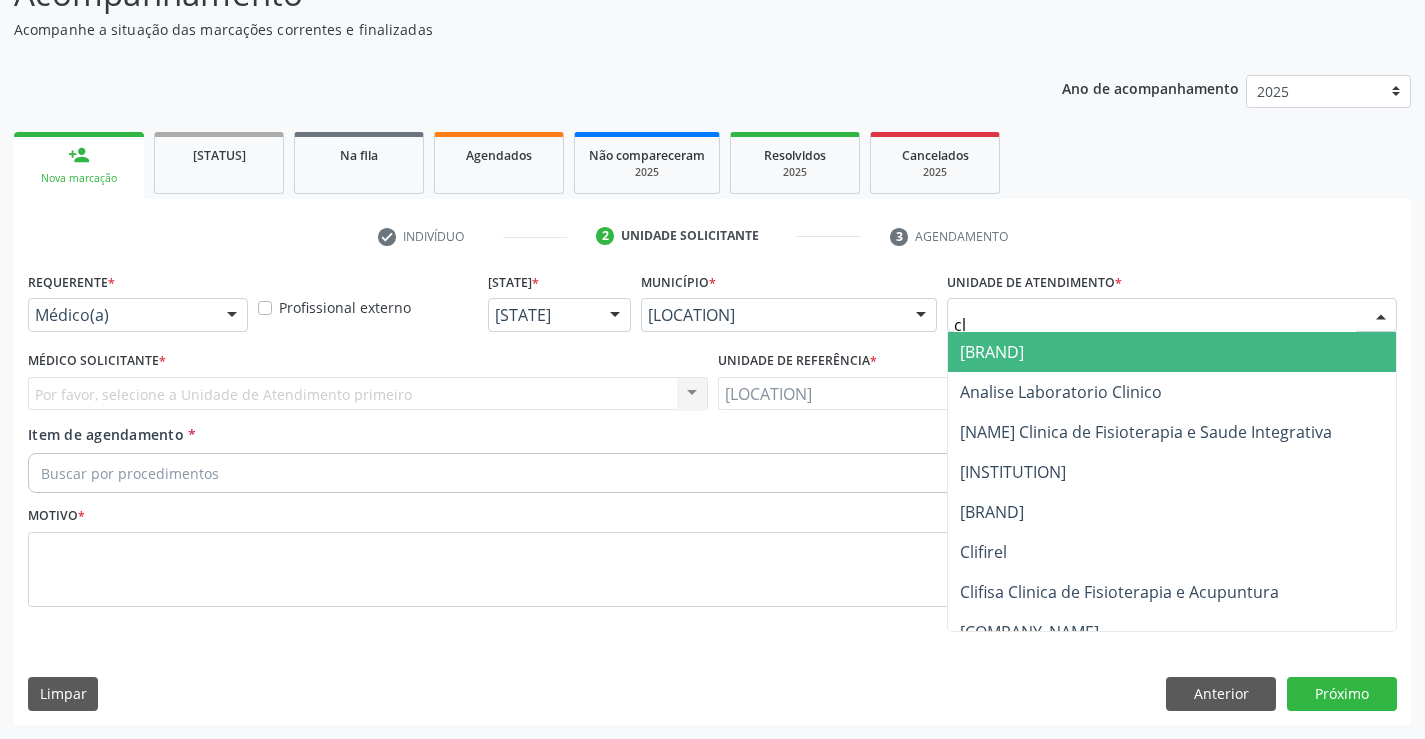 type on "cli" 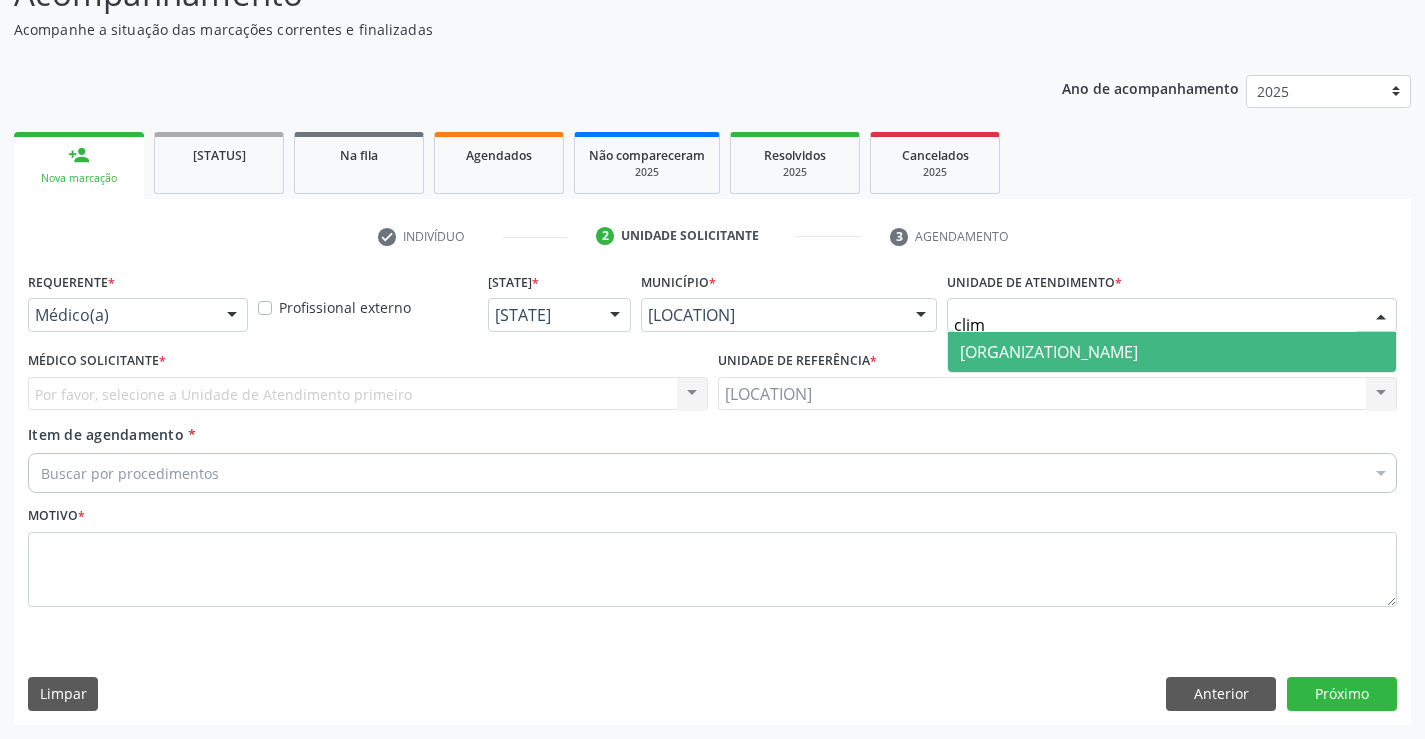 click on "Climatin" at bounding box center [1172, 352] 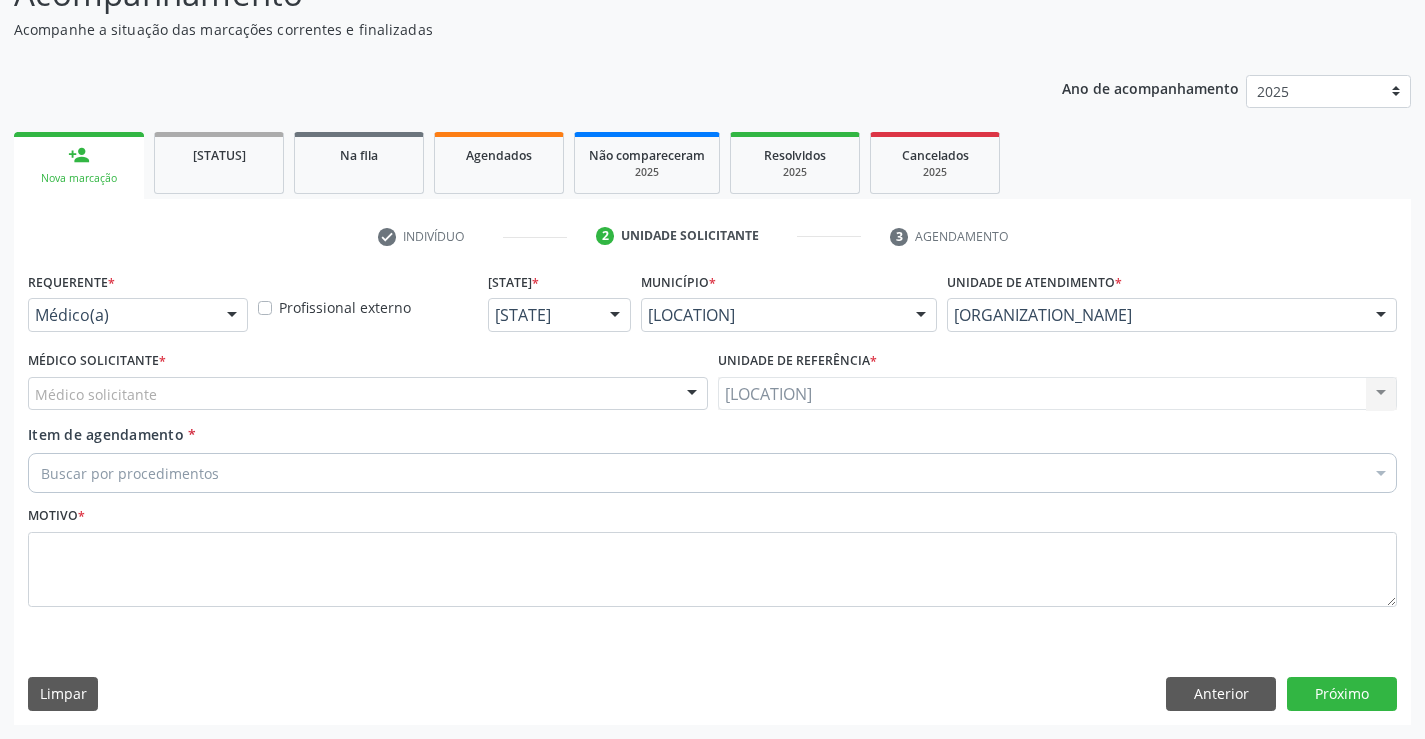 click on "Médico solicitante" at bounding box center (368, 394) 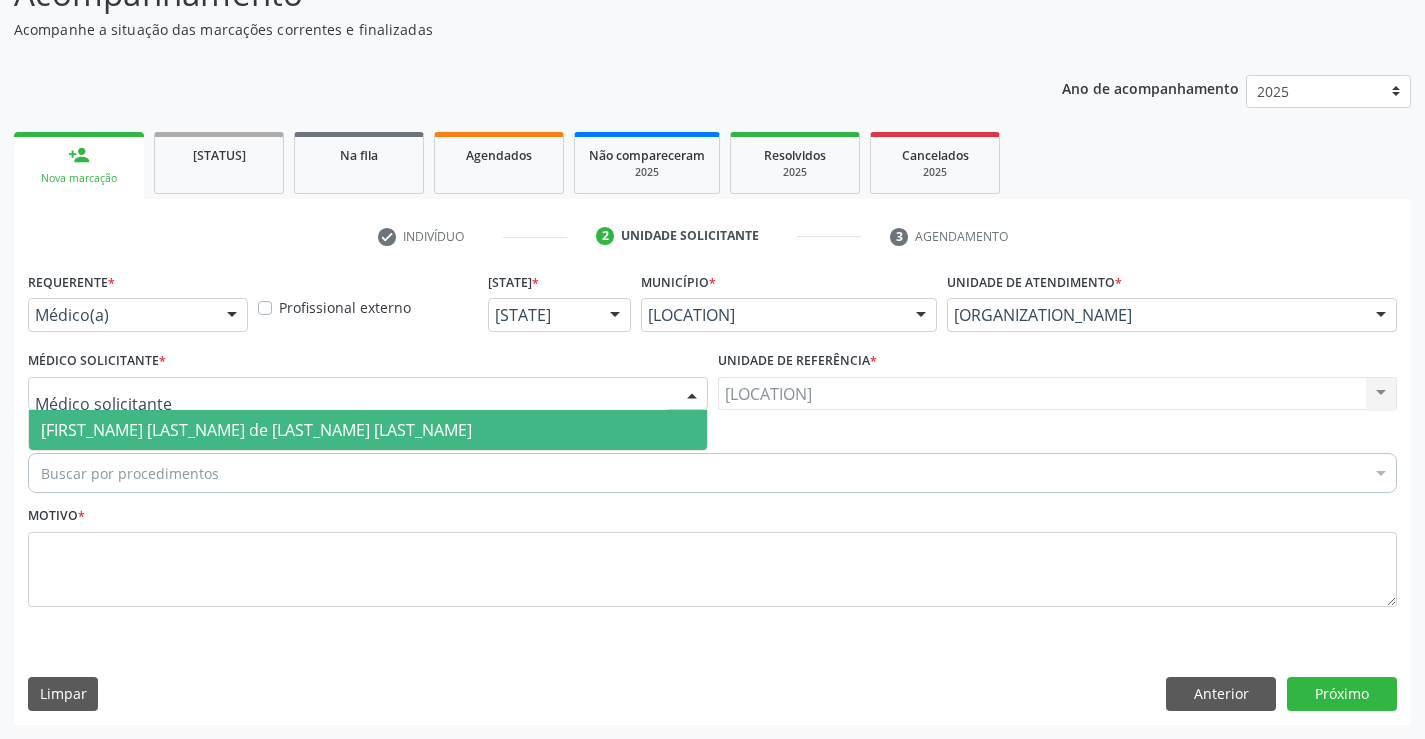 click on "[FULL_NAME]" at bounding box center [256, 430] 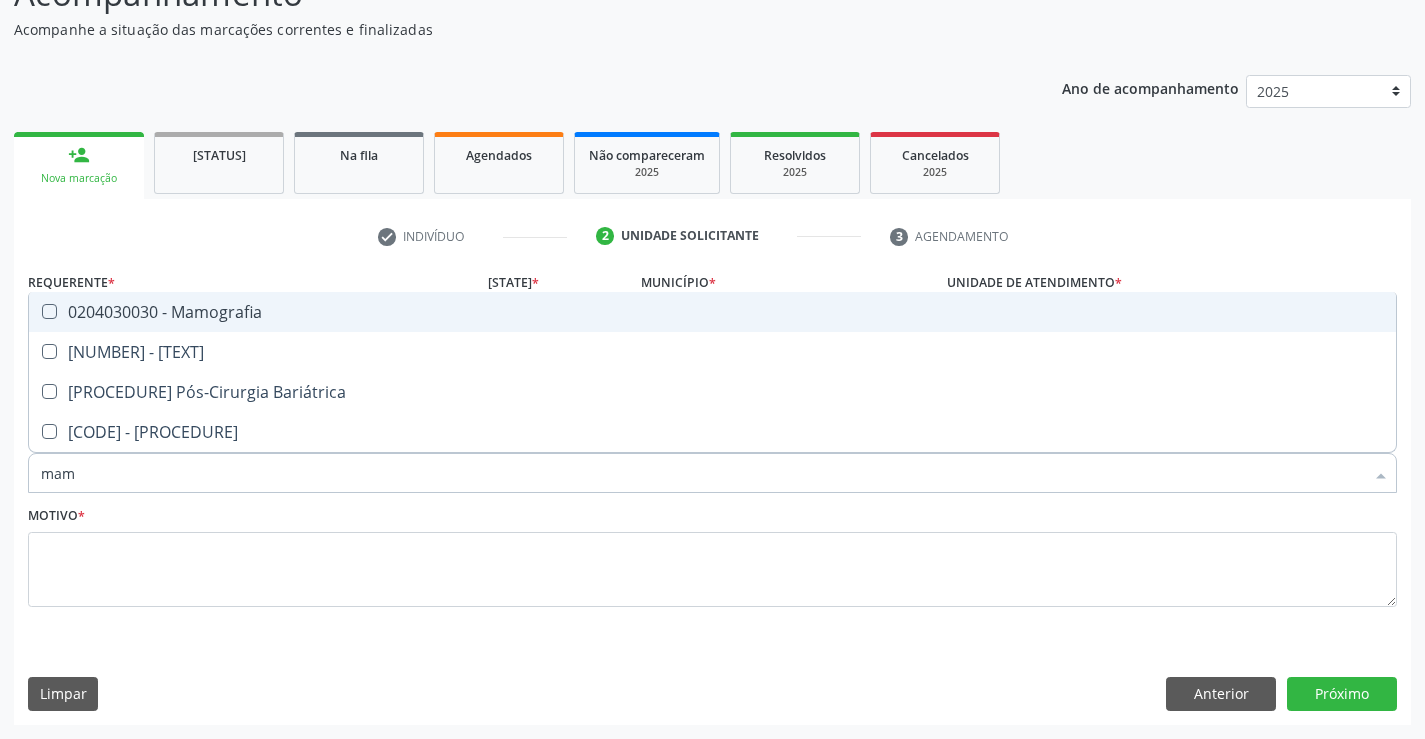 type on "mamo" 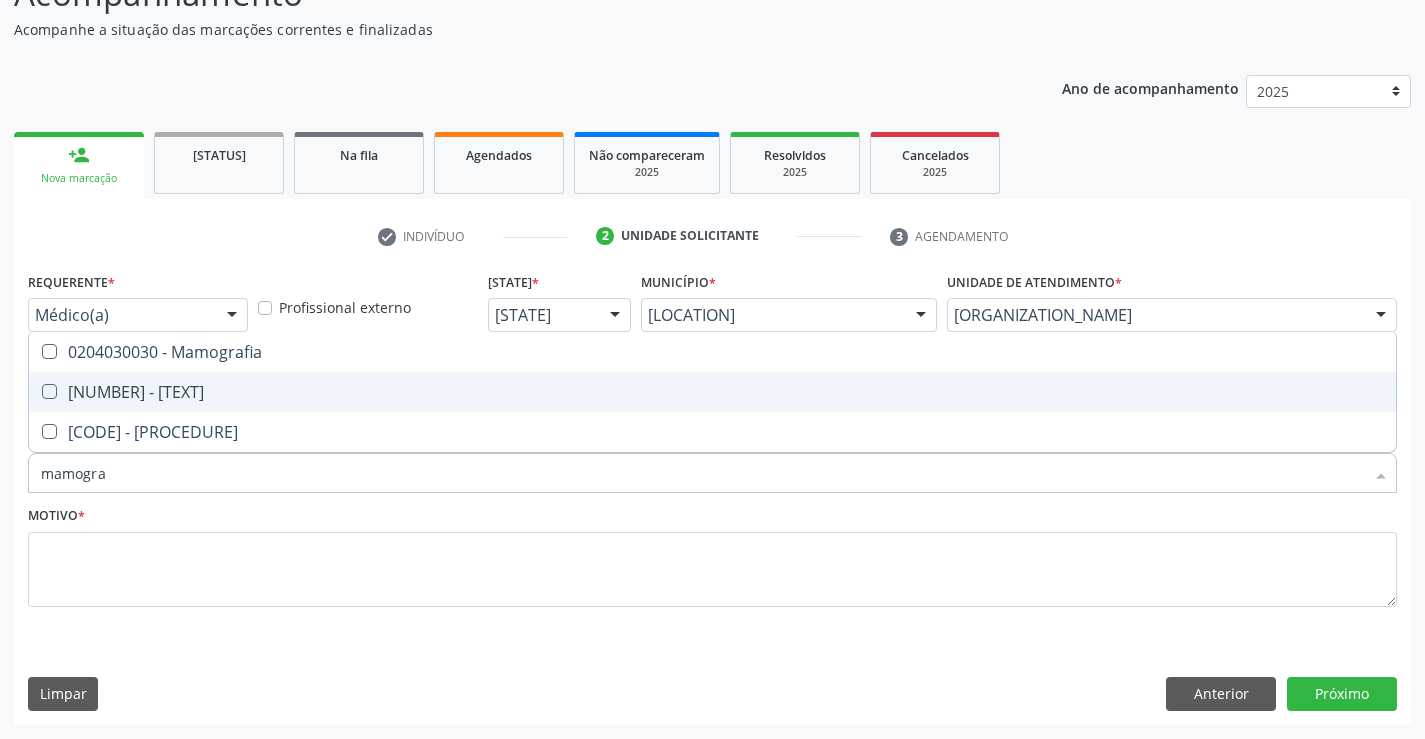 click at bounding box center [49, 391] 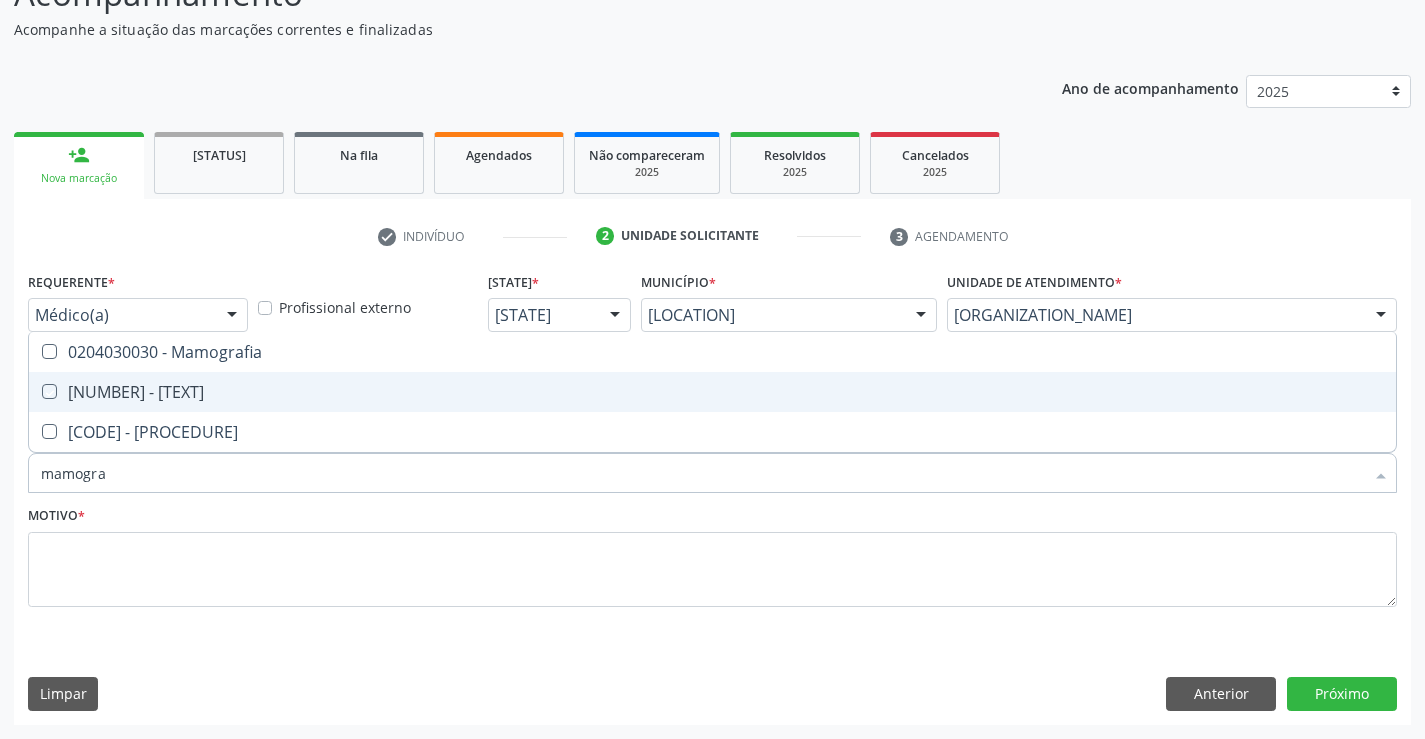 click at bounding box center [35, 391] 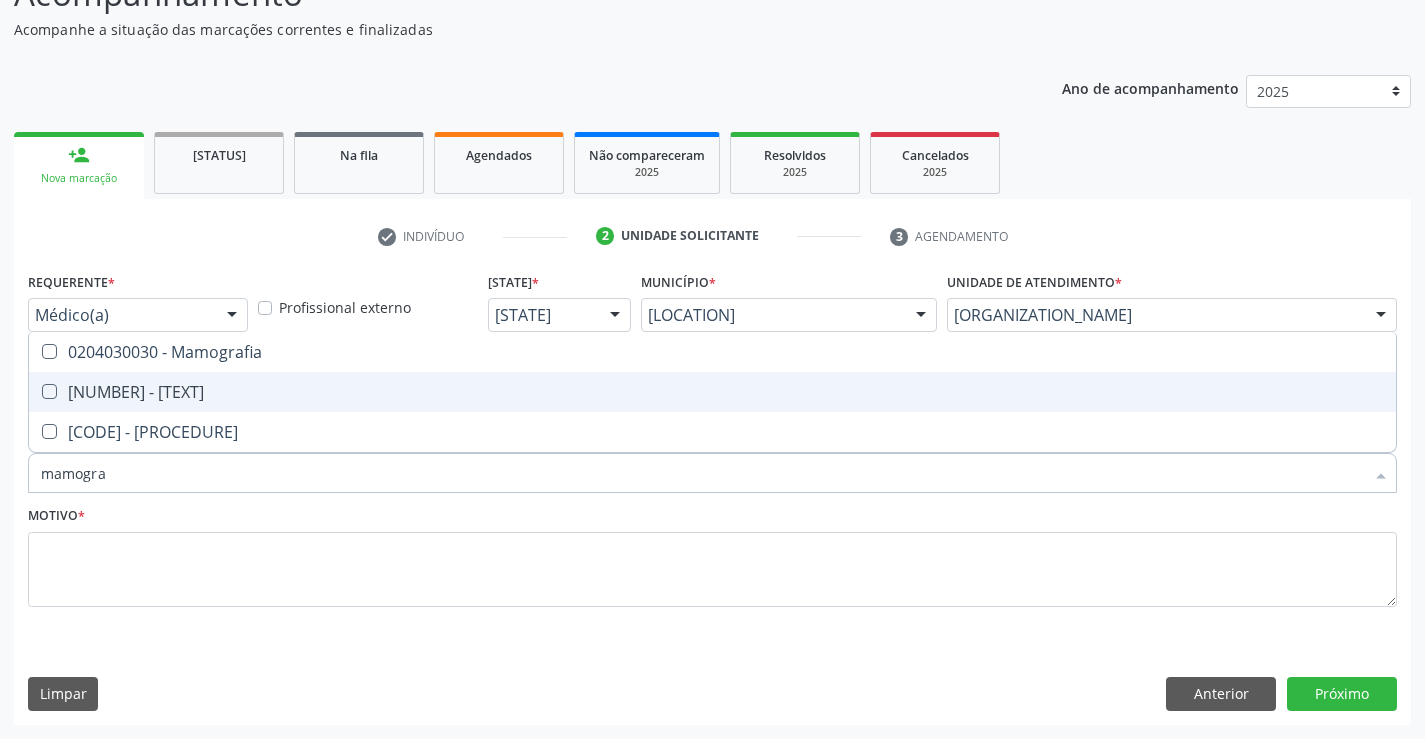 checkbox on "true" 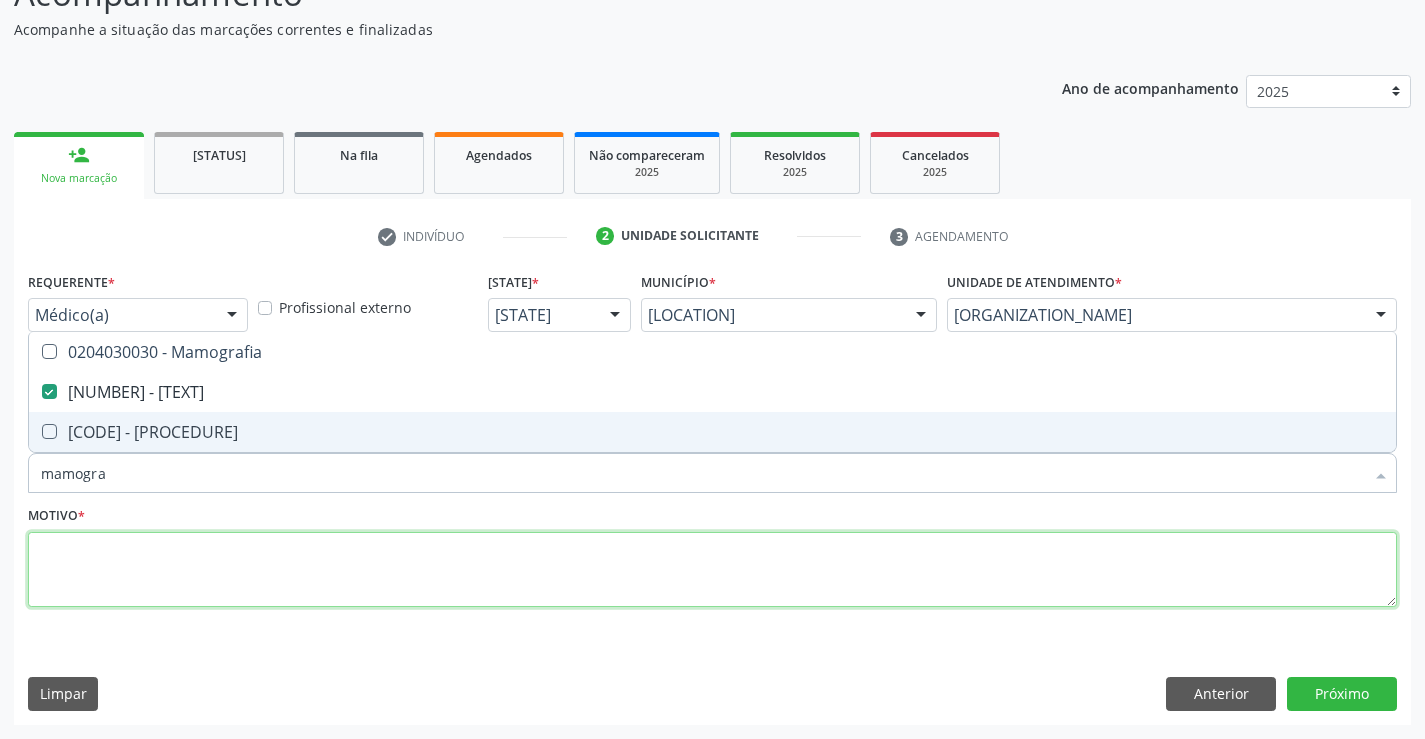 click at bounding box center [712, 570] 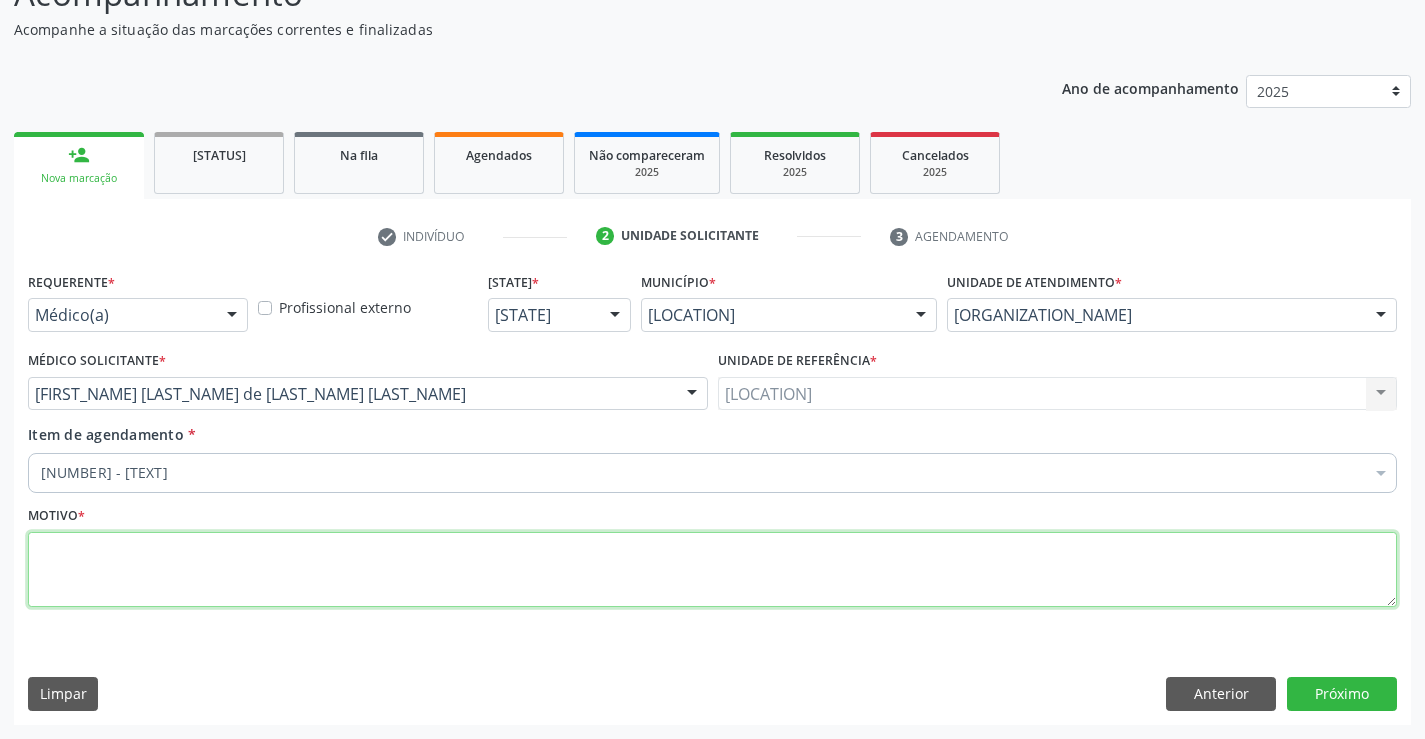 paste on "rastreio" 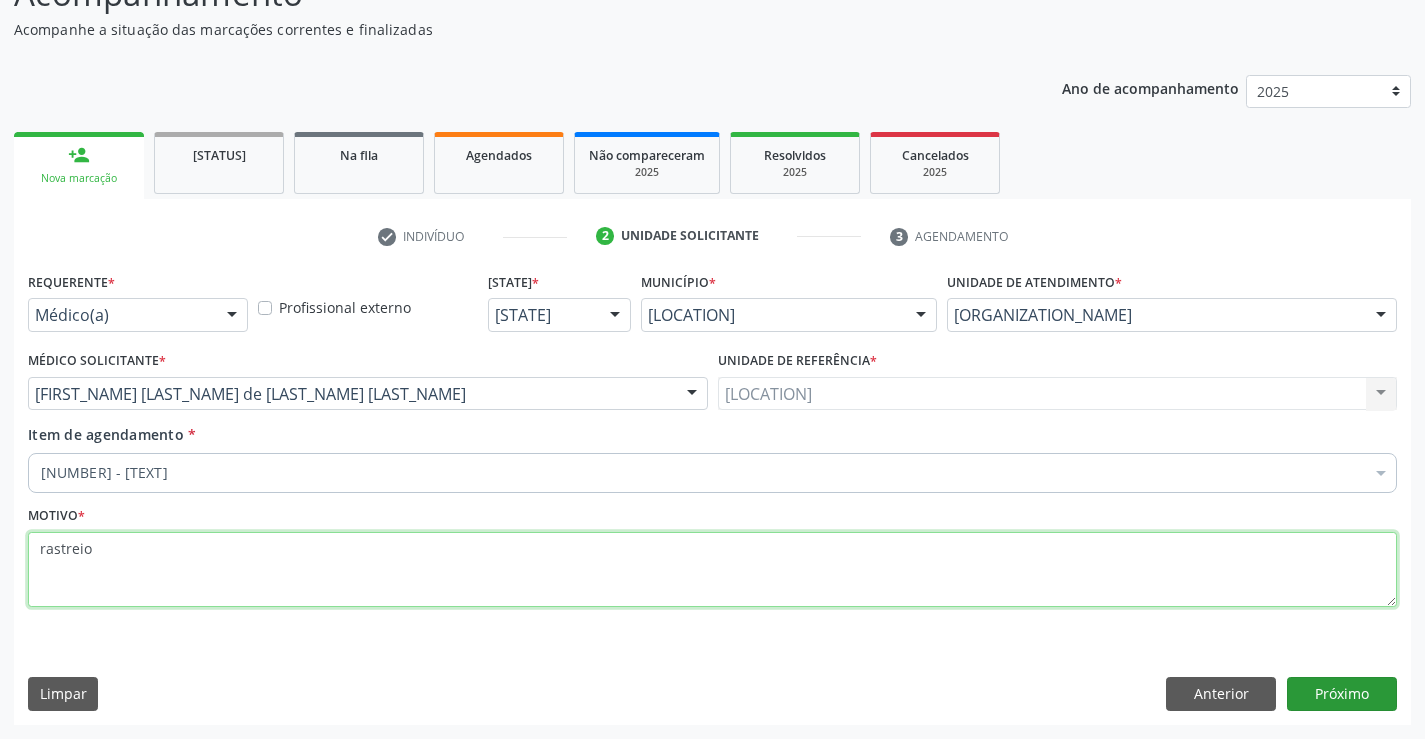 type on "rastreio" 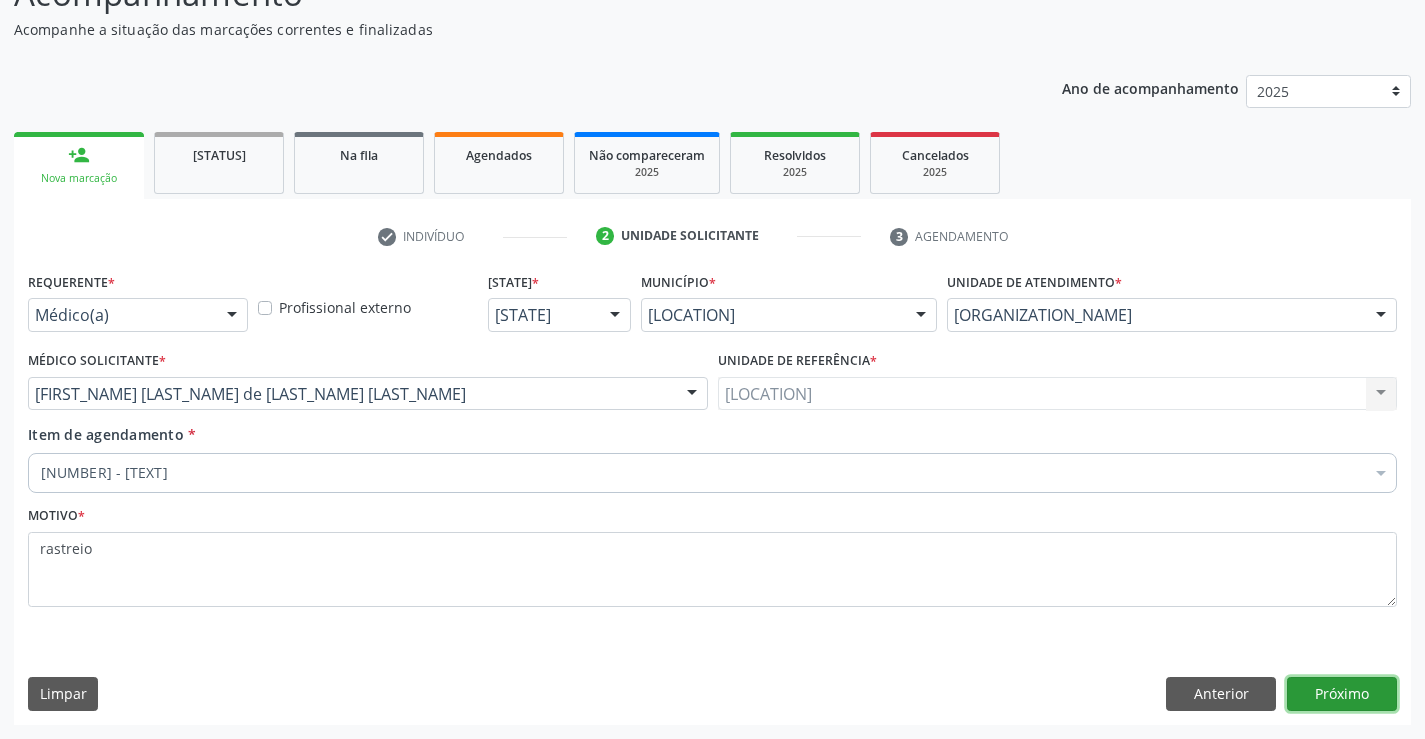 click on "Próximo" at bounding box center [1342, 694] 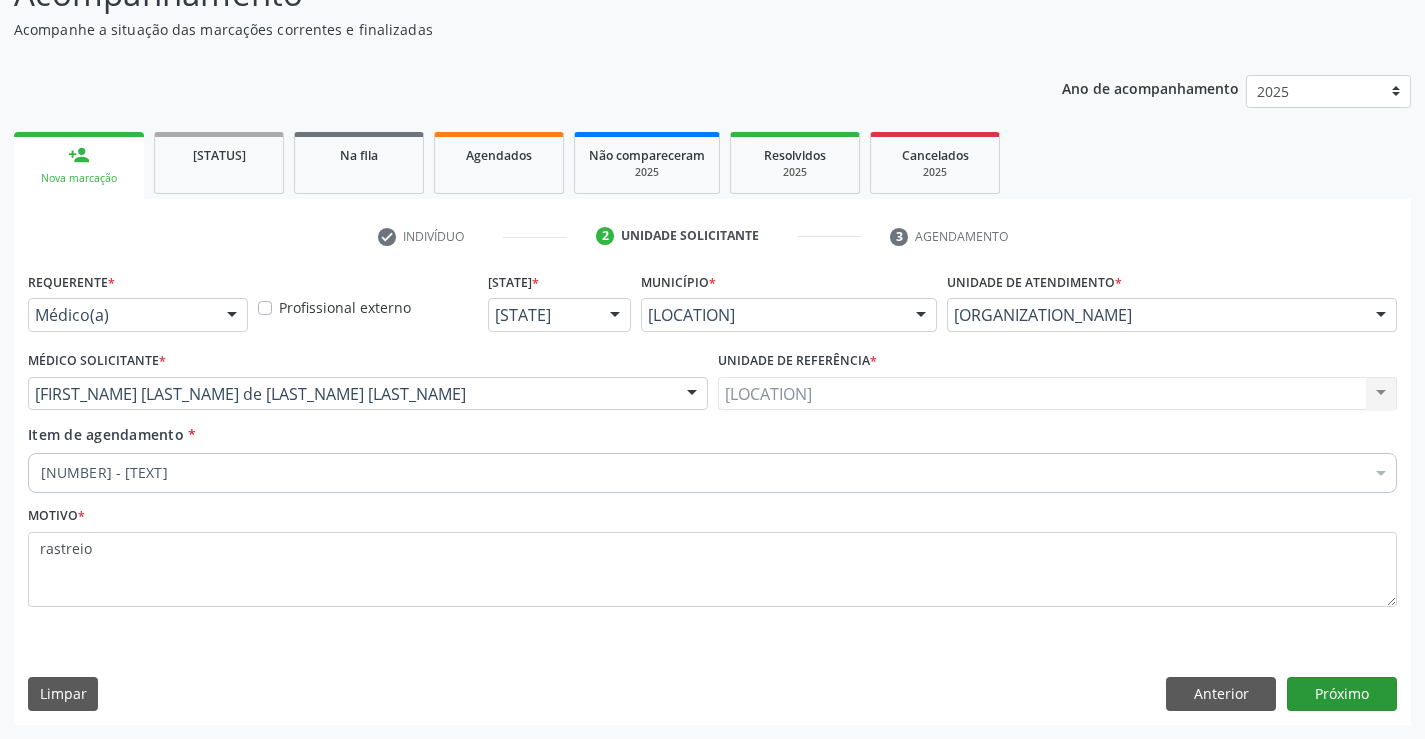 scroll, scrollTop: 131, scrollLeft: 0, axis: vertical 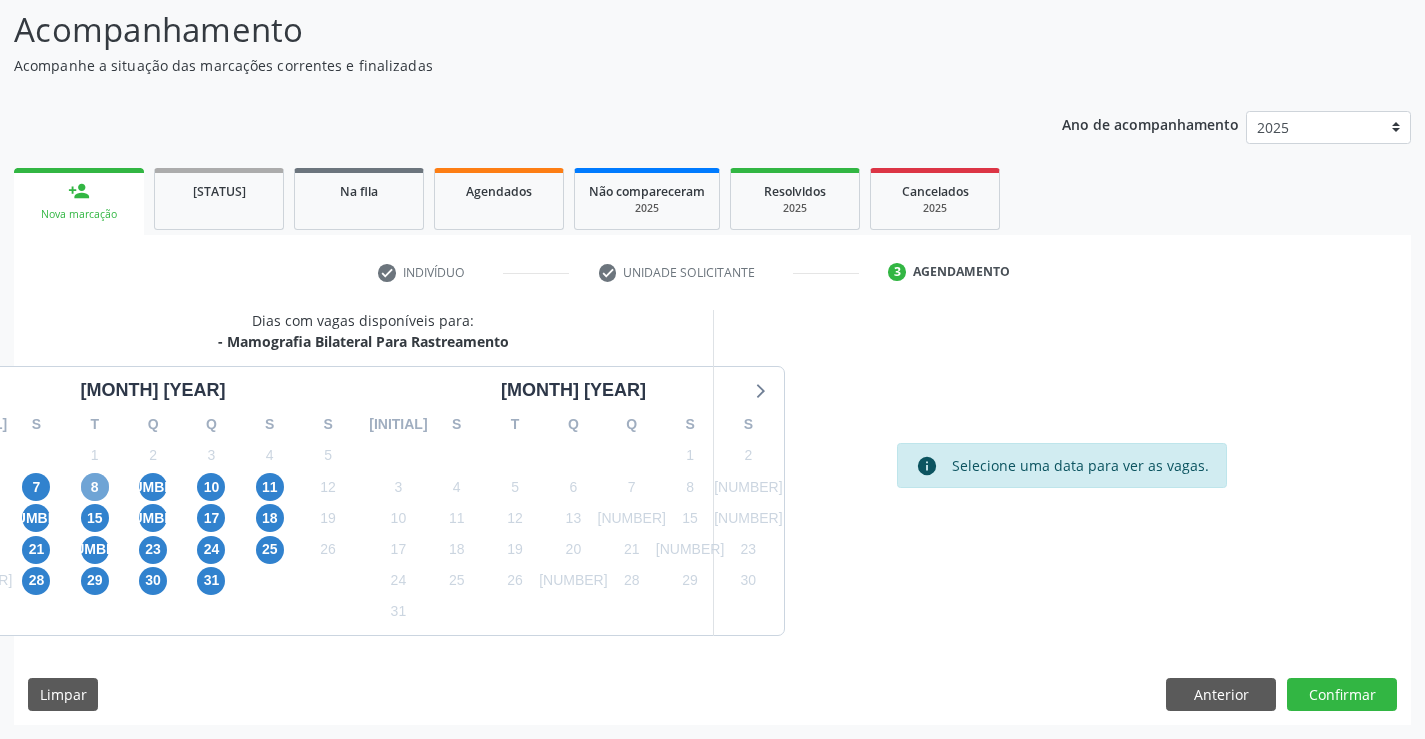 click on "8" at bounding box center [95, 487] 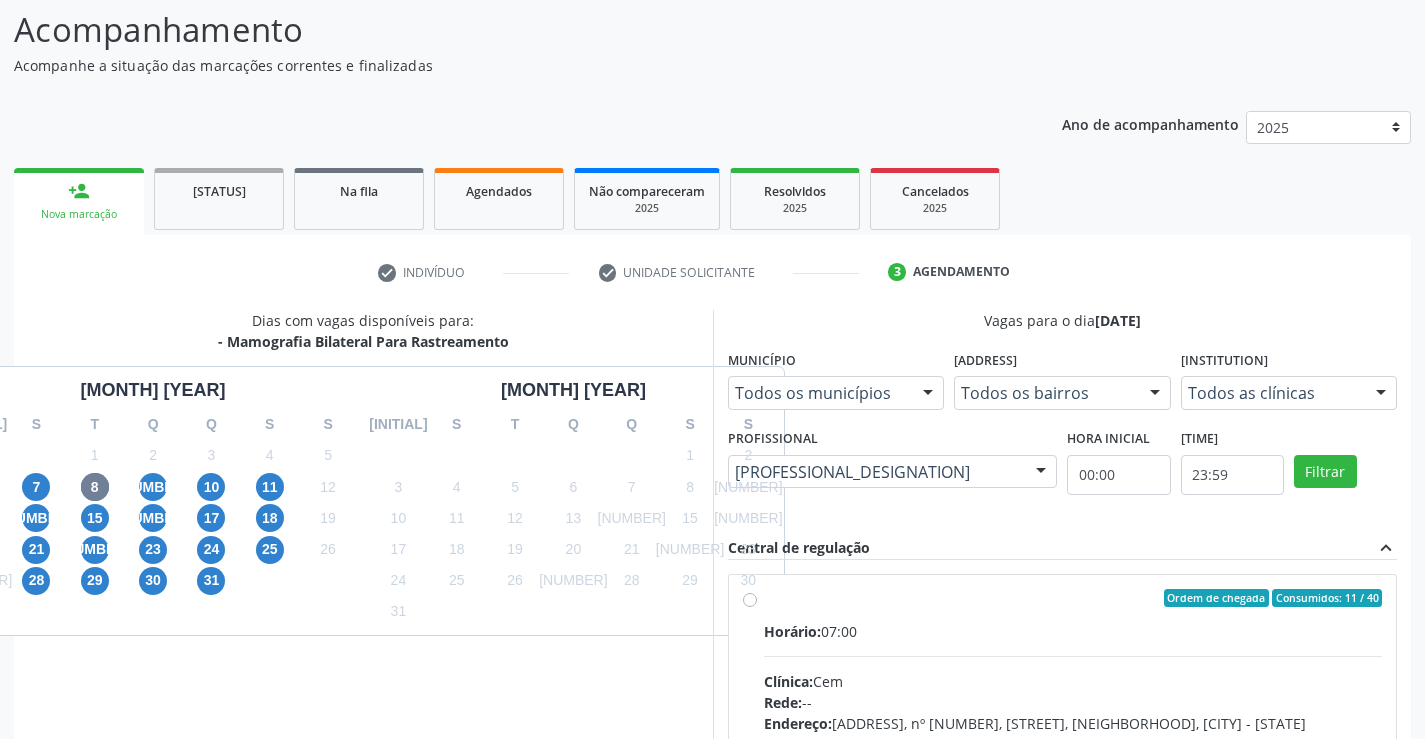 click on "Ordem de chegada
Consumidos: 11 / 40
Horário:   07:00
Clínica:  Cem
Rede:
--
Endereço:   Casa, nº 393, Nossa Senhora da Pen, Serra Talhada - PE
Telefone:   --
Profissional:
Ebenone Antonio da Silva
Informações adicionais sobre o atendimento
Idade de atendimento:
de 0 a 120 anos
Gênero(s) atendido(s):
Masculino e Feminino
Informações adicionais:
--" at bounding box center (1073, 742) 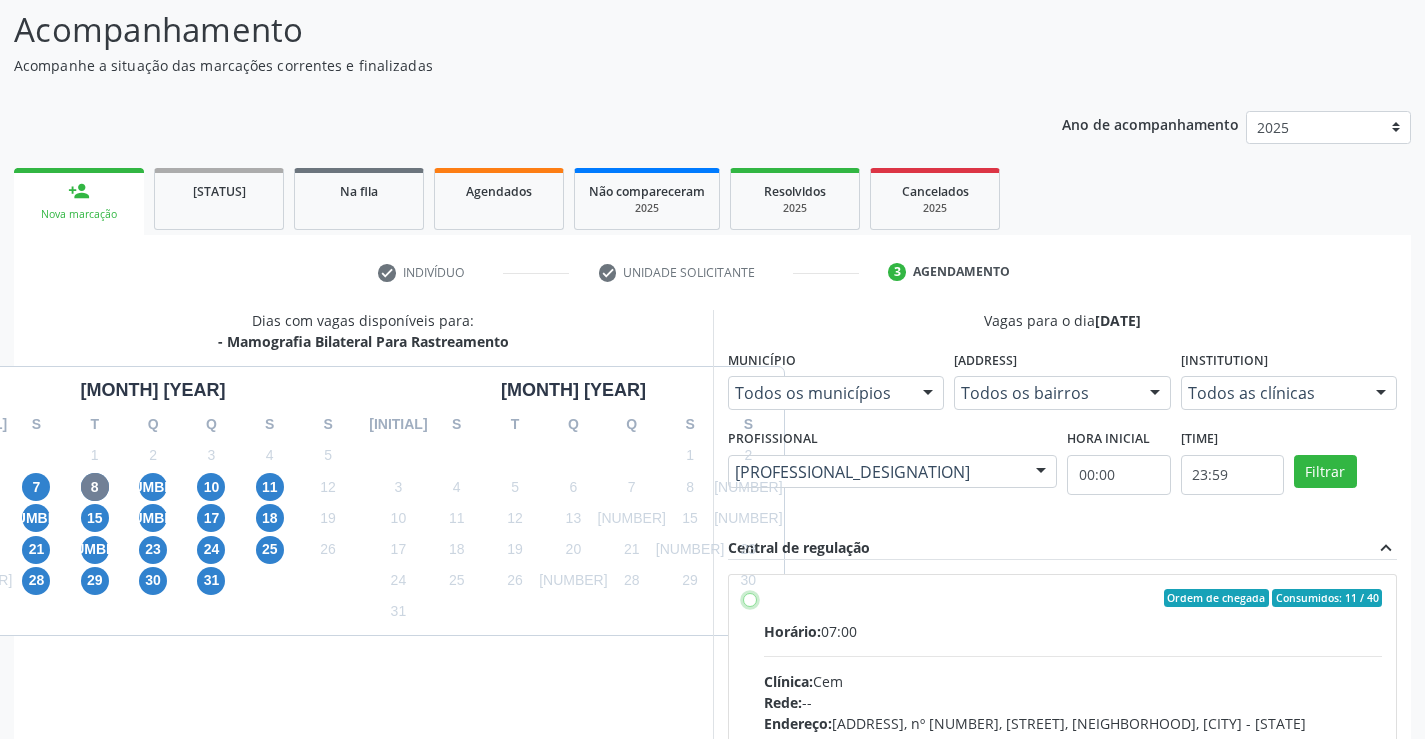 click on "Ordem de chegada
Consumidos: 11 / 40
Horário:   07:00
Clínica:  Cem
Rede:
--
Endereço:   Casa, nº 393, Nossa Senhora da Pen, Serra Talhada - PE
Telefone:   --
Profissional:
Ebenone Antonio da Silva
Informações adicionais sobre o atendimento
Idade de atendimento:
de 0 a 120 anos
Gênero(s) atendido(s):
Masculino e Feminino
Informações adicionais:
--" at bounding box center (750, 598) 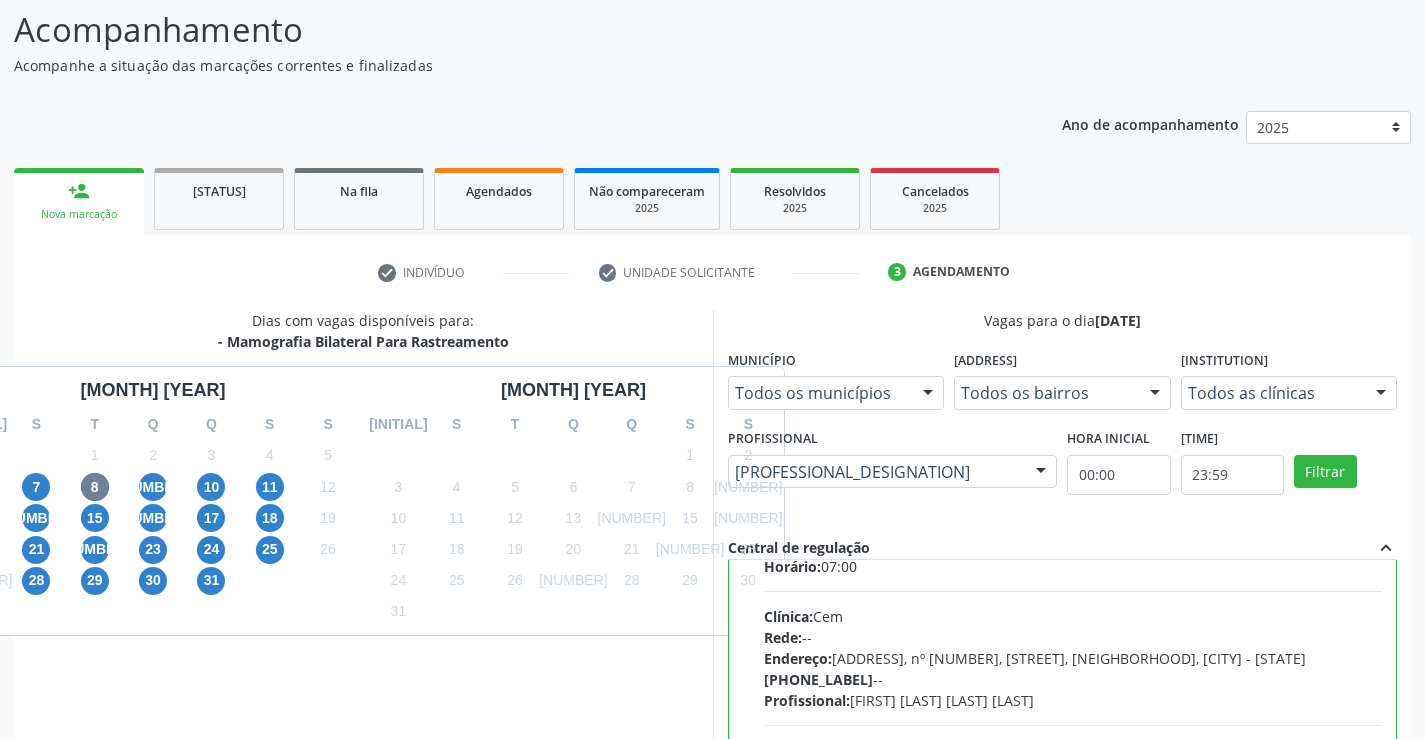 scroll, scrollTop: 99, scrollLeft: 0, axis: vertical 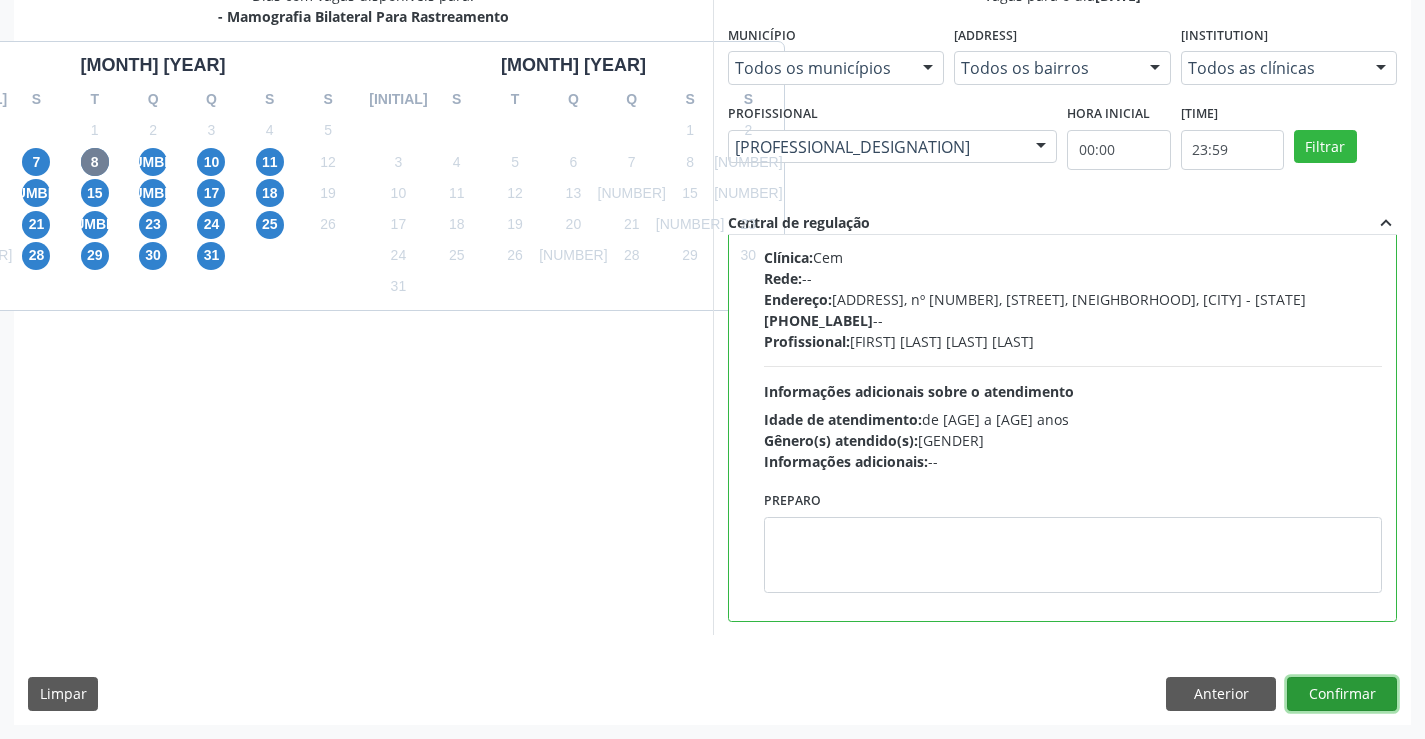 click on "Confirmar" at bounding box center [1342, 694] 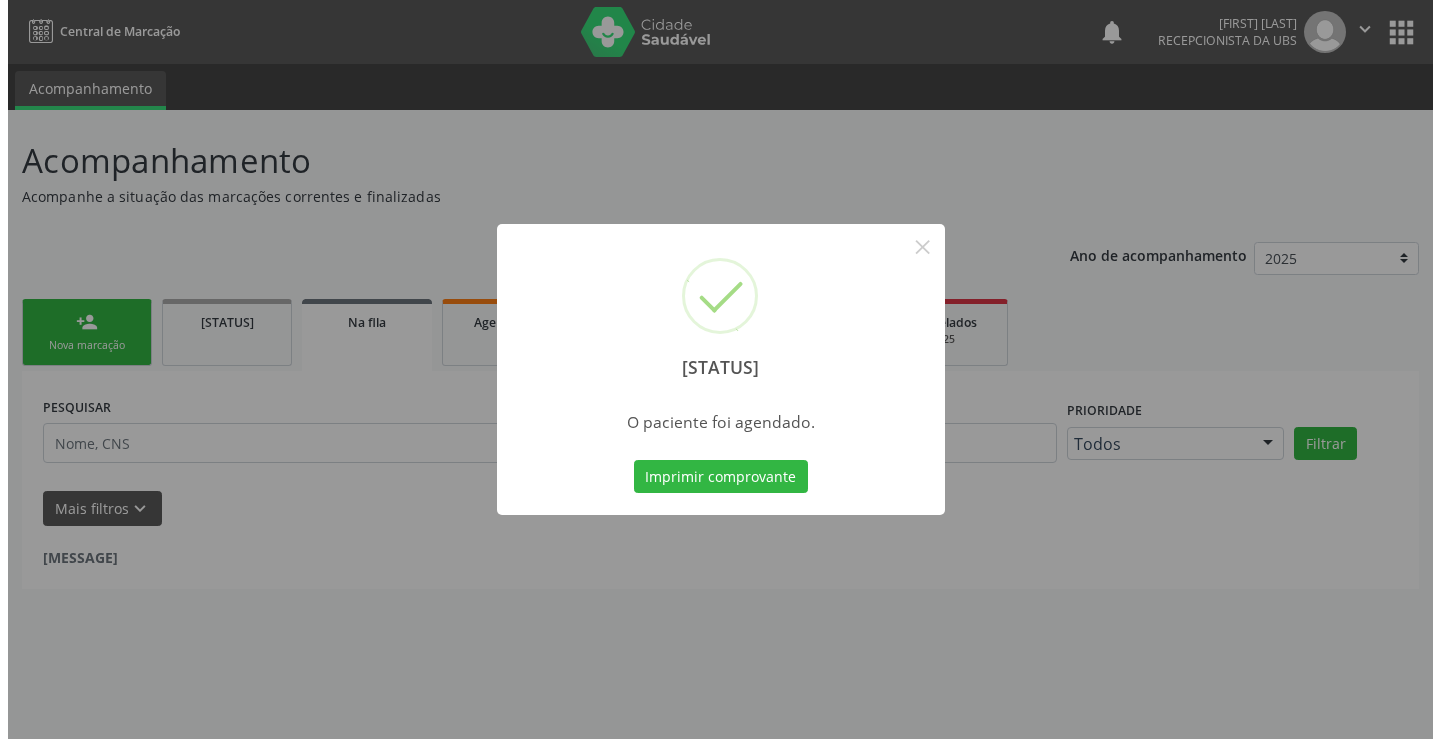 scroll, scrollTop: 0, scrollLeft: 0, axis: both 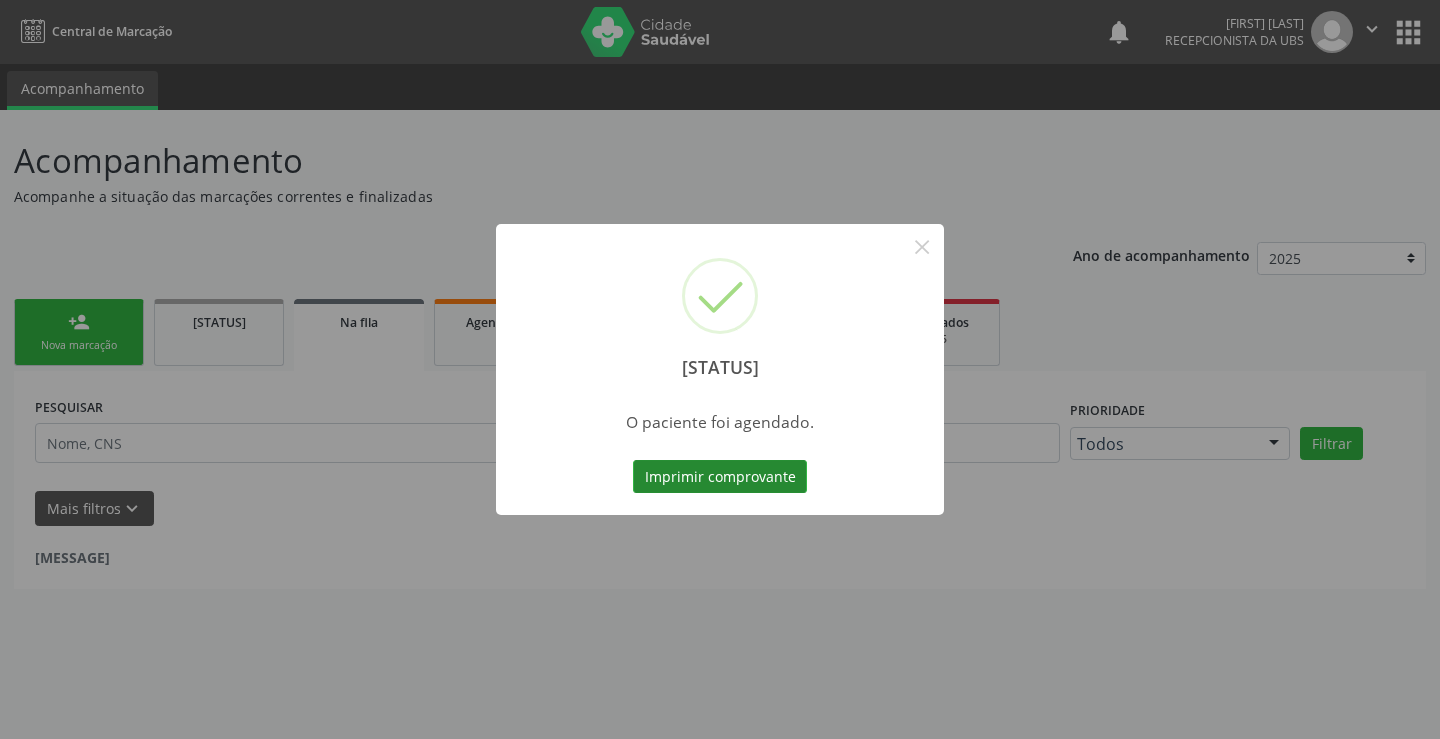 click on "Imprimir comprovante" at bounding box center [720, 477] 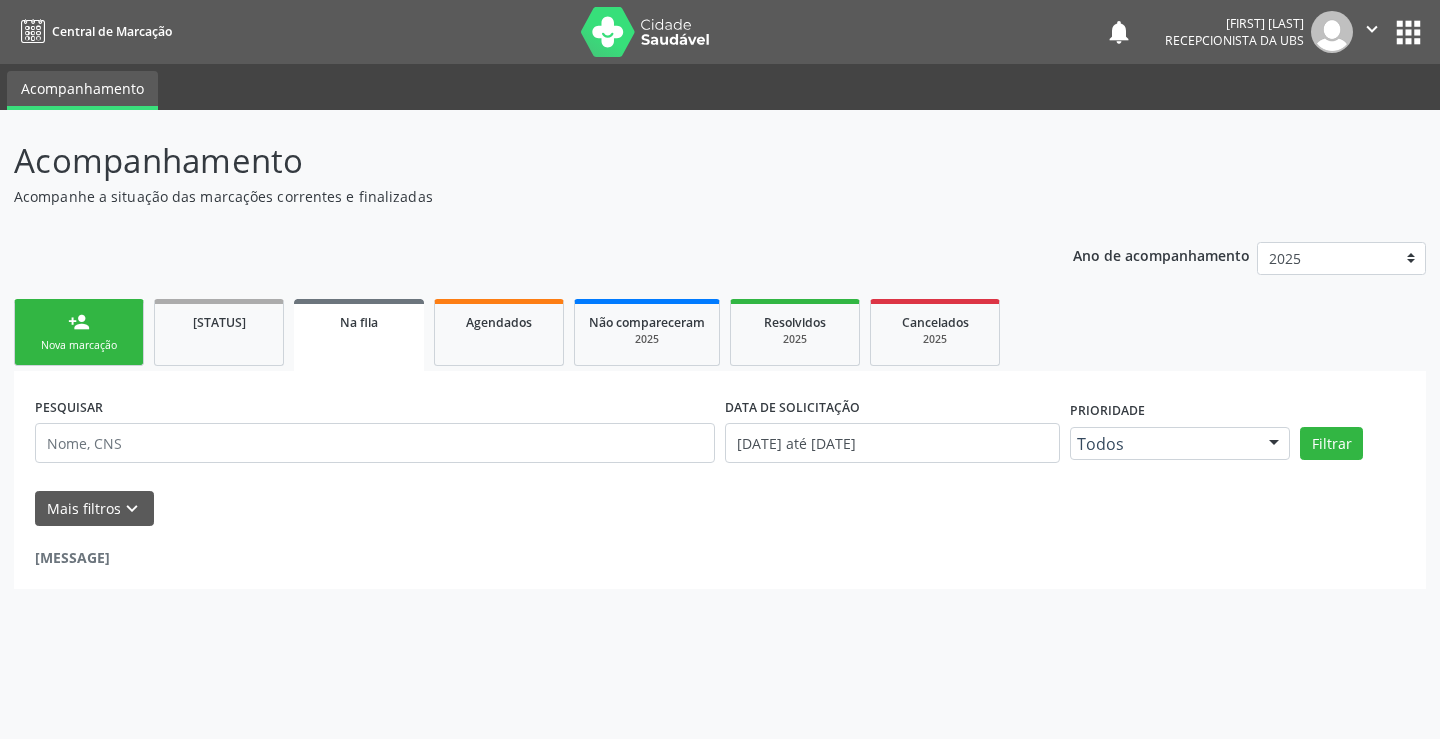 click on "[ORGANIZATION_NAME]" at bounding box center [79, 345] 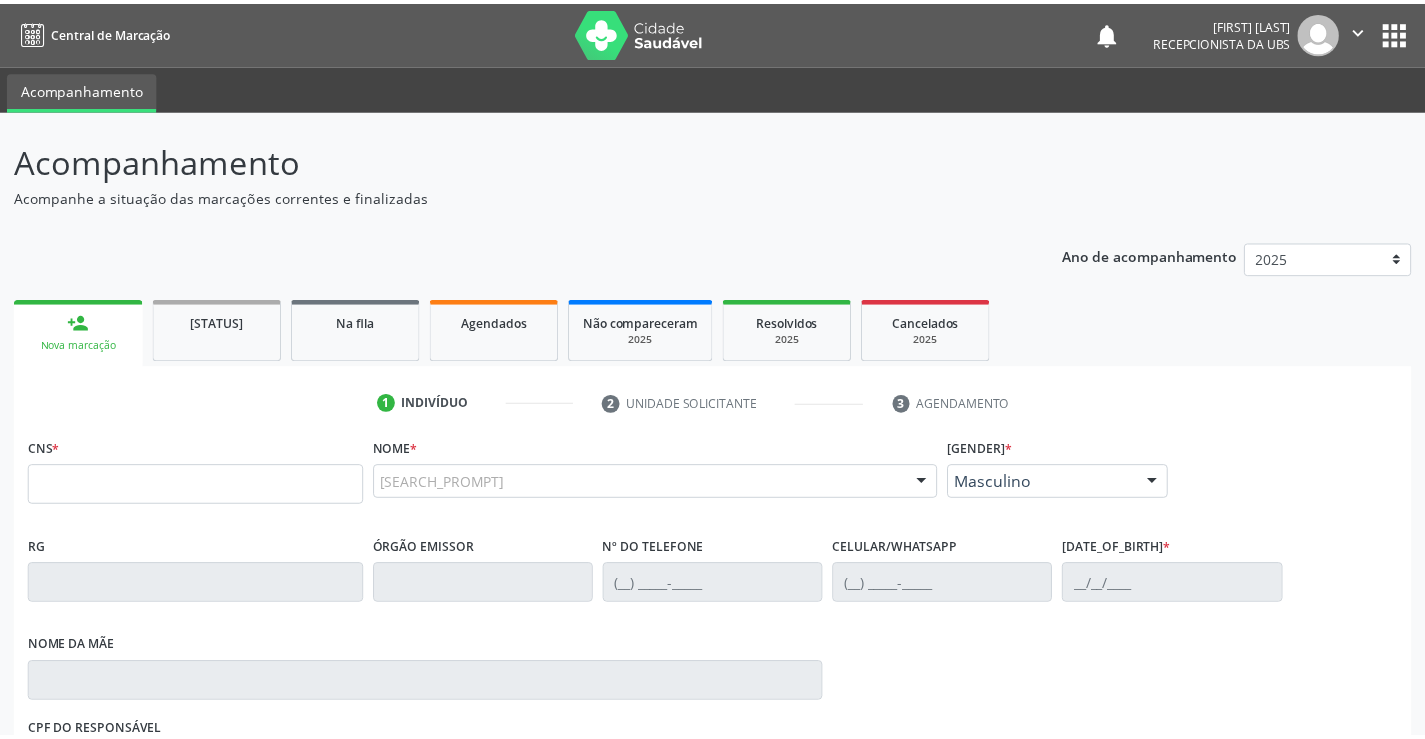 scroll, scrollTop: 300, scrollLeft: 0, axis: vertical 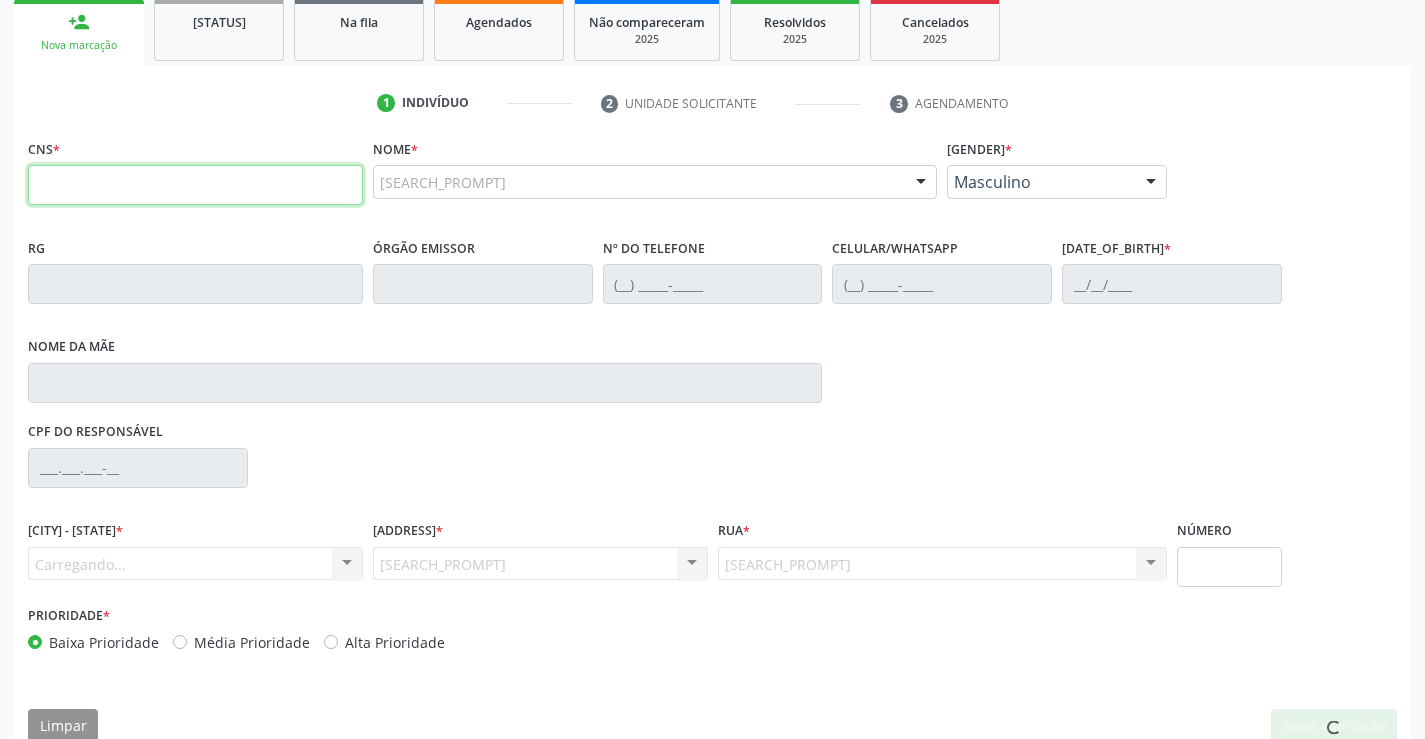 click at bounding box center (195, 185) 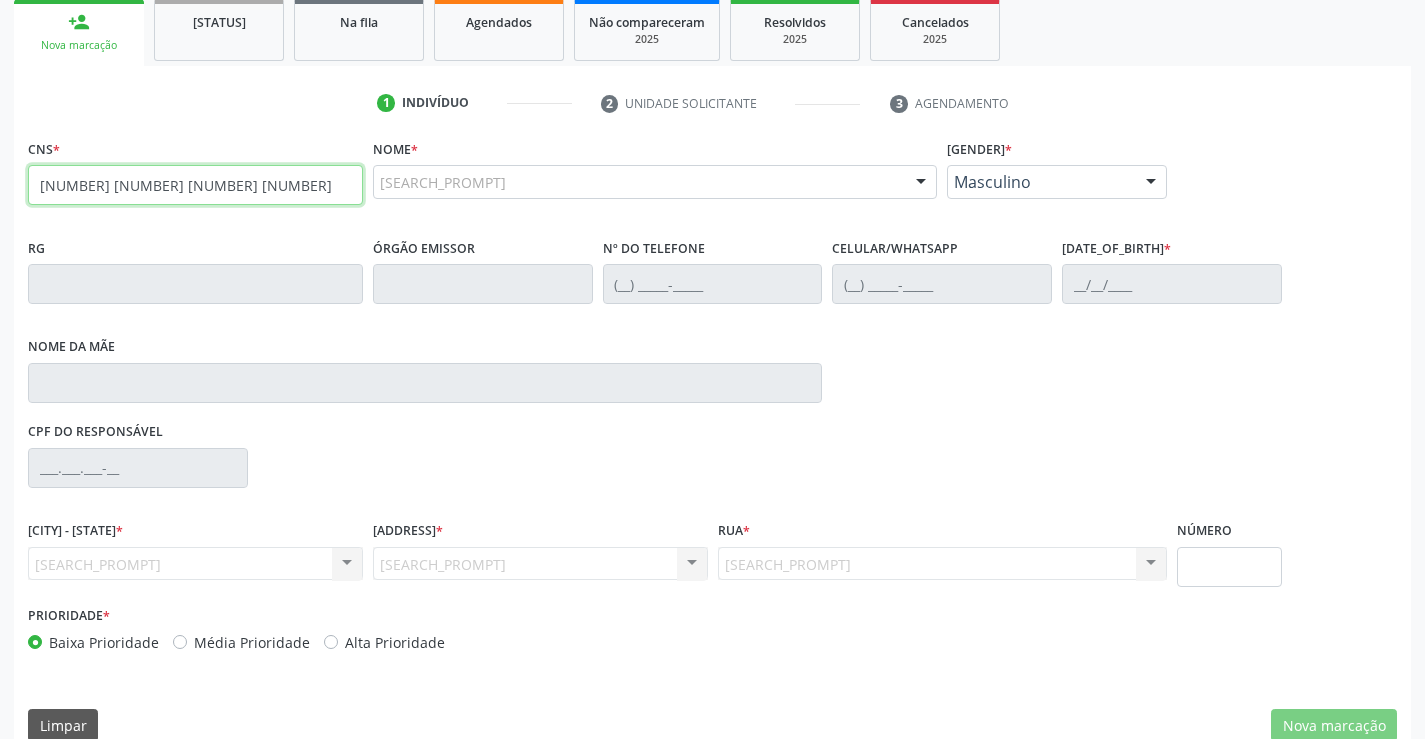 type on "702 8086 3841 4262" 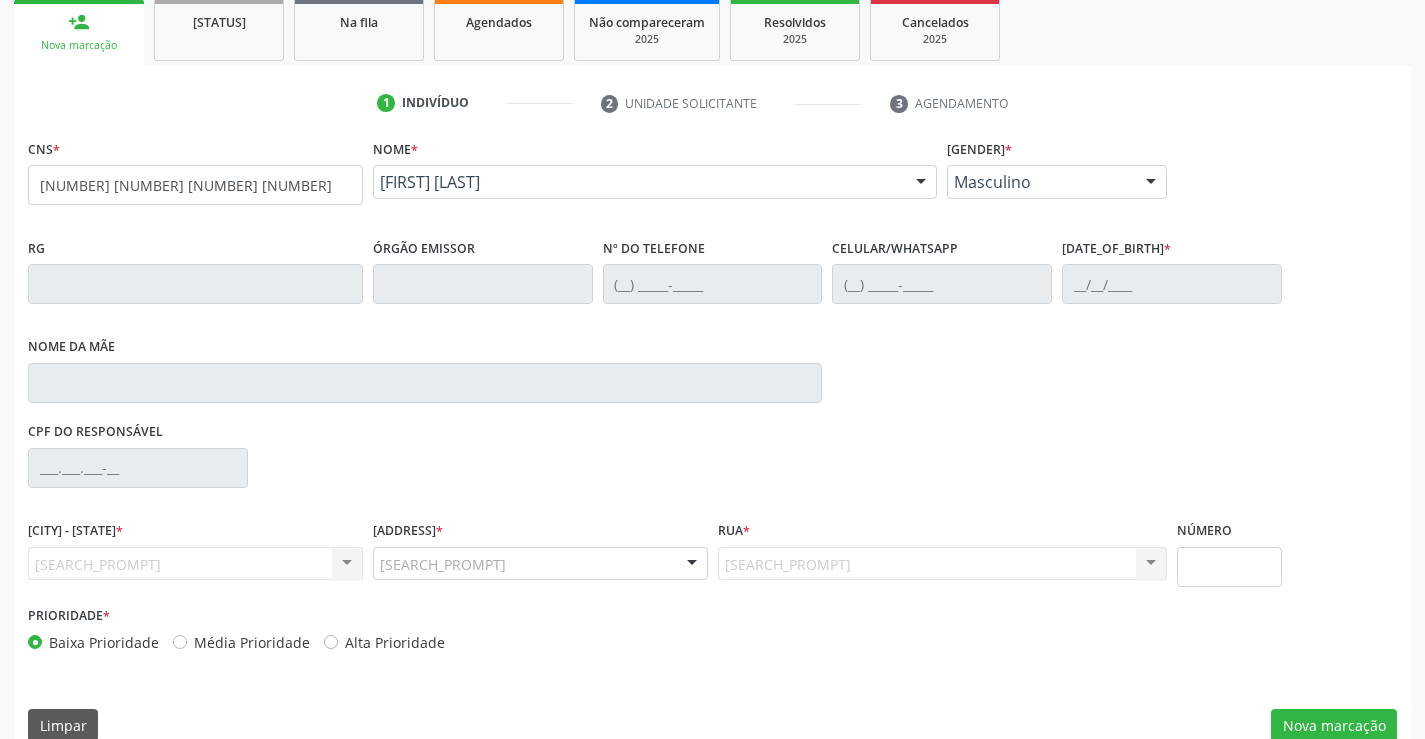 scroll, scrollTop: 331, scrollLeft: 0, axis: vertical 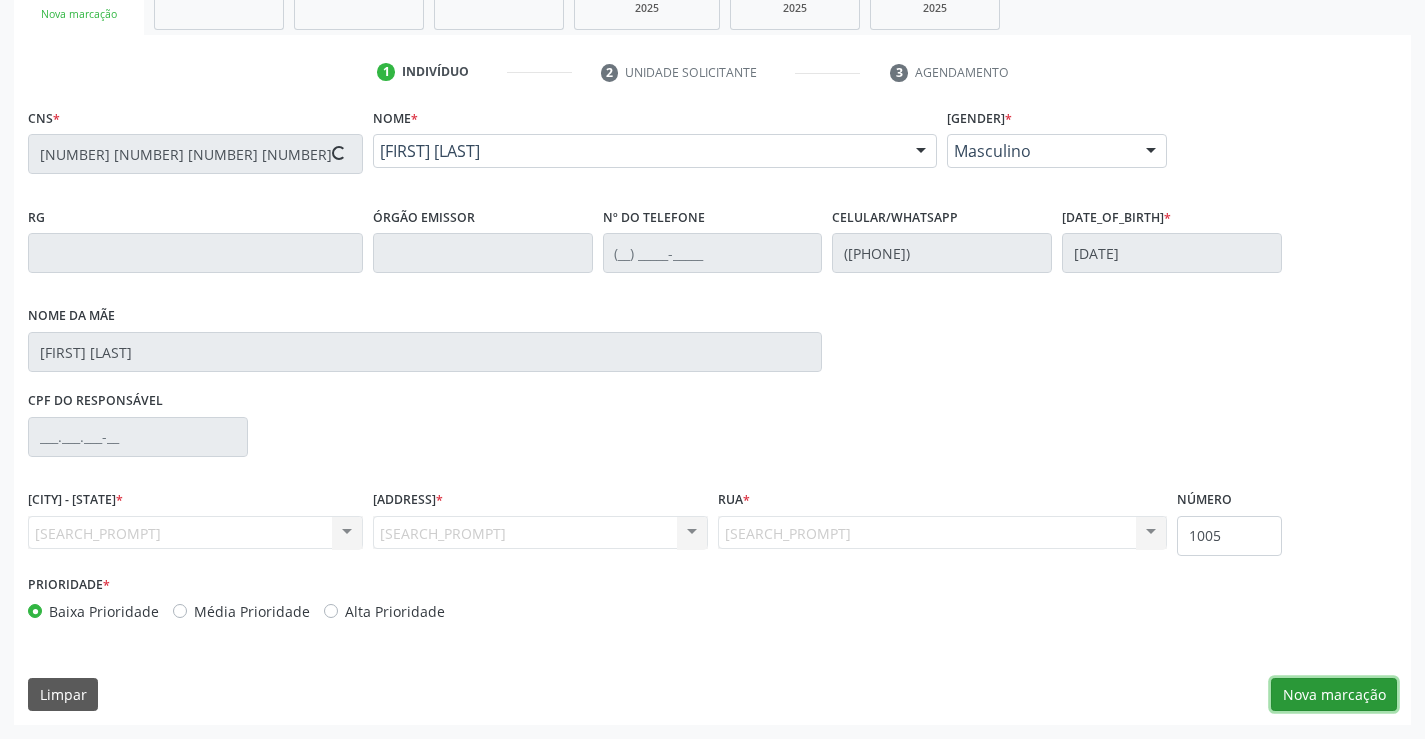 click on "[ORGANIZATION_NAME]" at bounding box center (1334, 695) 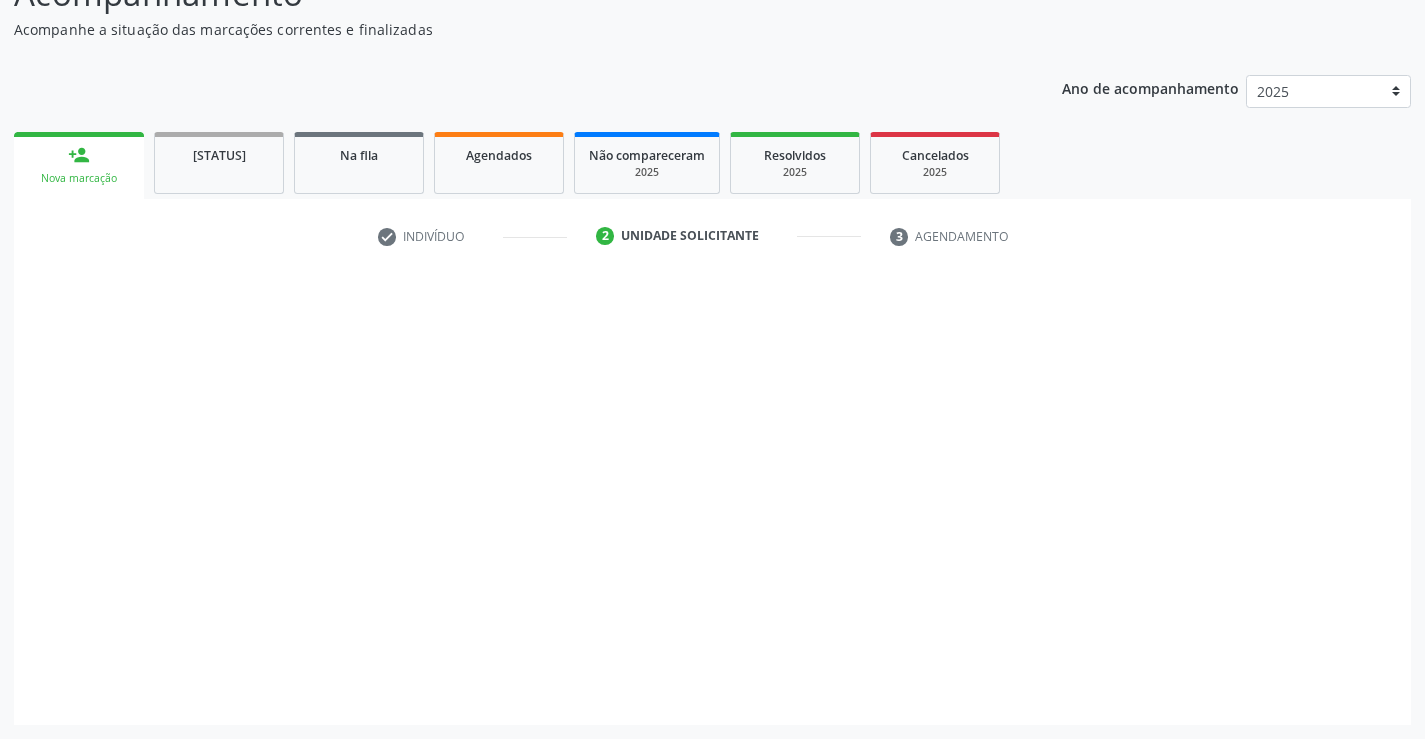 scroll, scrollTop: 167, scrollLeft: 0, axis: vertical 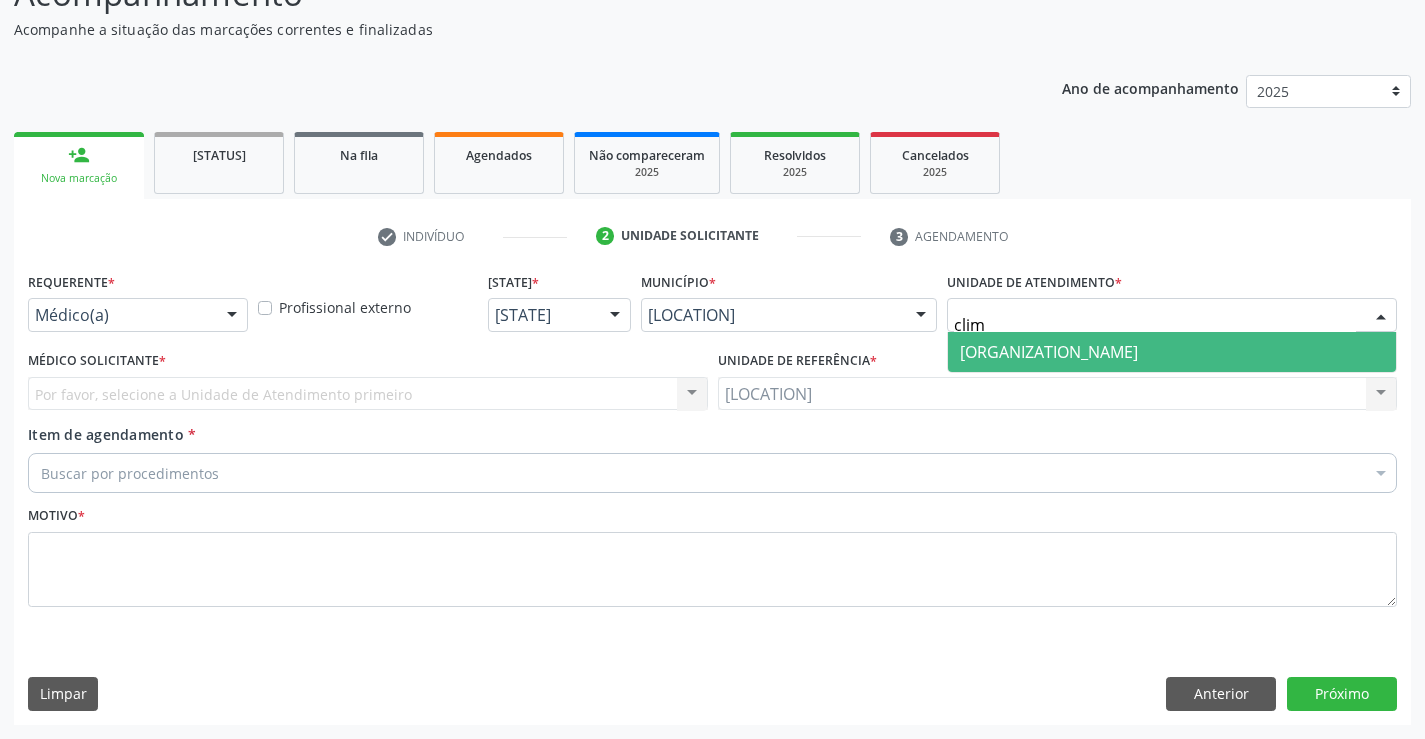 click on "Climatin" at bounding box center [1049, 352] 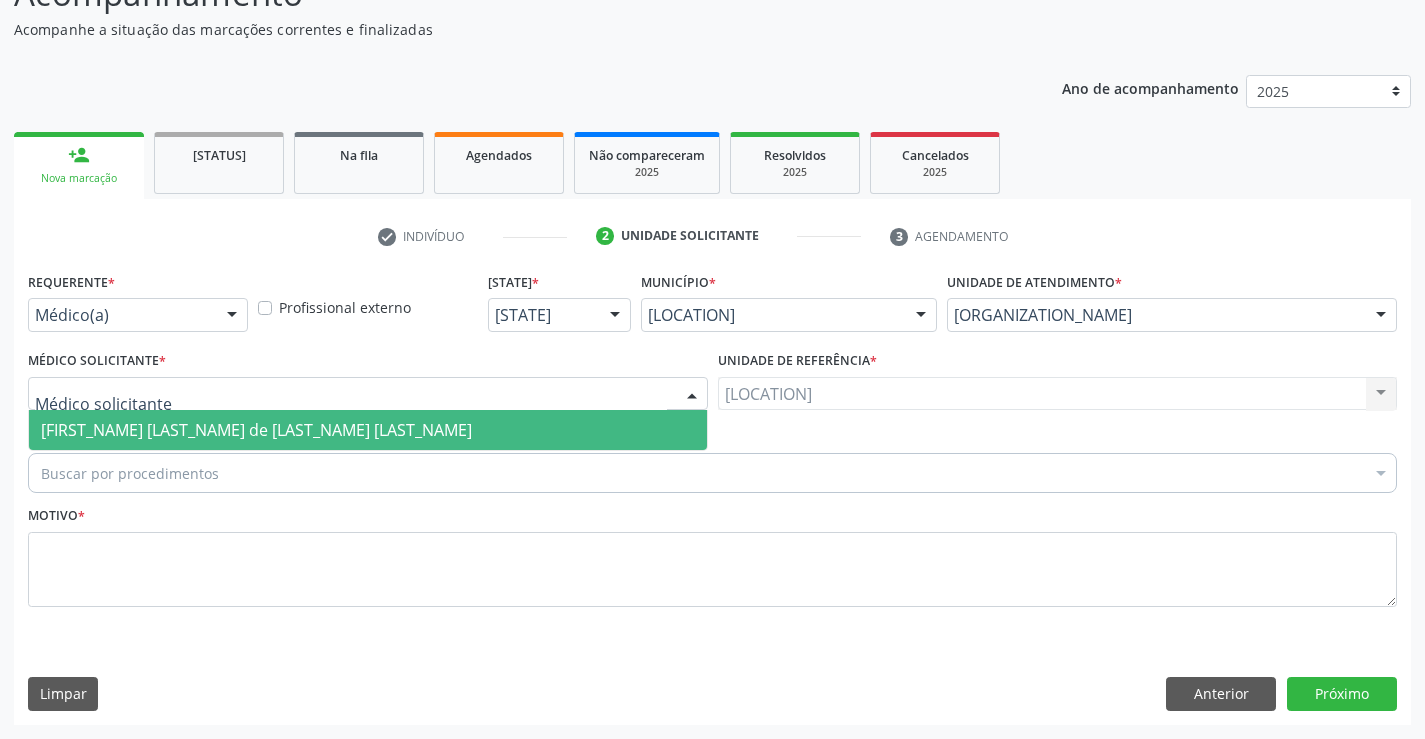 click at bounding box center (368, 394) 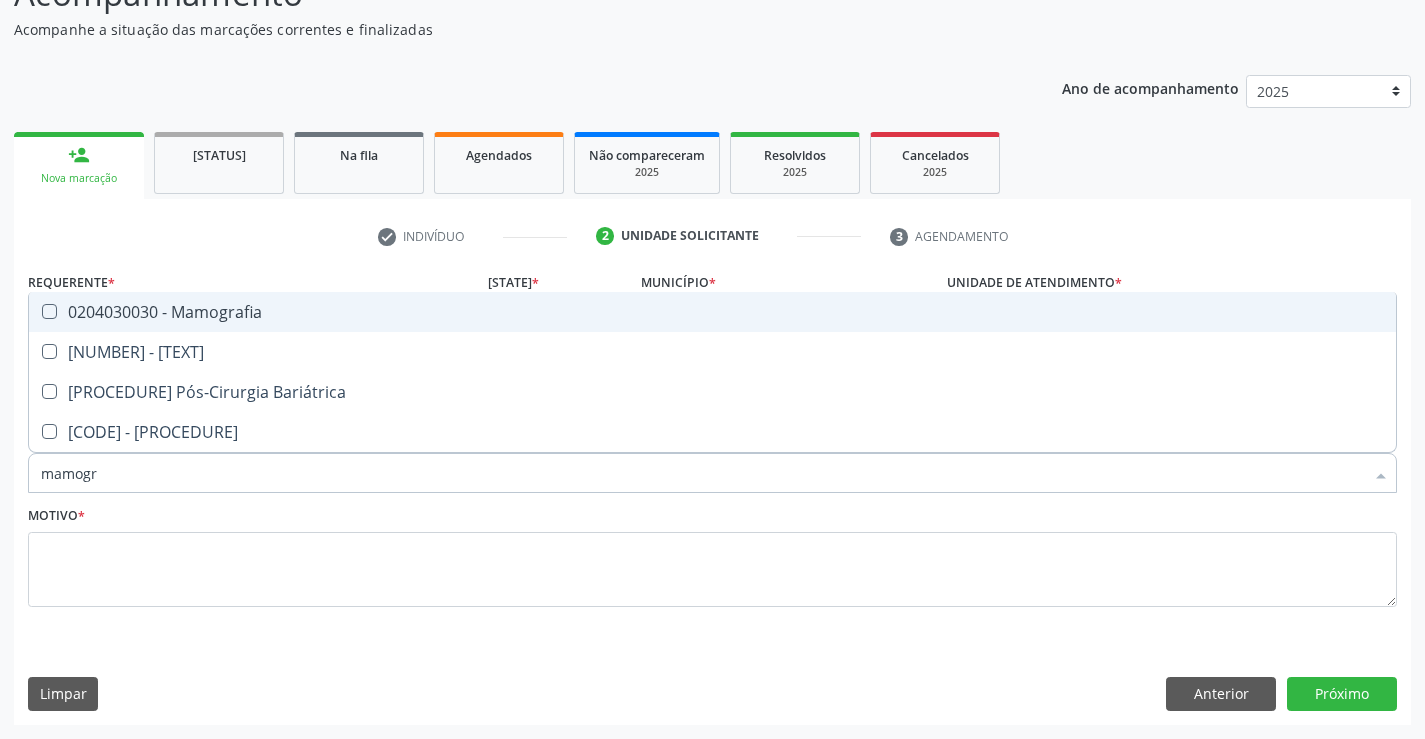 type on "mamogra" 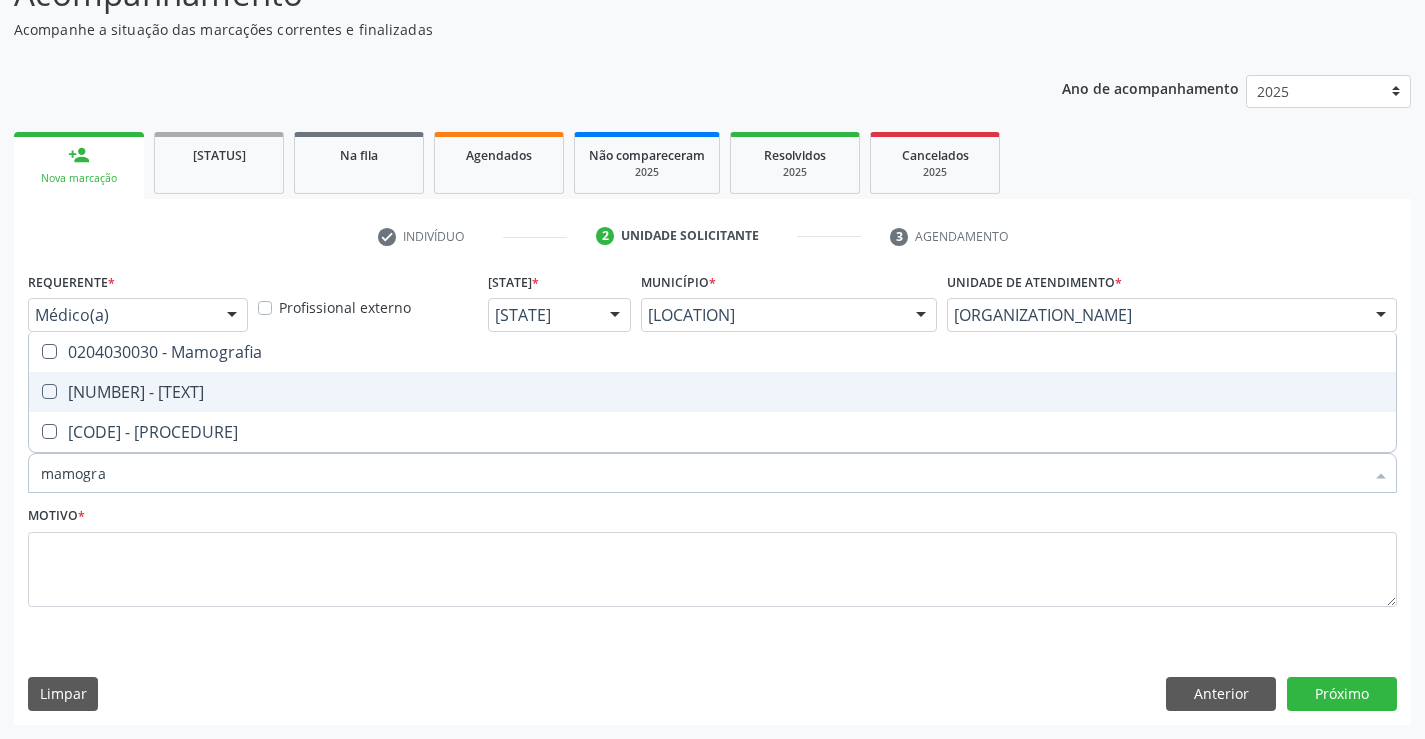 click at bounding box center (49, 391) 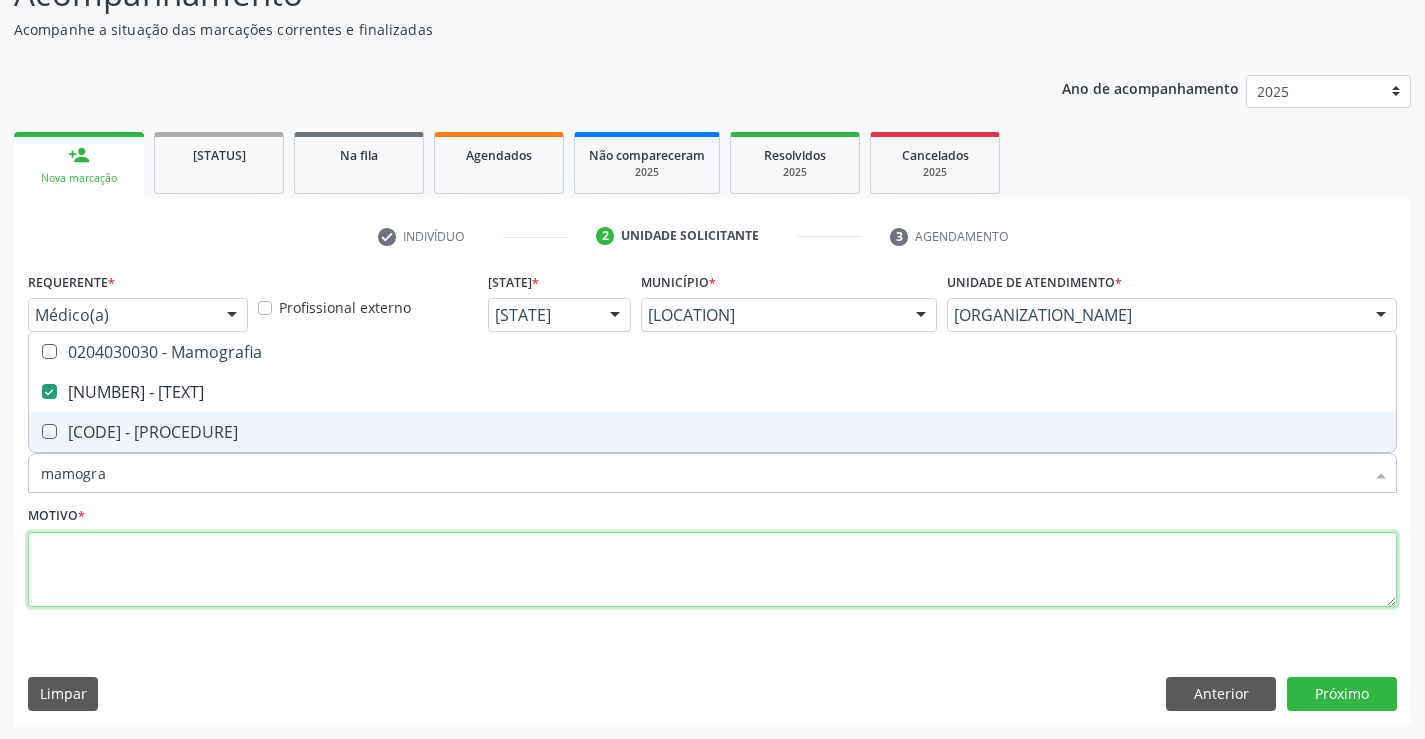 click at bounding box center [712, 570] 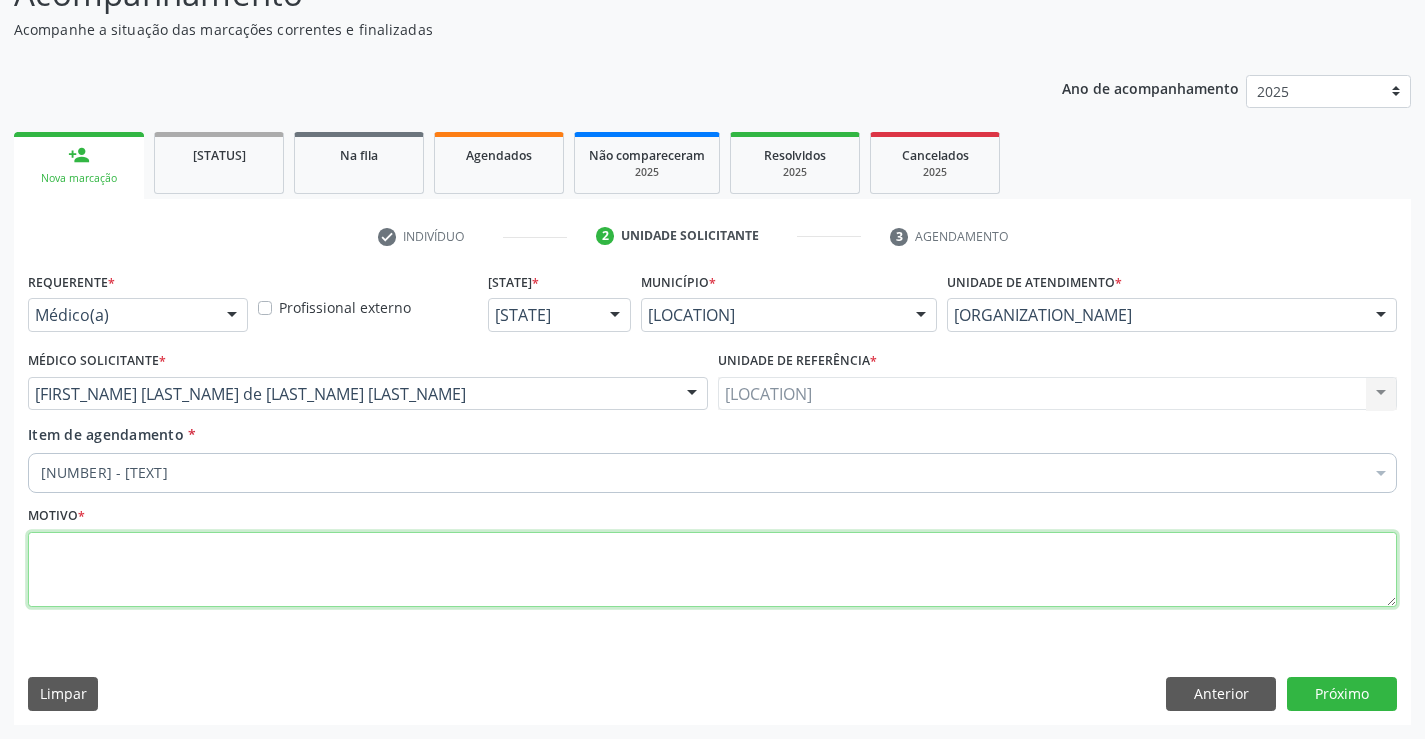 paste on "rastreio" 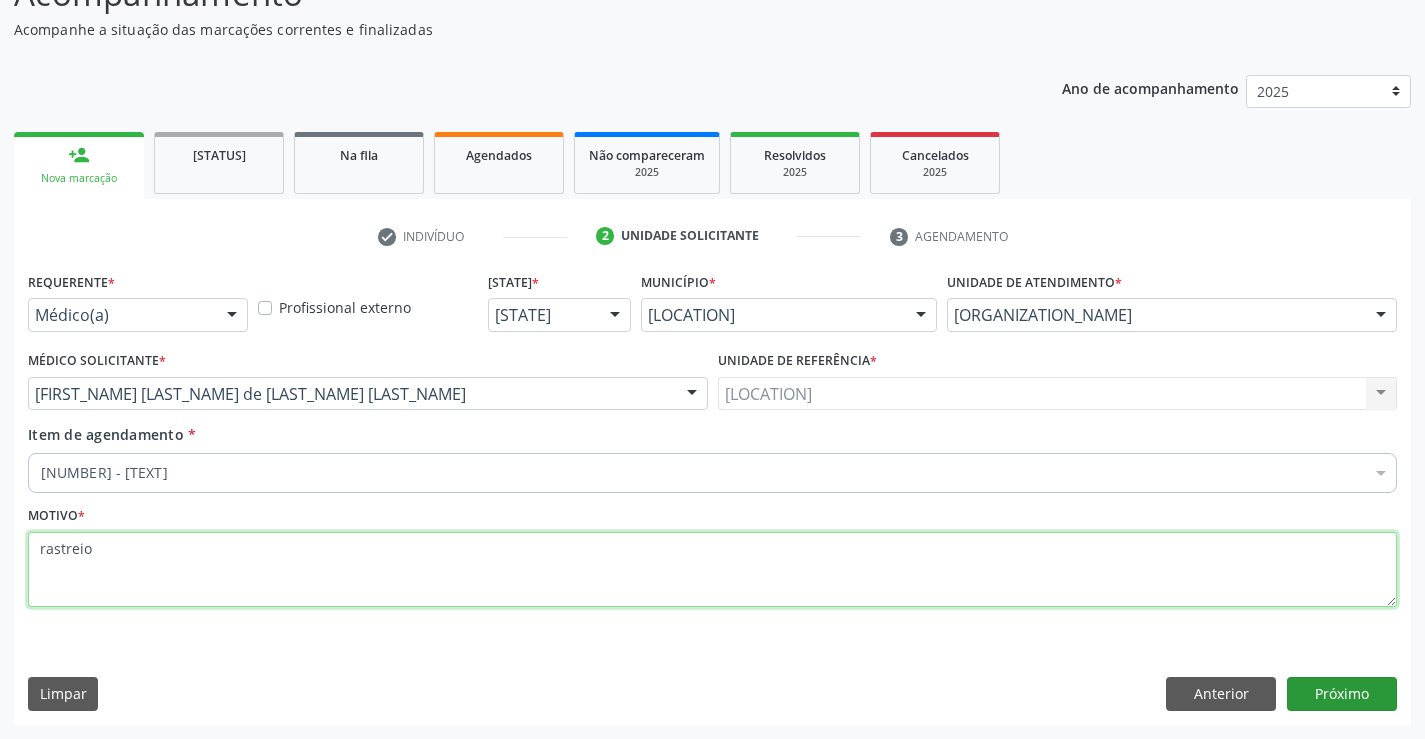 type on "rastreio" 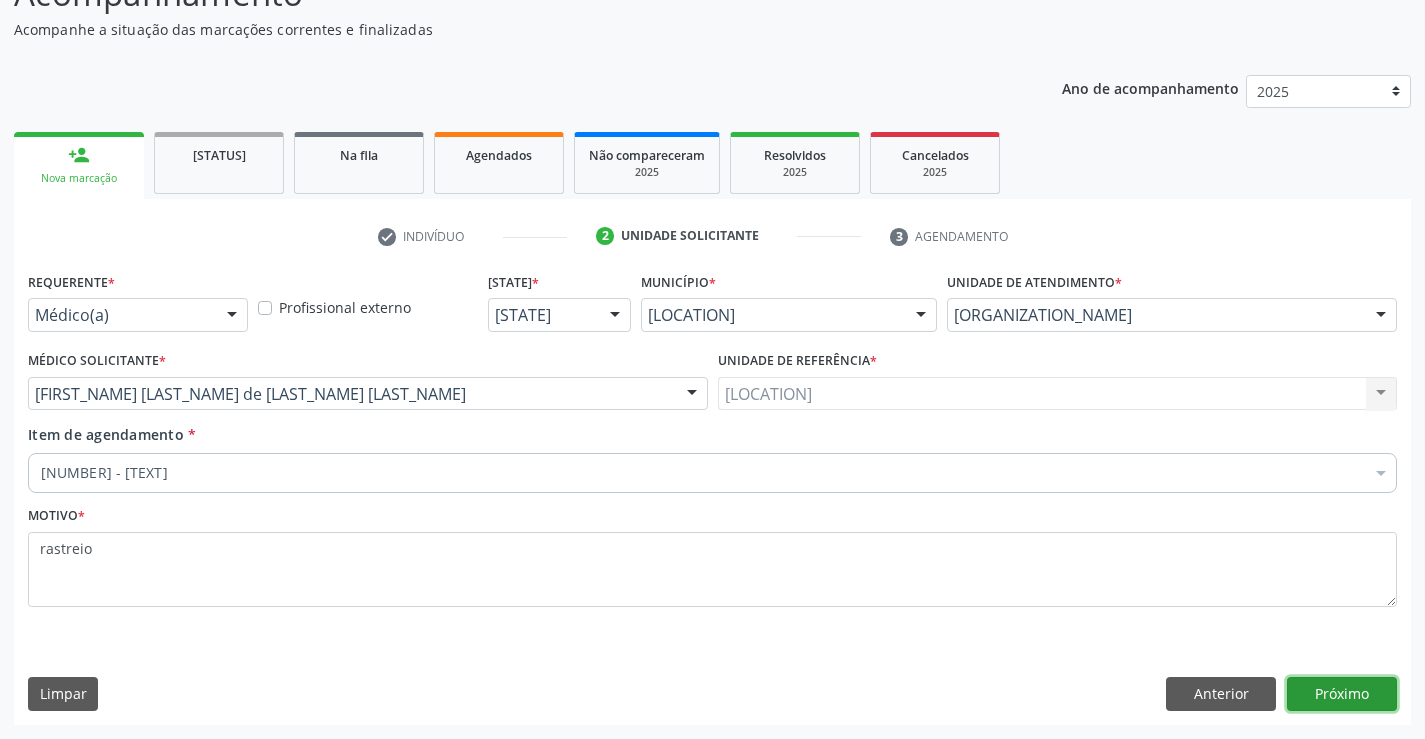 click on "Próximo" at bounding box center [1342, 694] 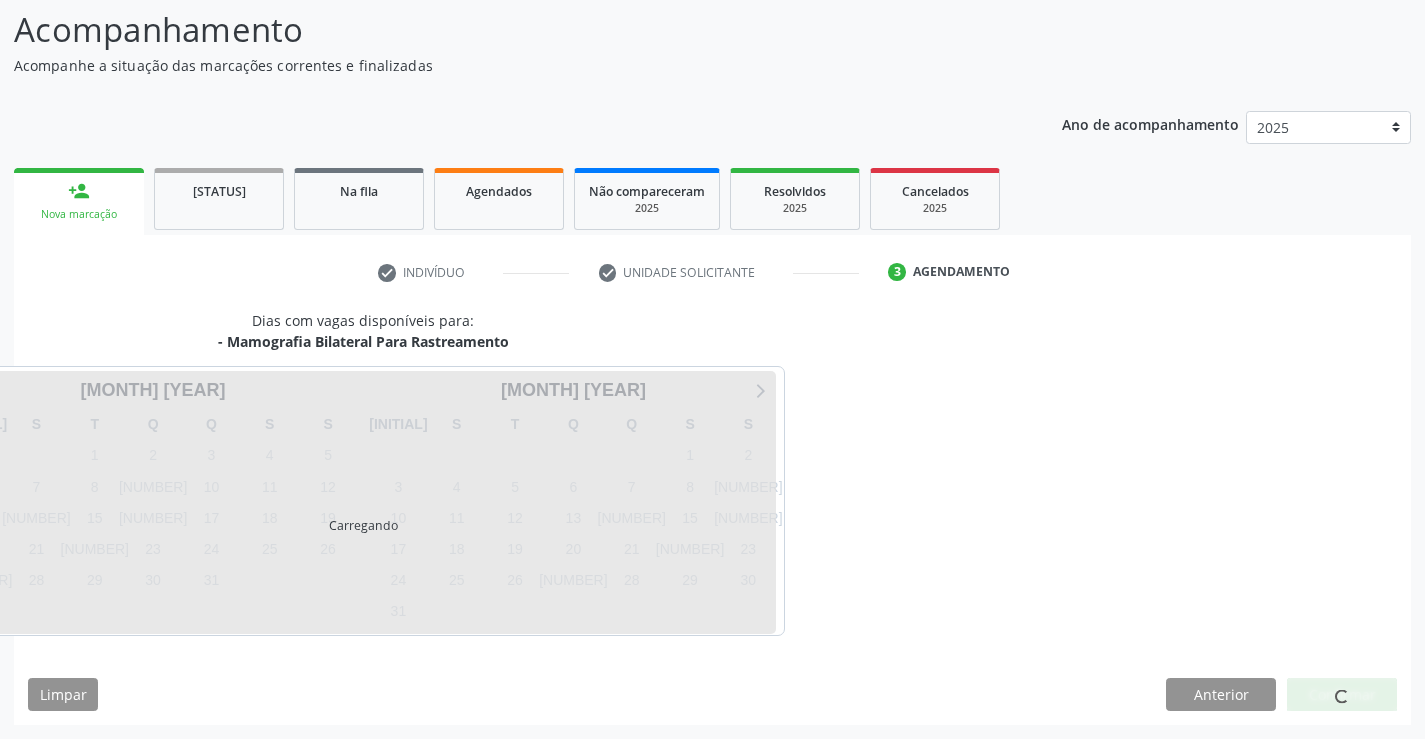 scroll, scrollTop: 131, scrollLeft: 0, axis: vertical 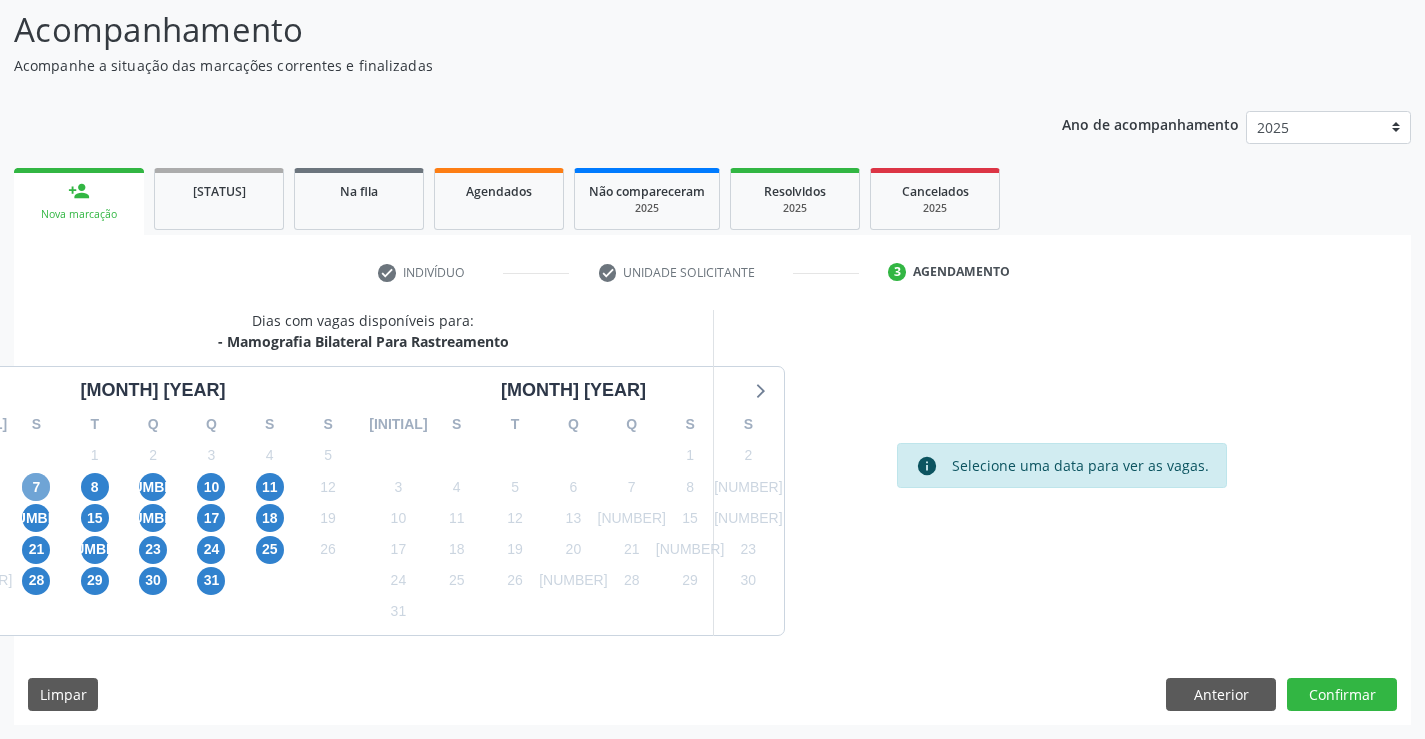 click on "7" at bounding box center (36, 487) 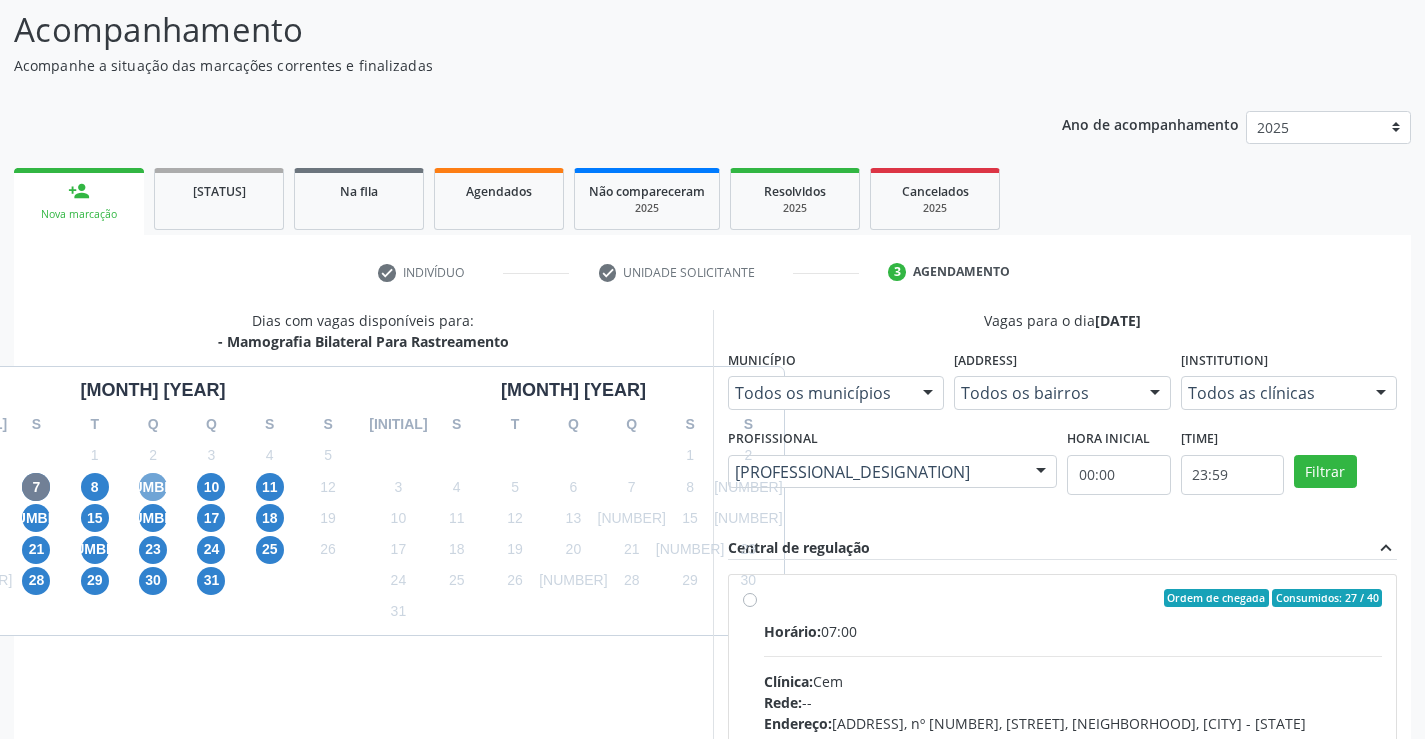 click on "9" at bounding box center (153, 487) 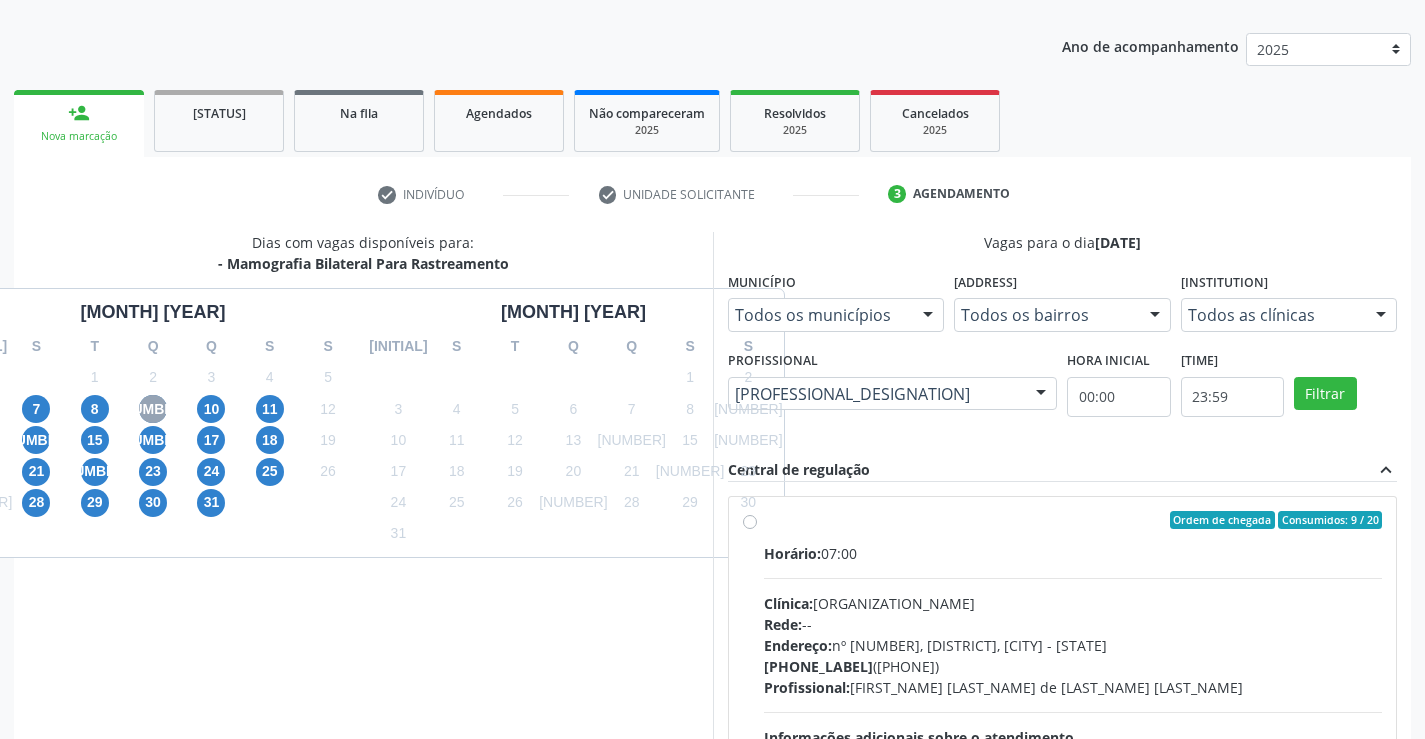 scroll, scrollTop: 231, scrollLeft: 0, axis: vertical 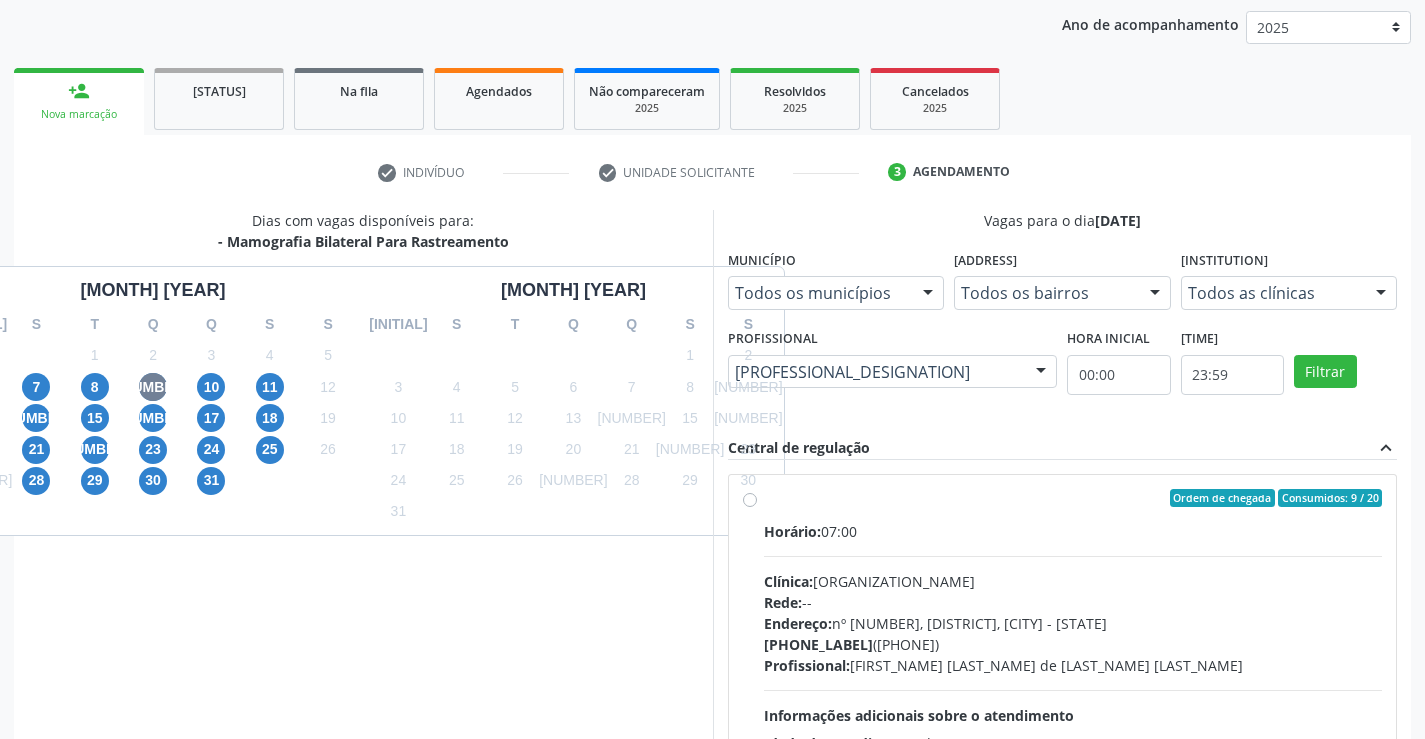 click on "Ordem de chegada
Consumidos: 9 / 20
Horário:   07:00
Clínica:  Climatin
Rede:
--
Endereço:   nº 00640, Centro, Serra Talhada - PE
Telefone:   (81) 38311133
Profissional:
Ana Carolina Barboza de Andrada Melo Lyra
Informações adicionais sobre o atendimento
Idade de atendimento:
de 0 a 120 anos
Gênero(s) atendido(s):
Masculino e Feminino
Informações adicionais:
--" at bounding box center (1073, 642) 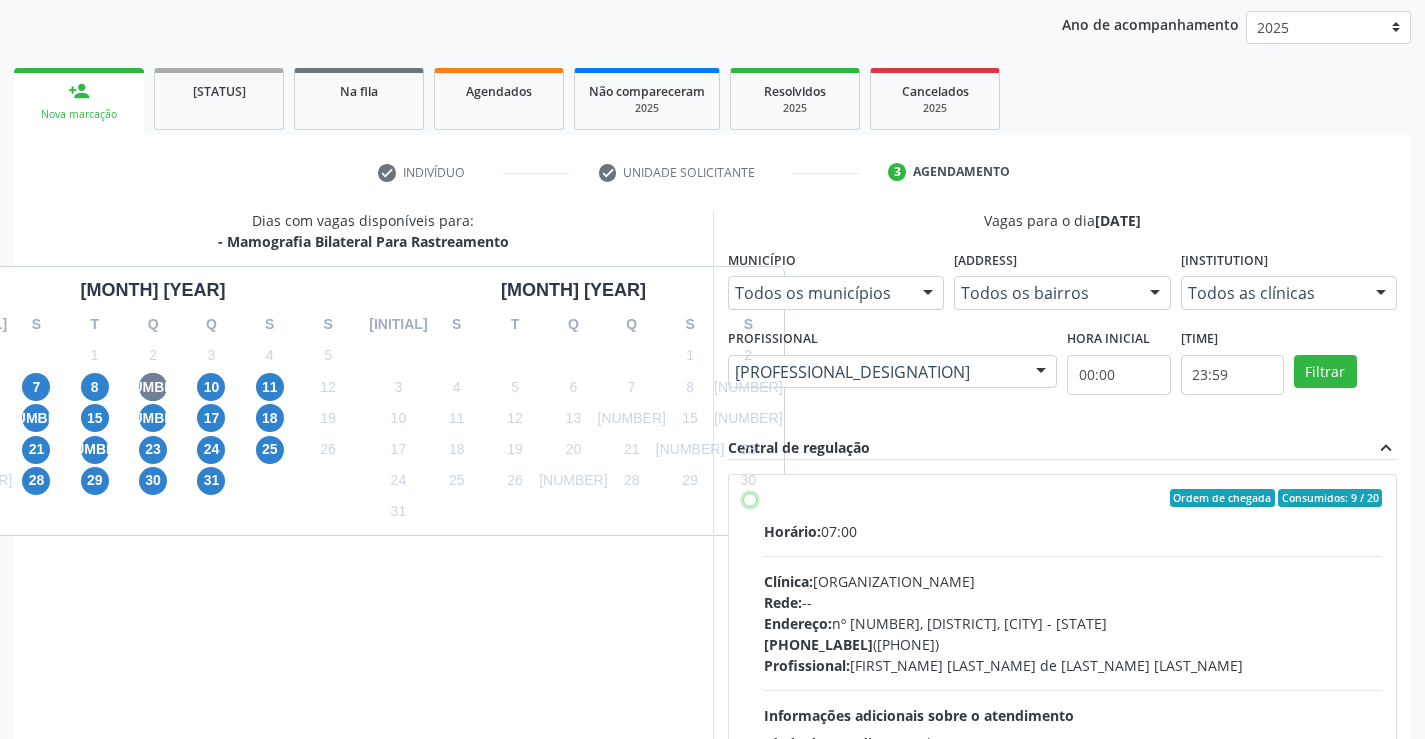 click on "Ordem de chegada
Consumidos: 9 / 20
Horário:   07:00
Clínica:  Climatin
Rede:
--
Endereço:   nº 00640, Centro, Serra Talhada - PE
Telefone:   (81) 38311133
Profissional:
Ana Carolina Barboza de Andrada Melo Lyra
Informações adicionais sobre o atendimento
Idade de atendimento:
de 0 a 120 anos
Gênero(s) atendido(s):
Masculino e Feminino
Informações adicionais:
--" at bounding box center [750, 498] 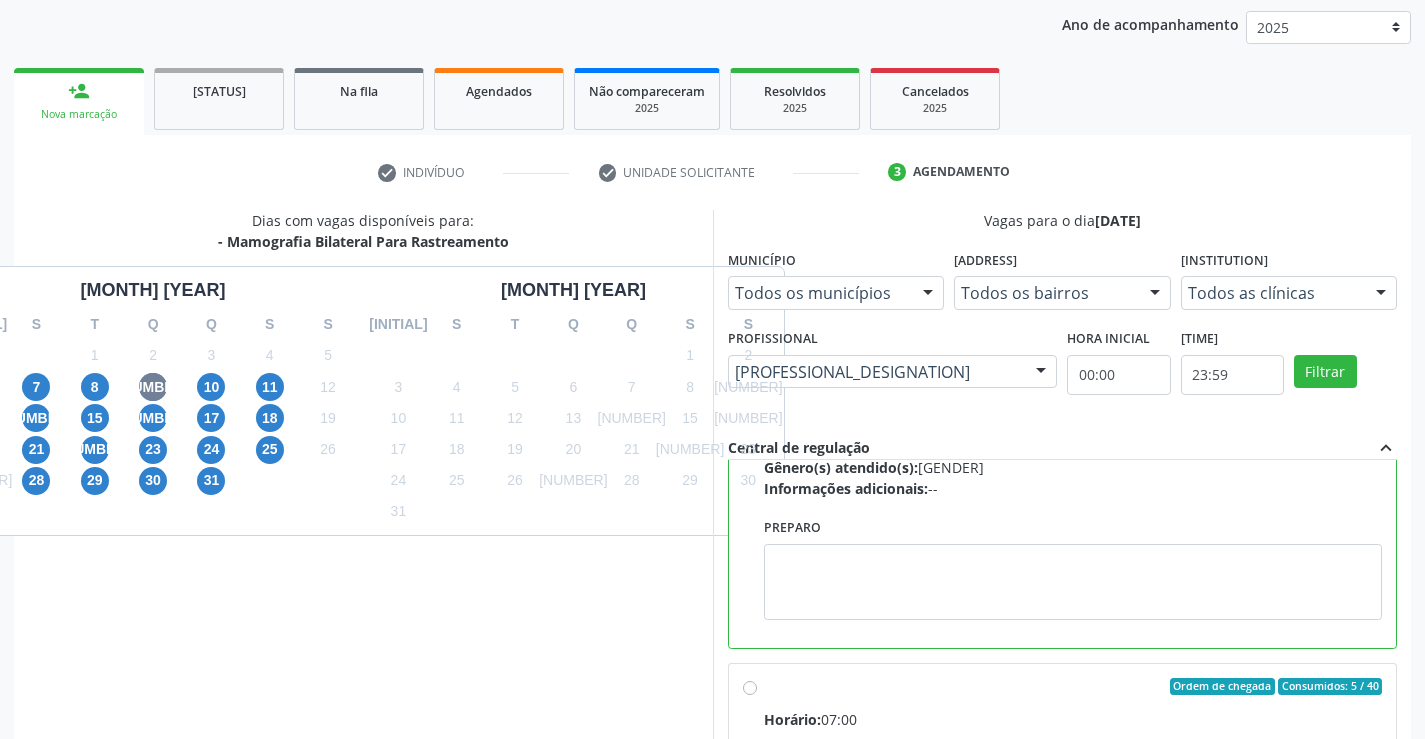 scroll, scrollTop: 450, scrollLeft: 0, axis: vertical 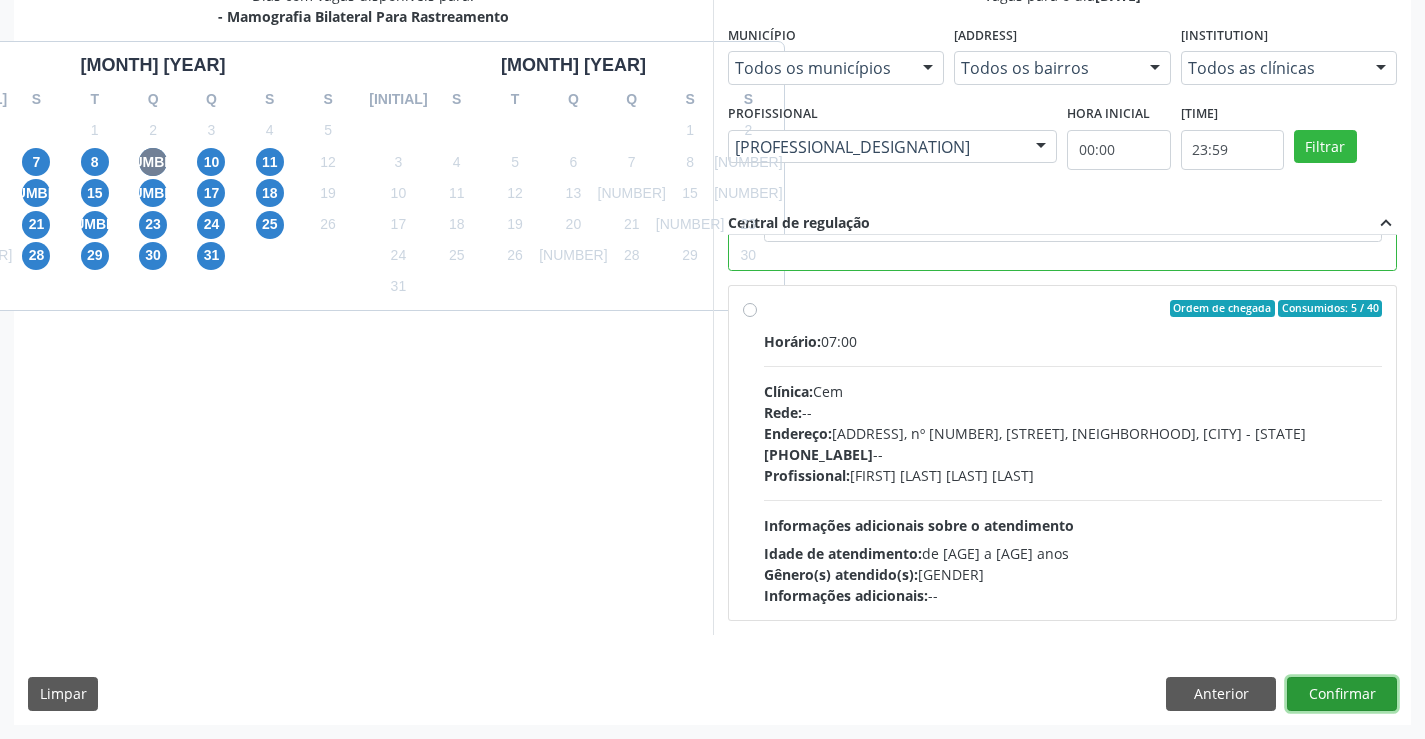 click on "Confirmar" at bounding box center [1342, 694] 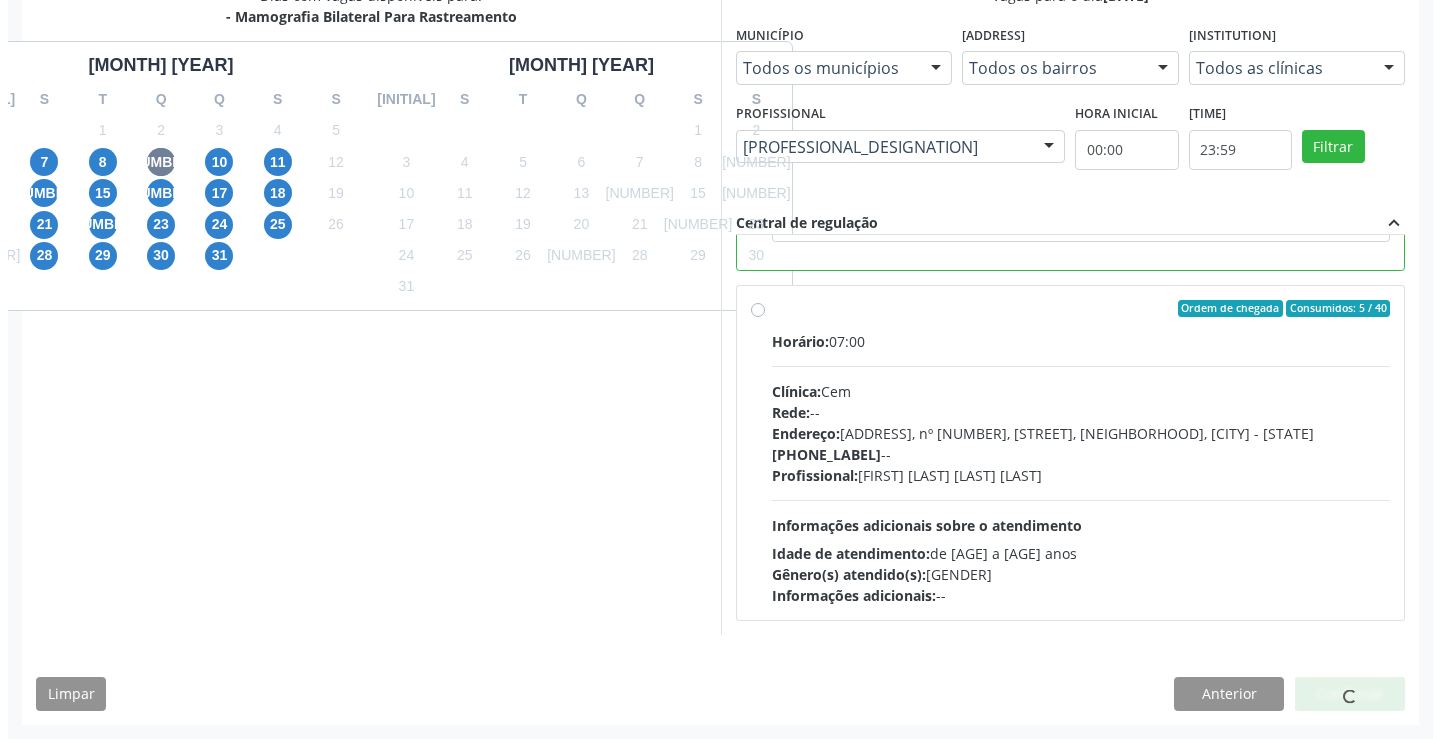 scroll, scrollTop: 0, scrollLeft: 0, axis: both 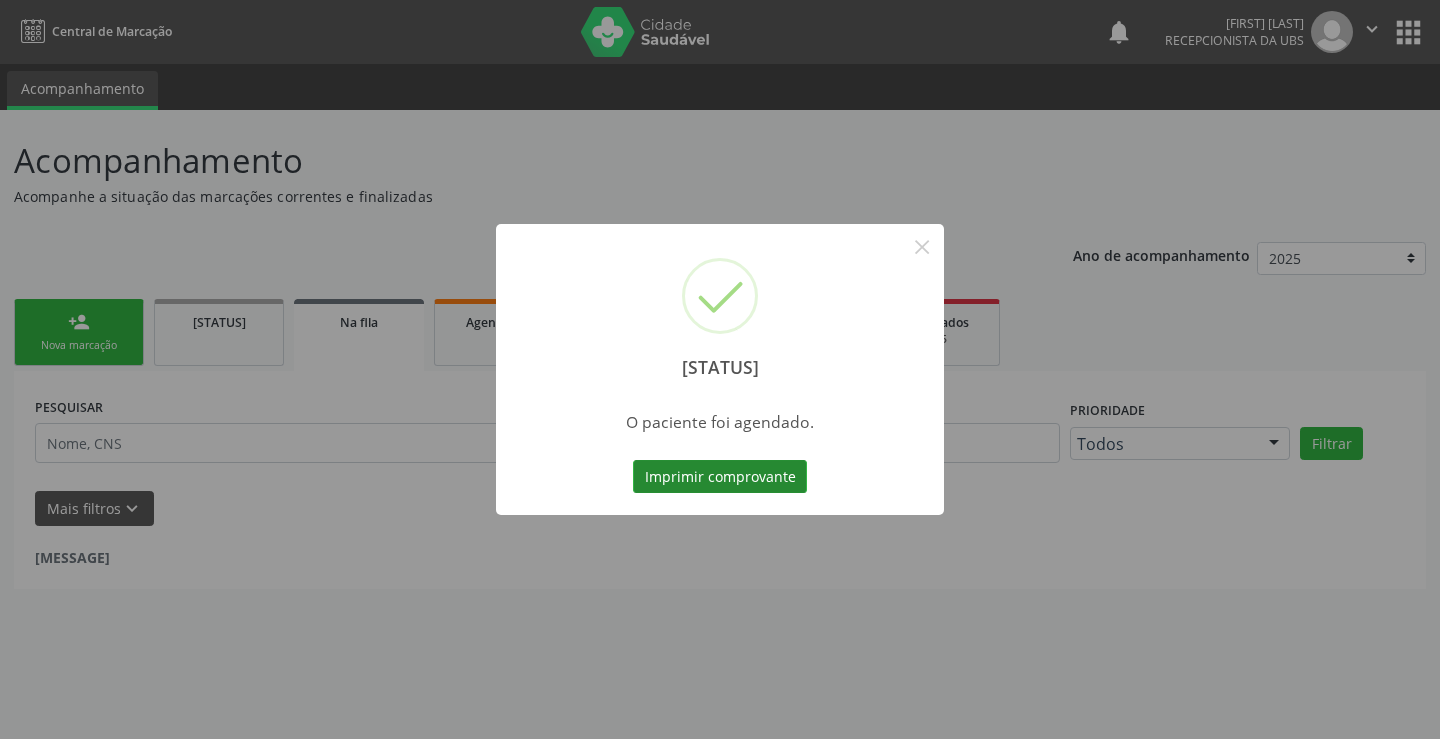 click on "Imprimir comprovante" at bounding box center (720, 477) 